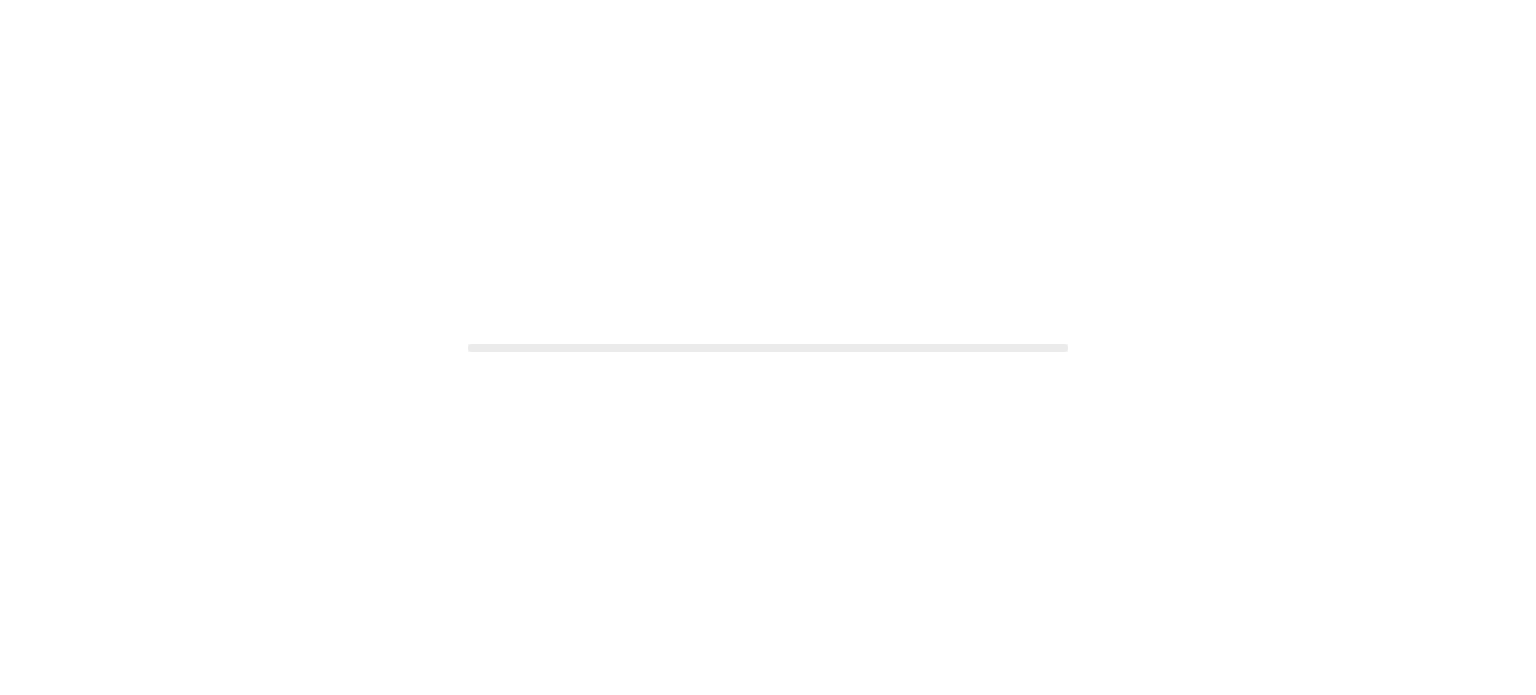 scroll, scrollTop: 0, scrollLeft: 0, axis: both 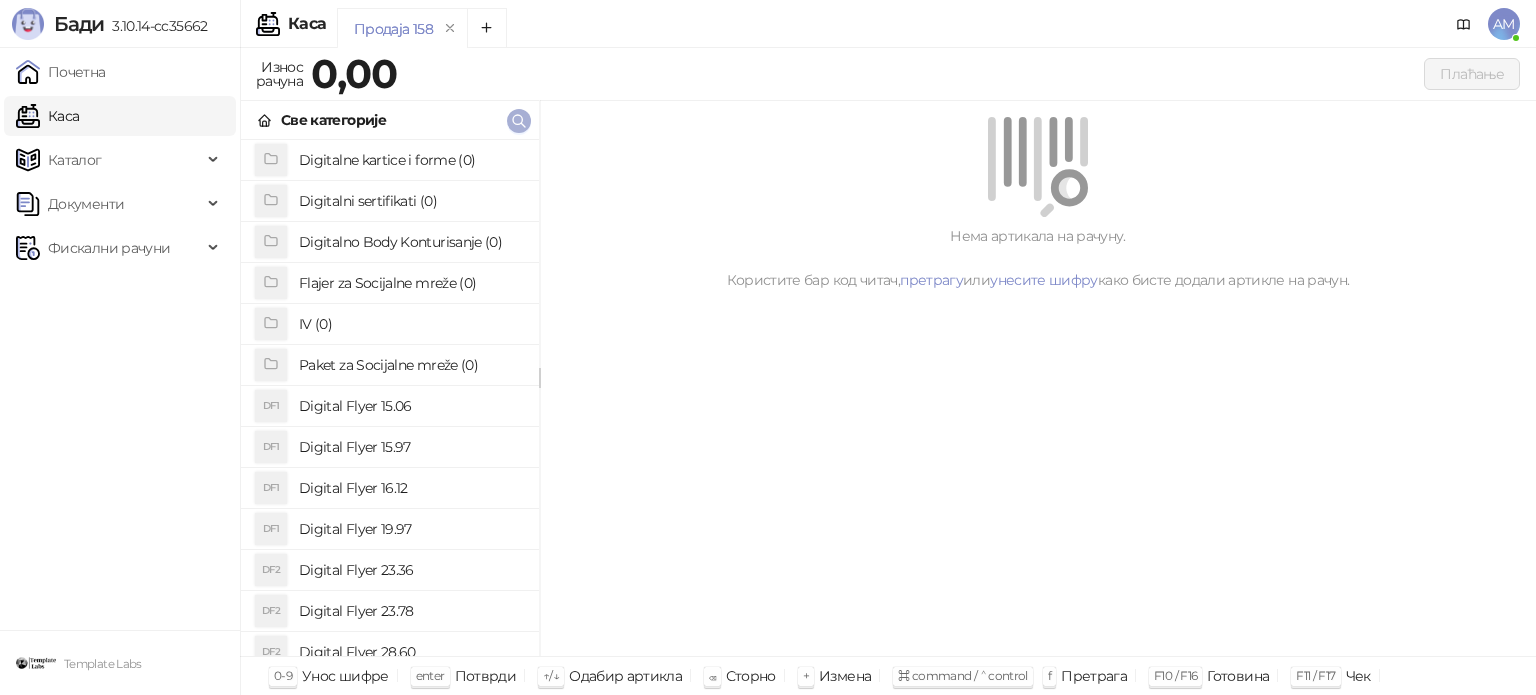 click at bounding box center (519, 121) 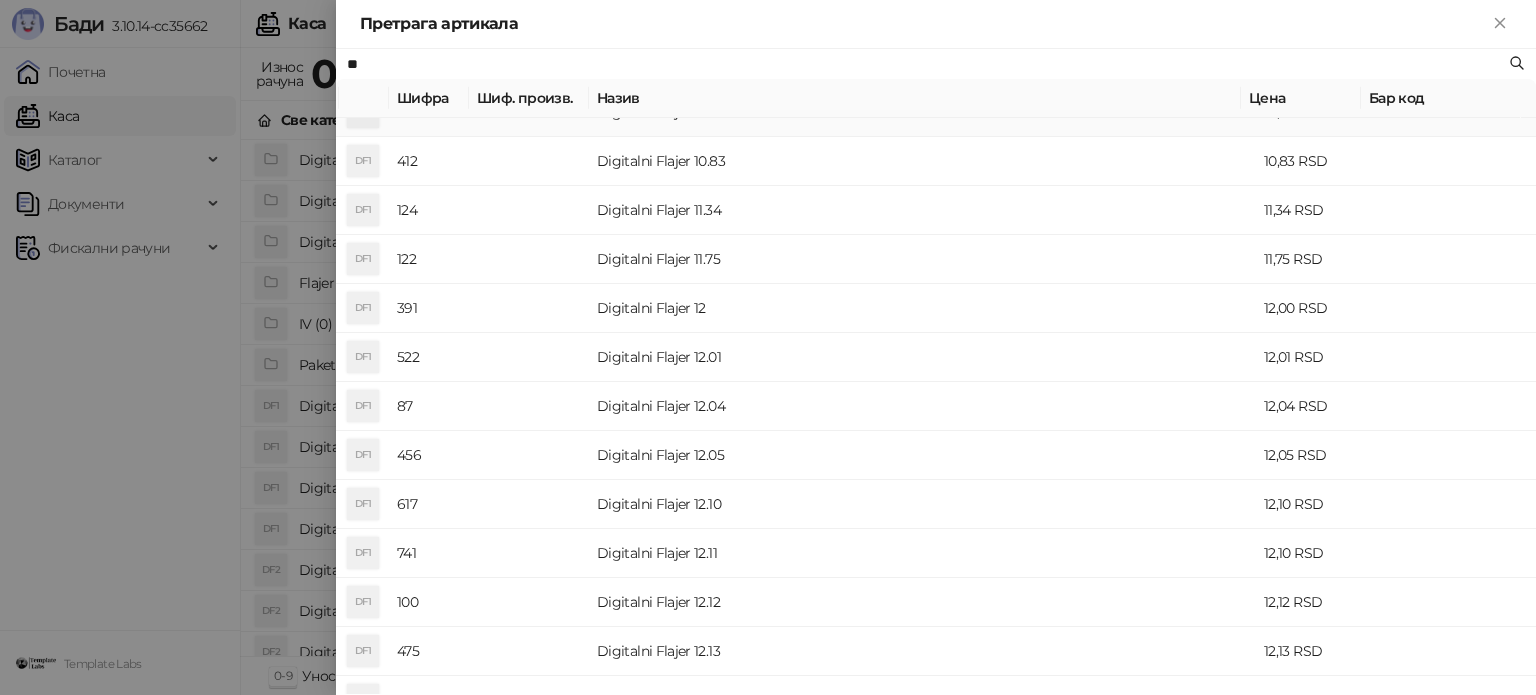 scroll, scrollTop: 400, scrollLeft: 0, axis: vertical 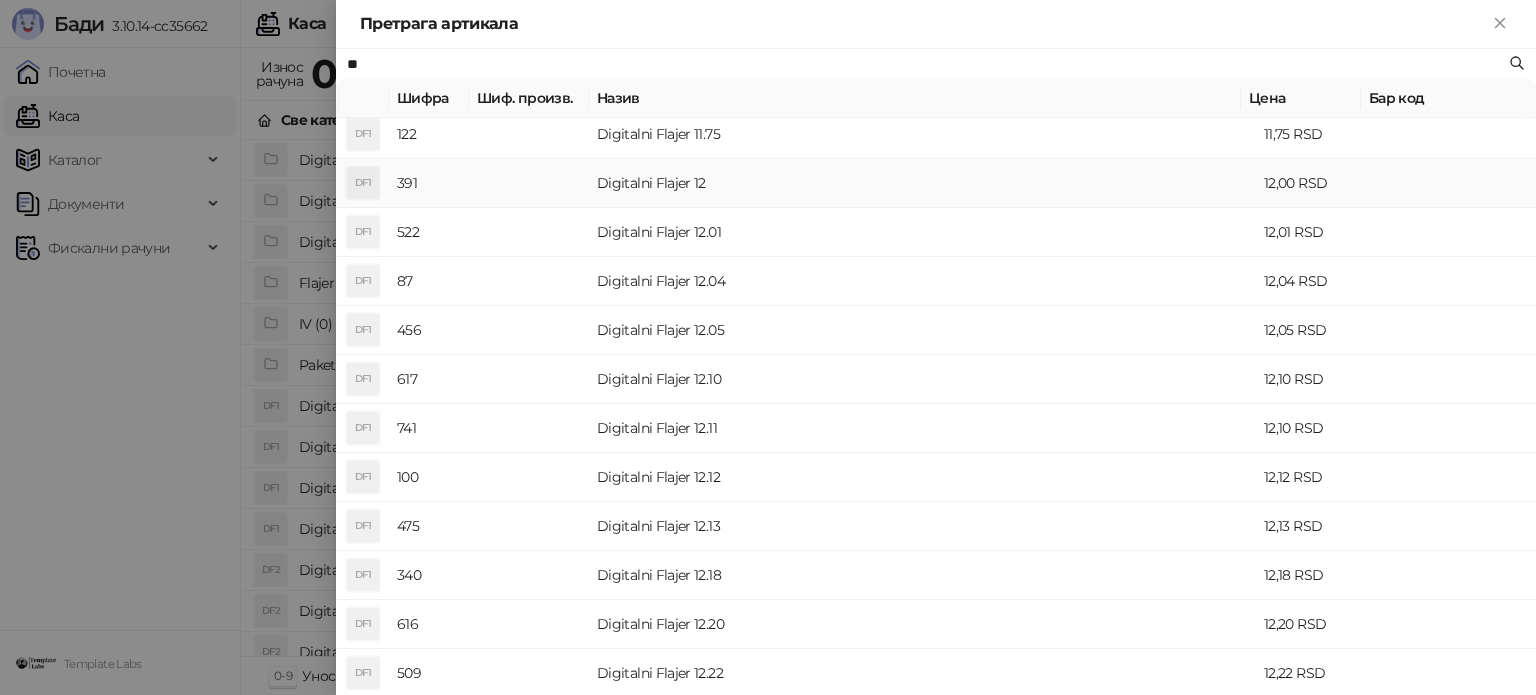 type on "**" 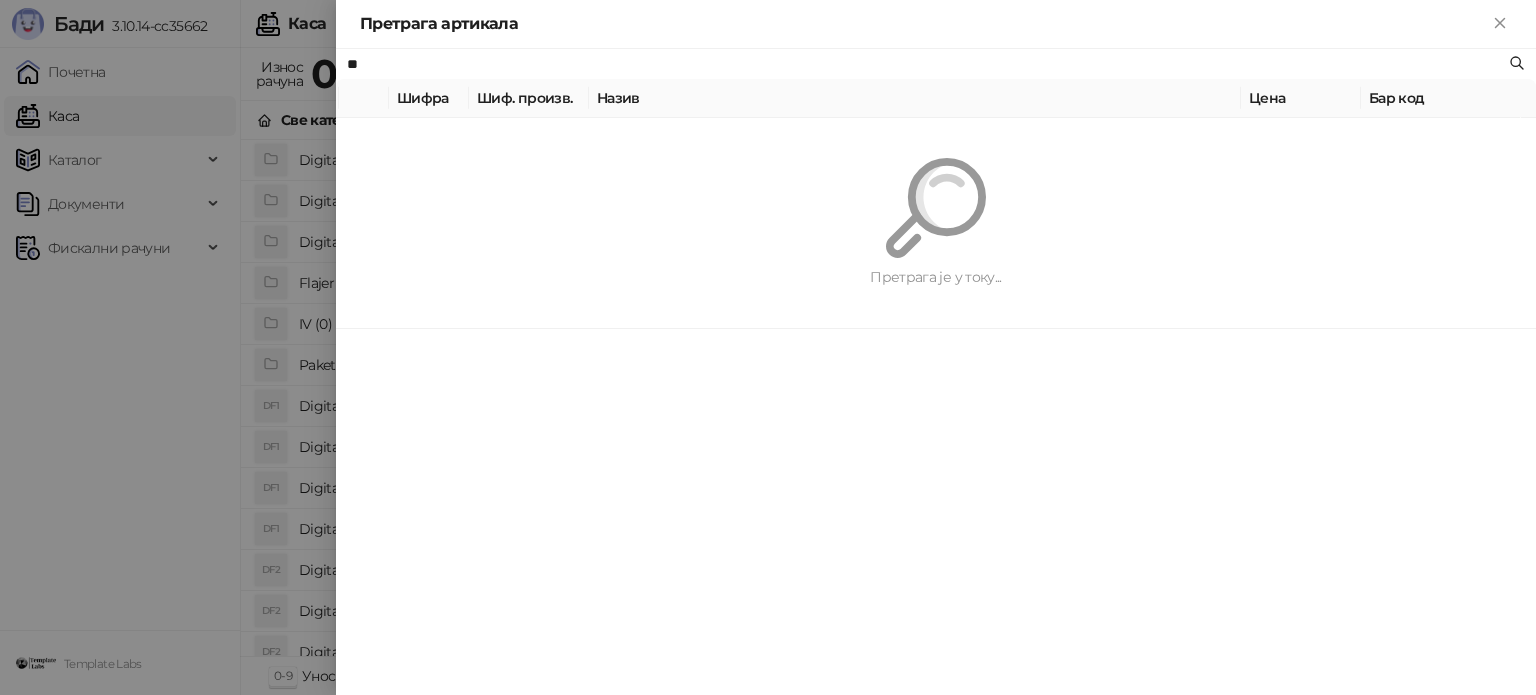 scroll, scrollTop: 0, scrollLeft: 0, axis: both 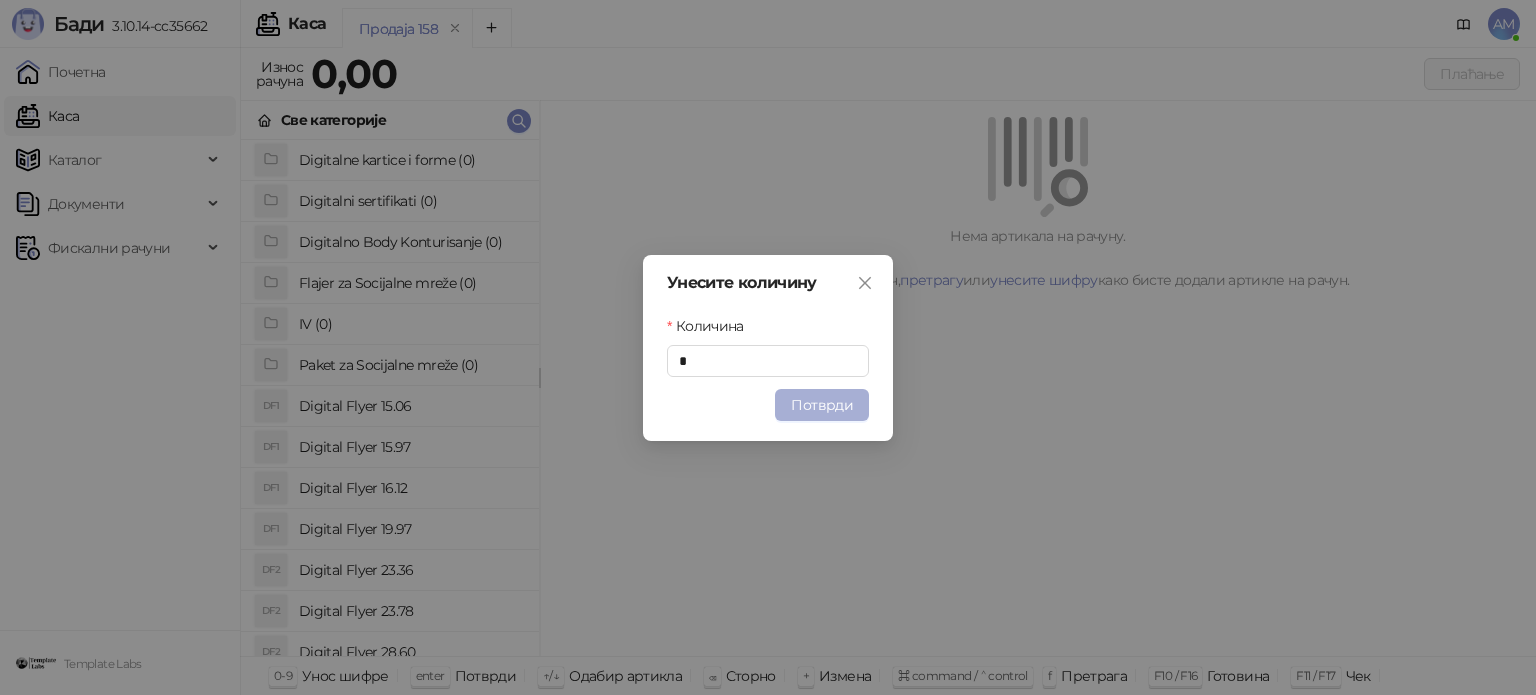 click on "Потврди" at bounding box center [822, 405] 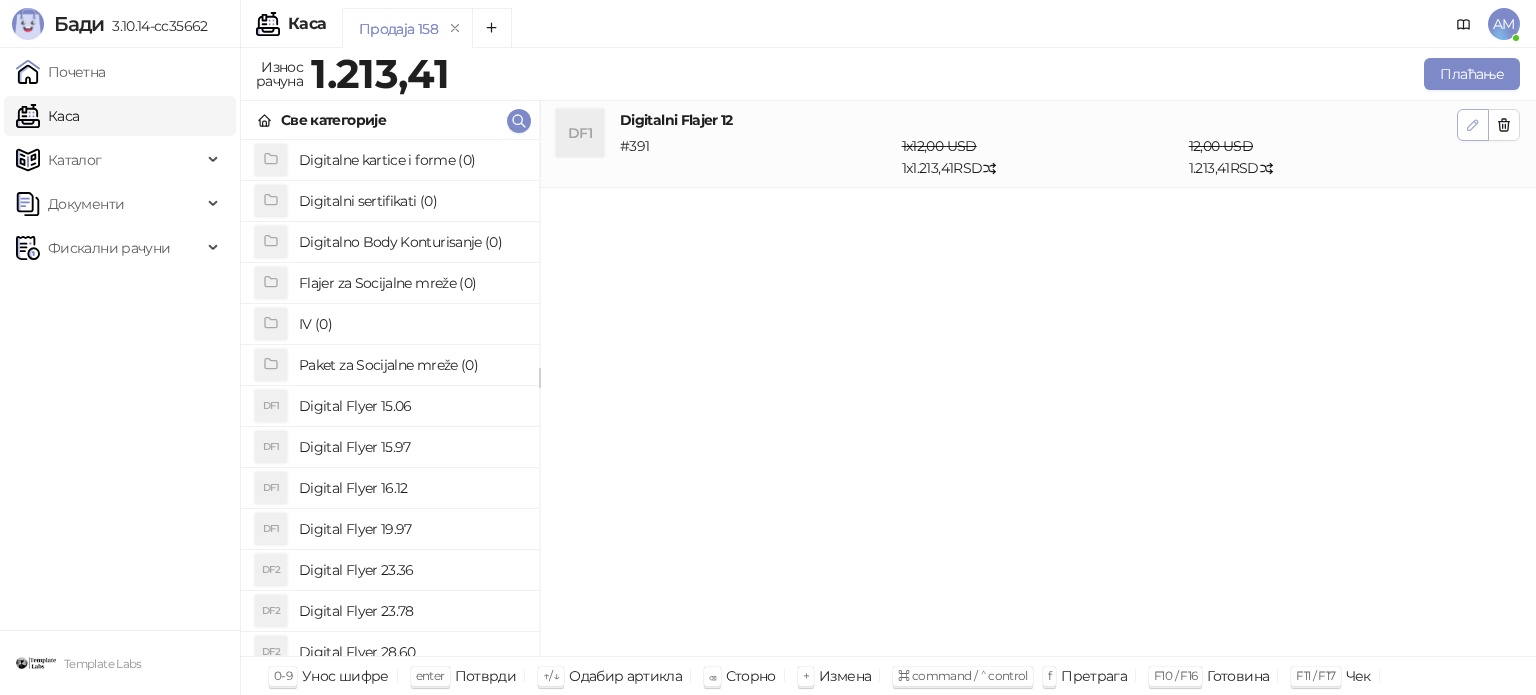 click 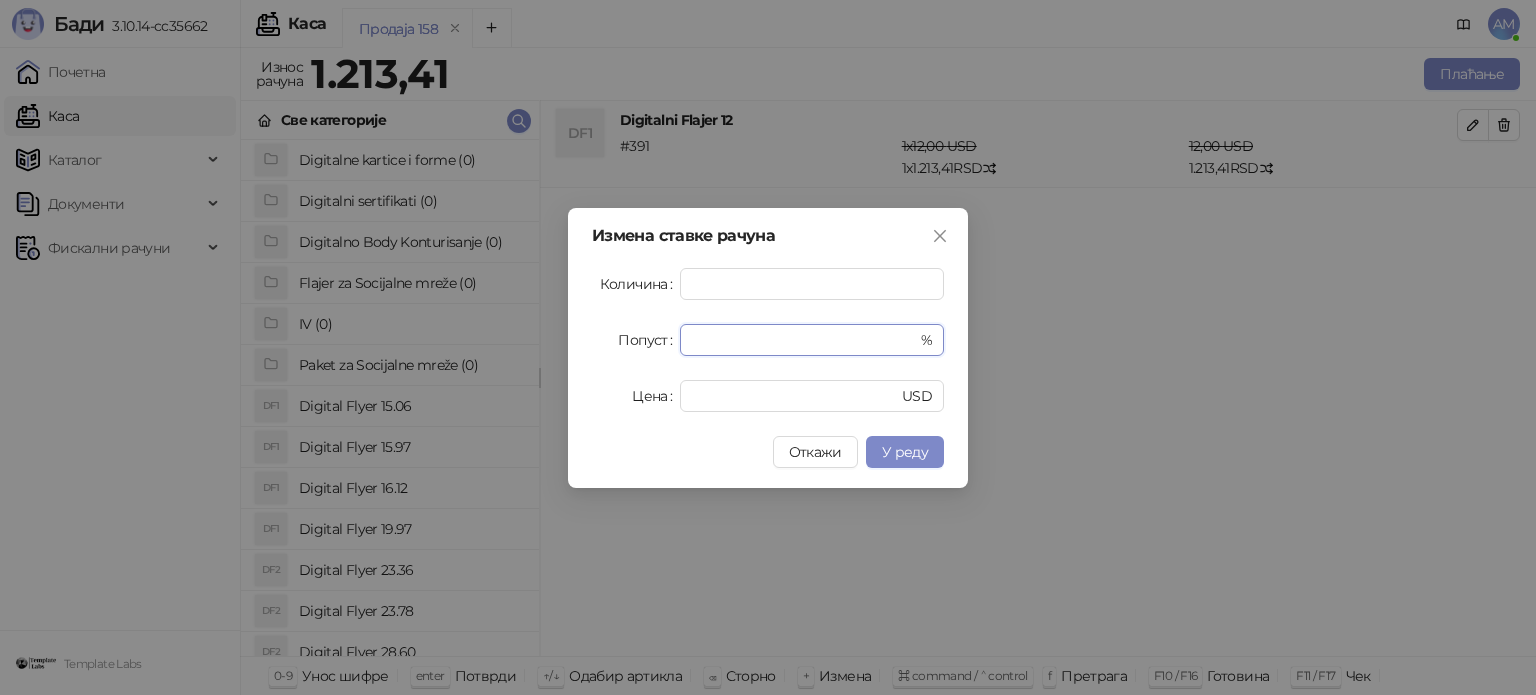 click on "Попуст * %" at bounding box center (768, 340) 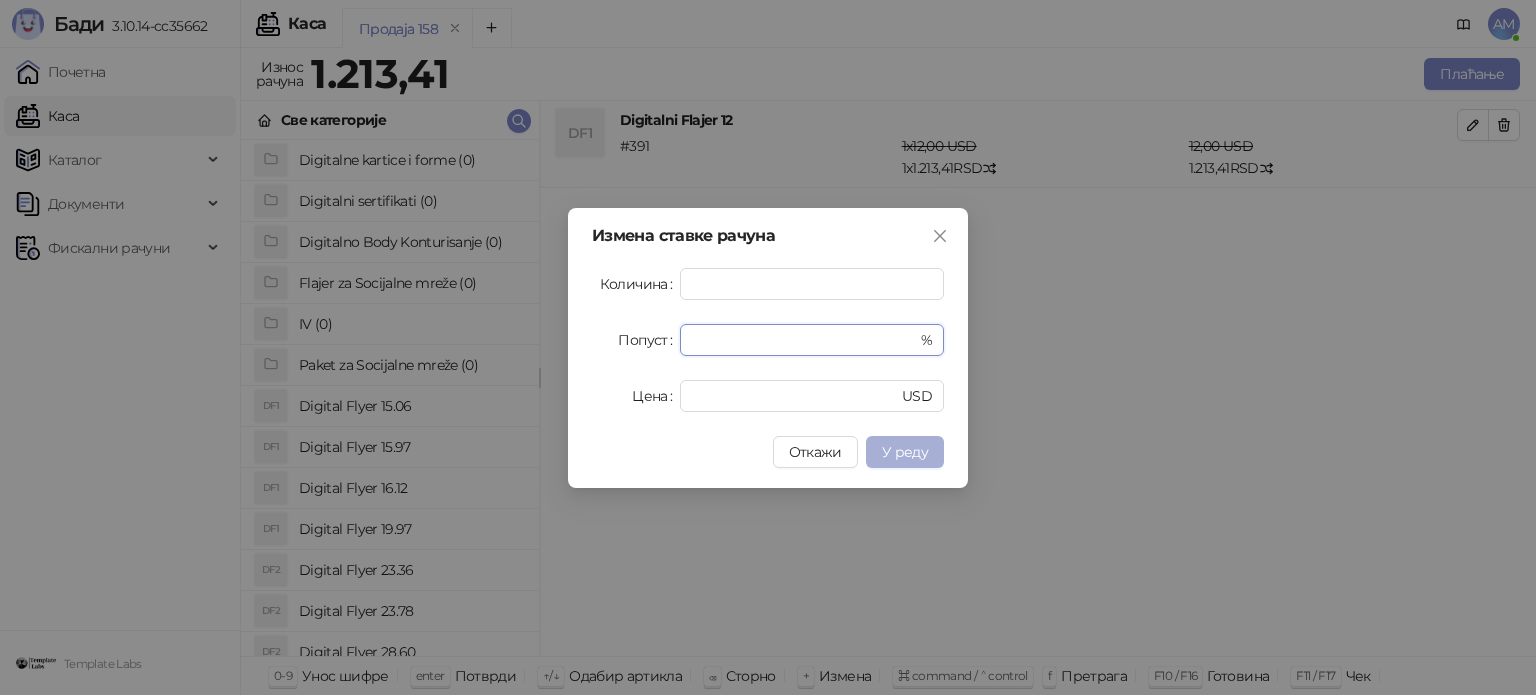 type on "**" 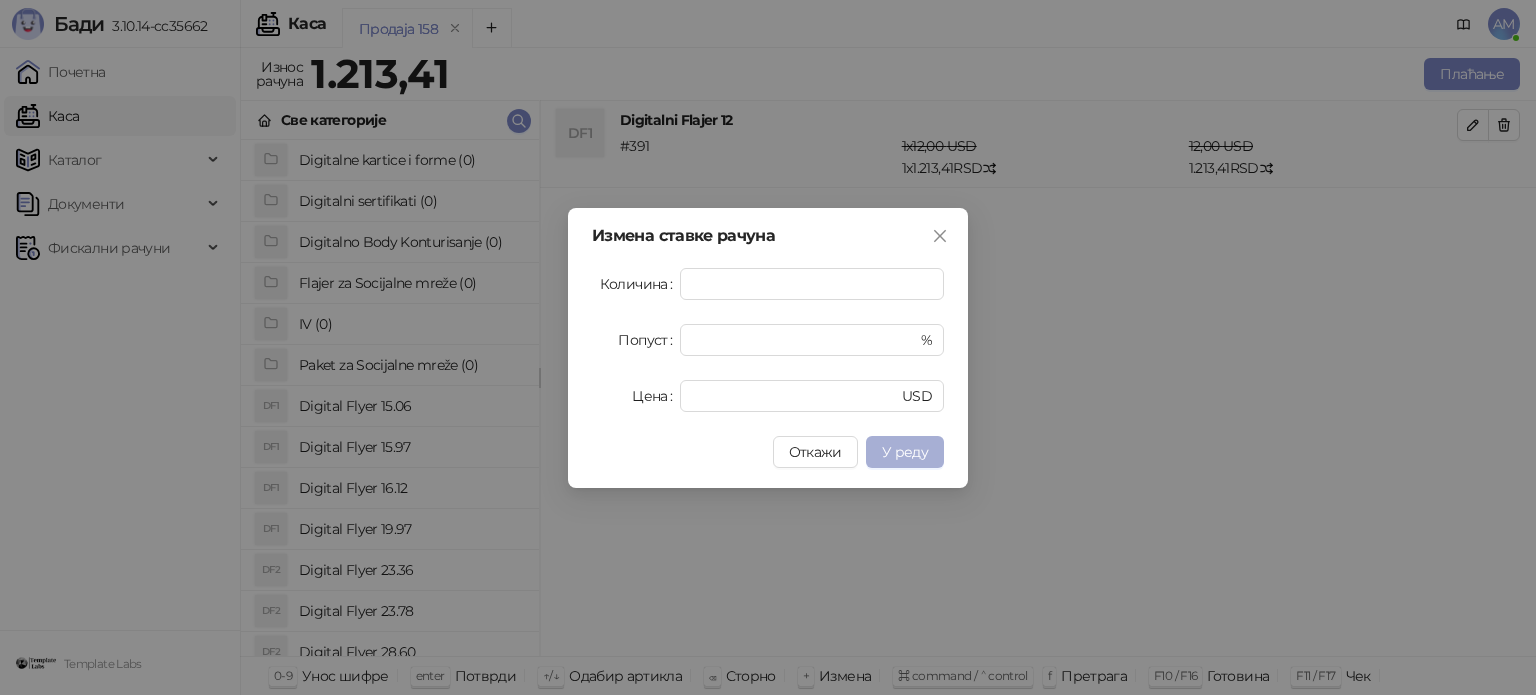 click on "У реду" at bounding box center [905, 452] 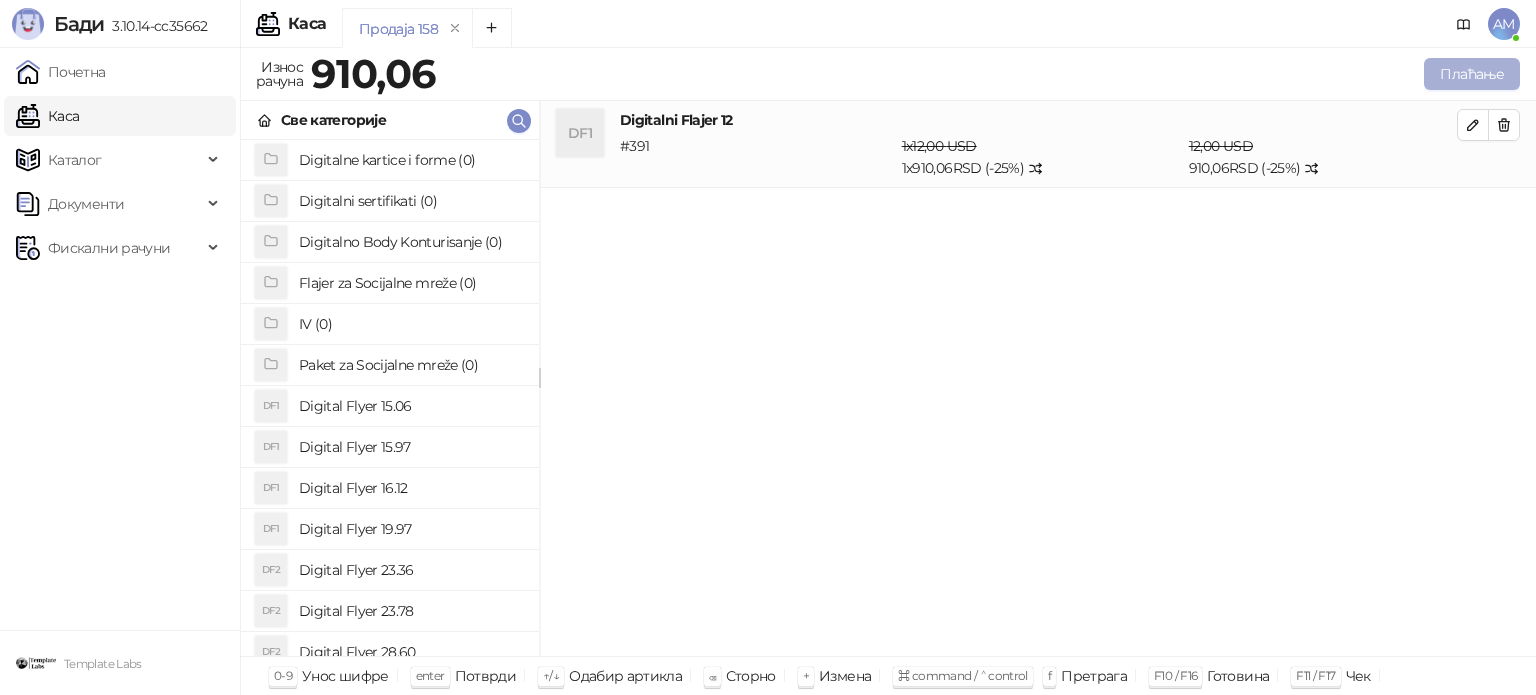 click on "Плаћање" at bounding box center (1472, 74) 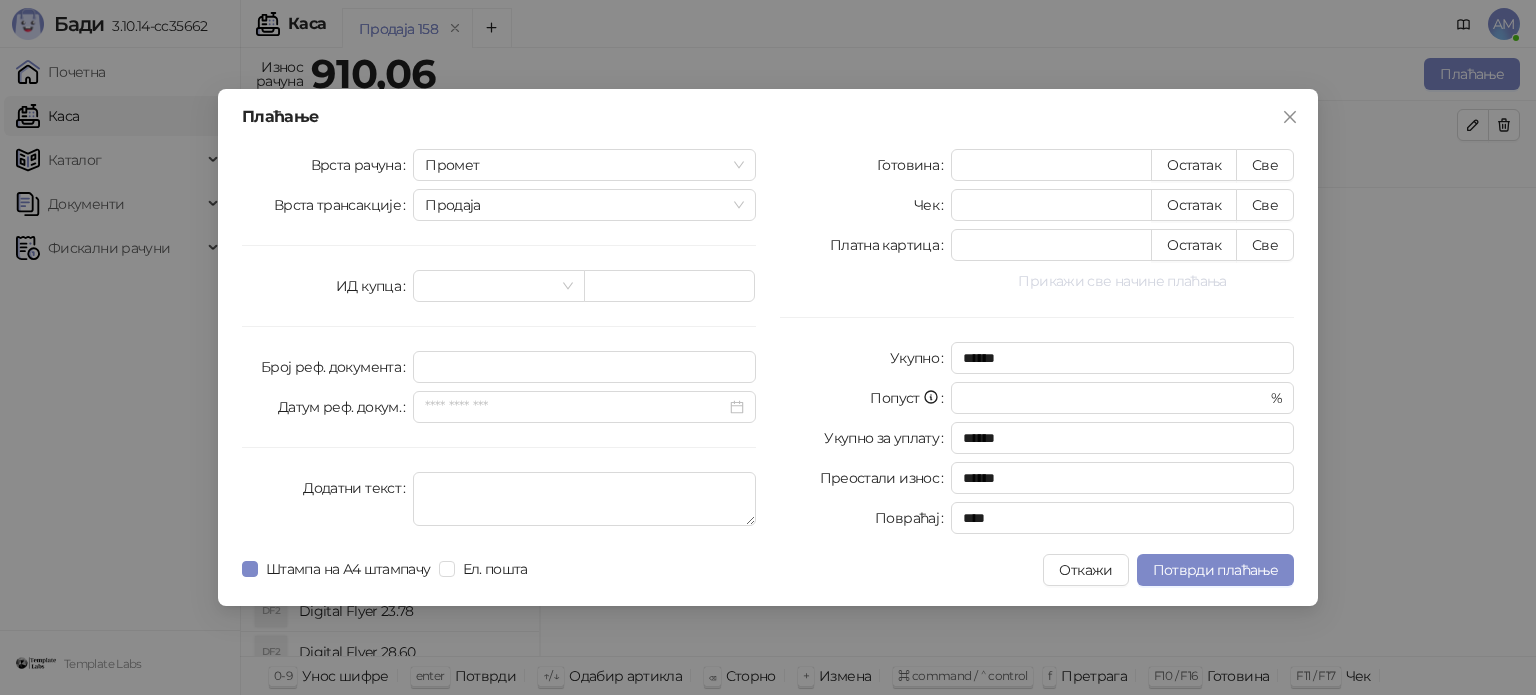 click on "Прикажи све начине плаћања" at bounding box center [1122, 281] 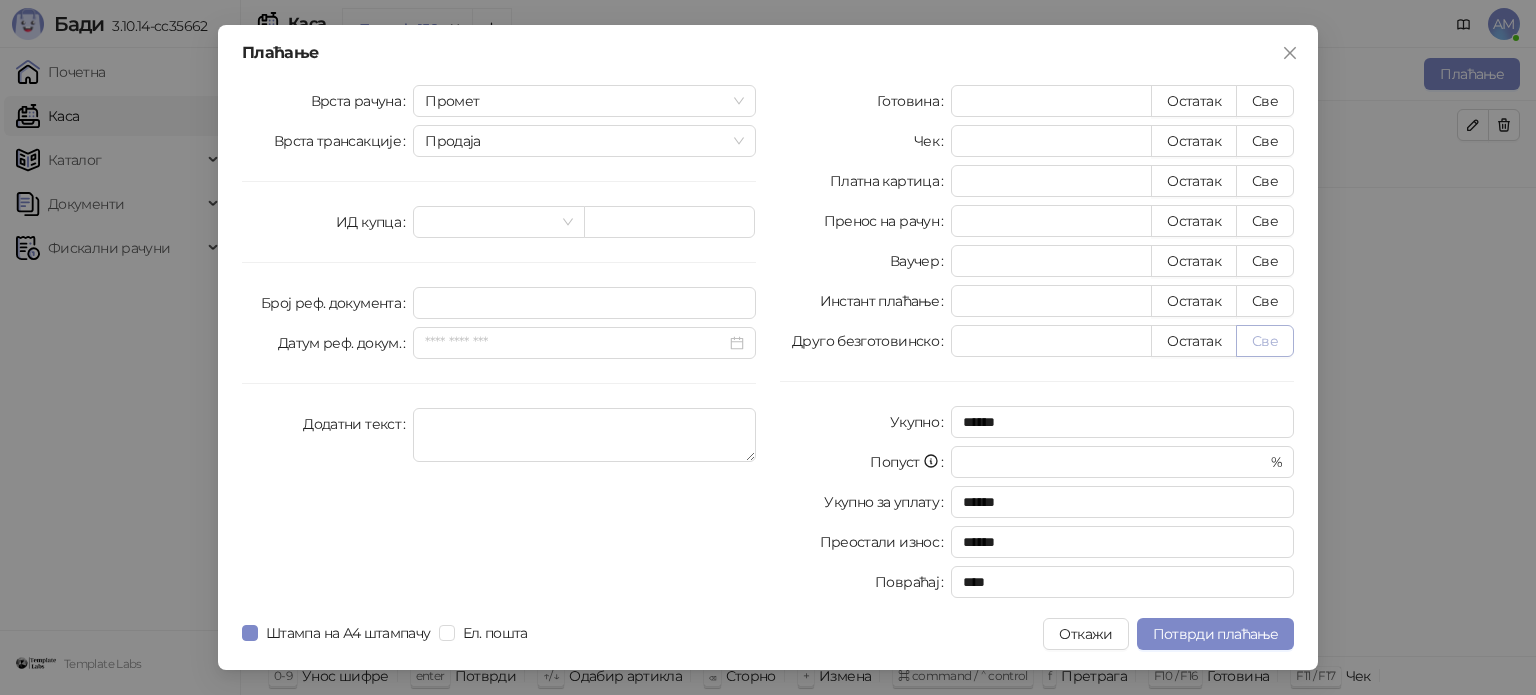 click on "Све" at bounding box center (1265, 341) 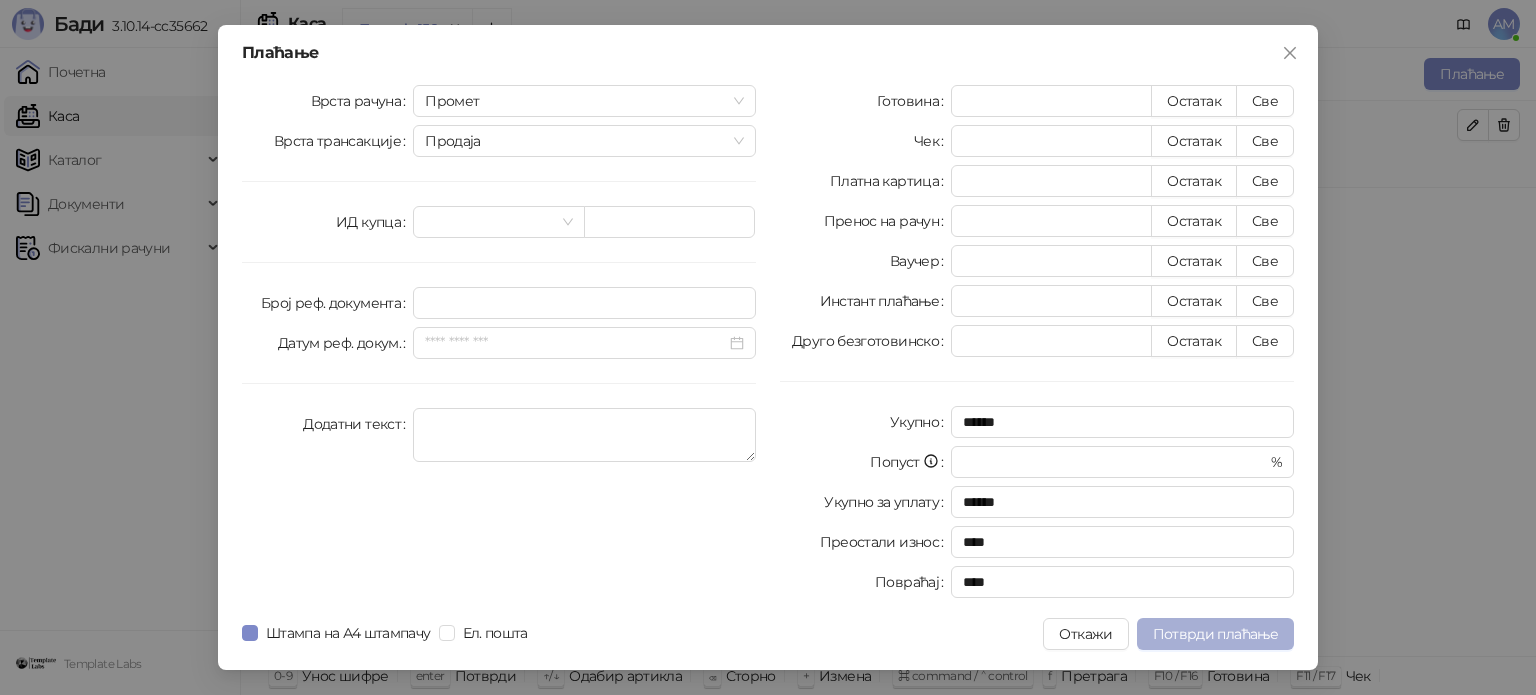 click on "Потврди плаћање" at bounding box center (1215, 634) 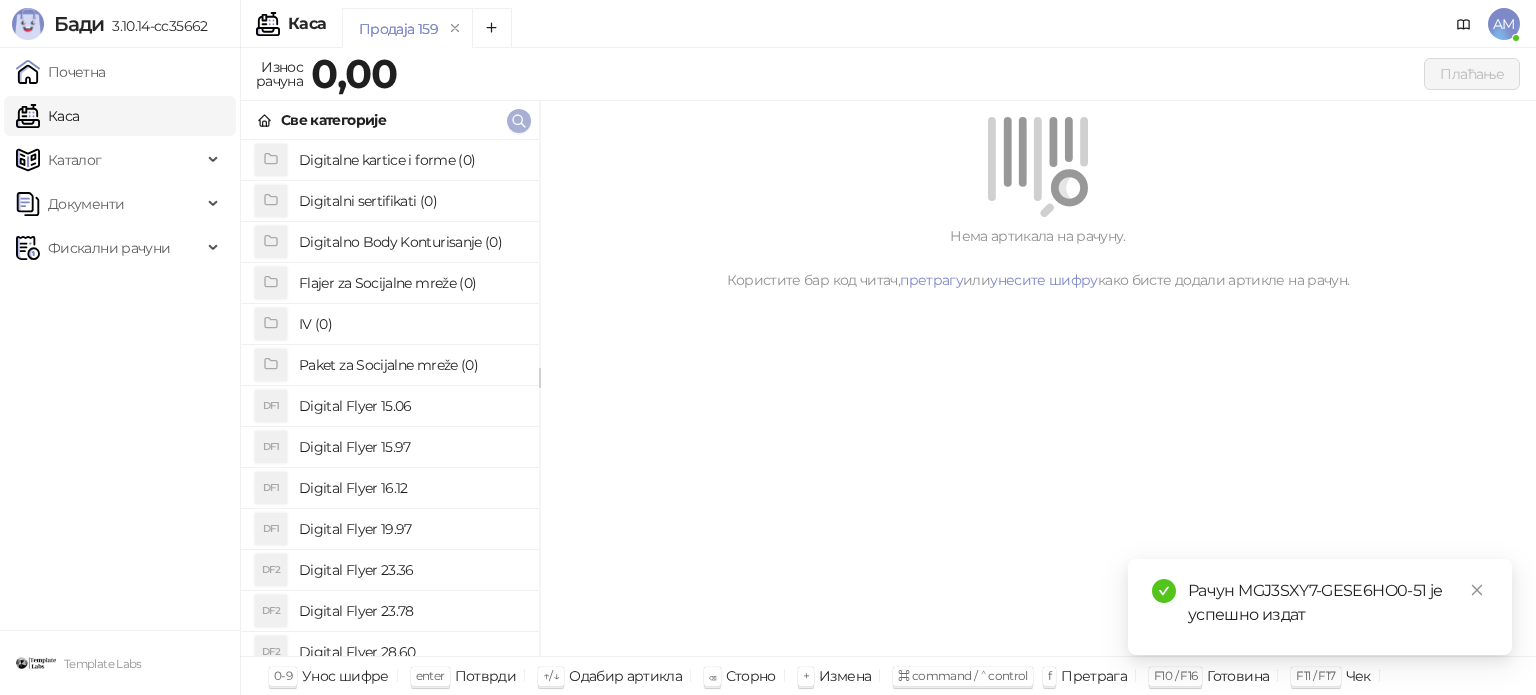 click 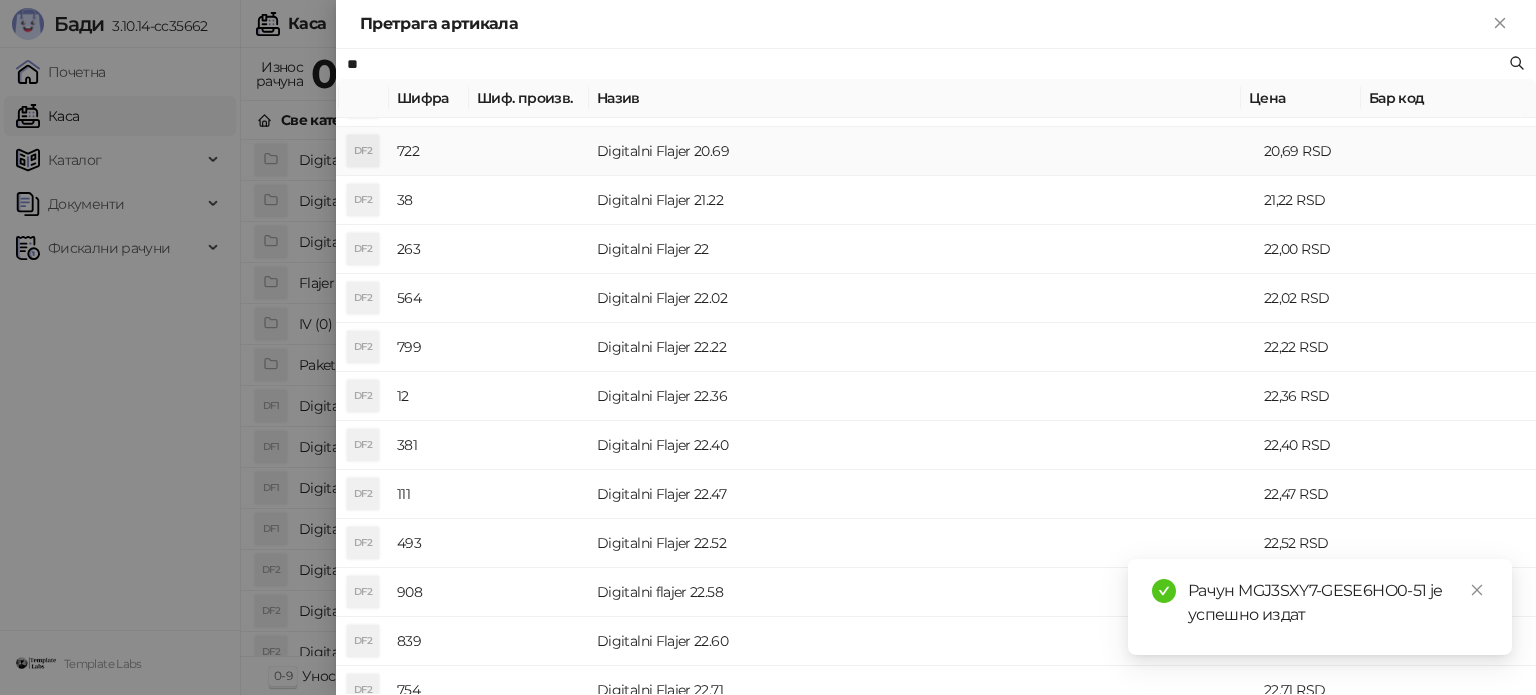 scroll, scrollTop: 600, scrollLeft: 0, axis: vertical 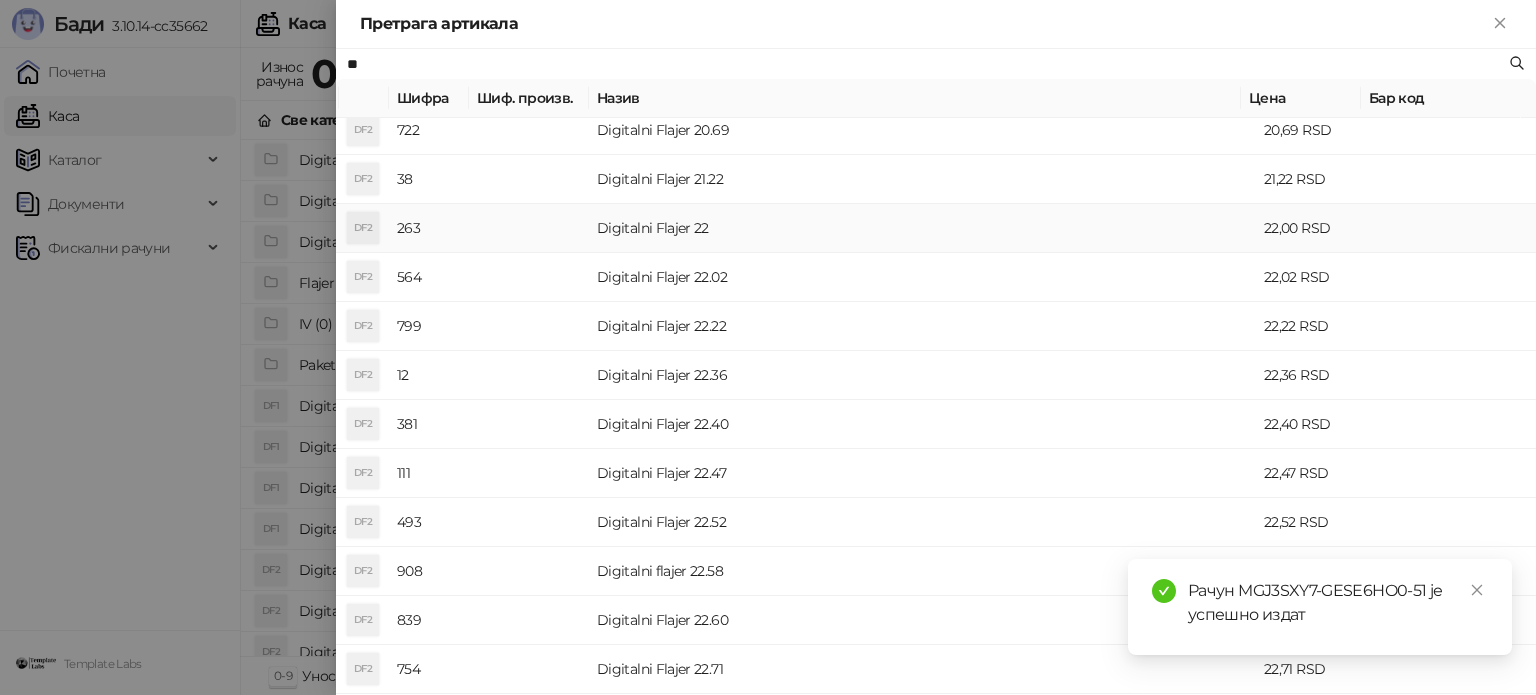 type on "**" 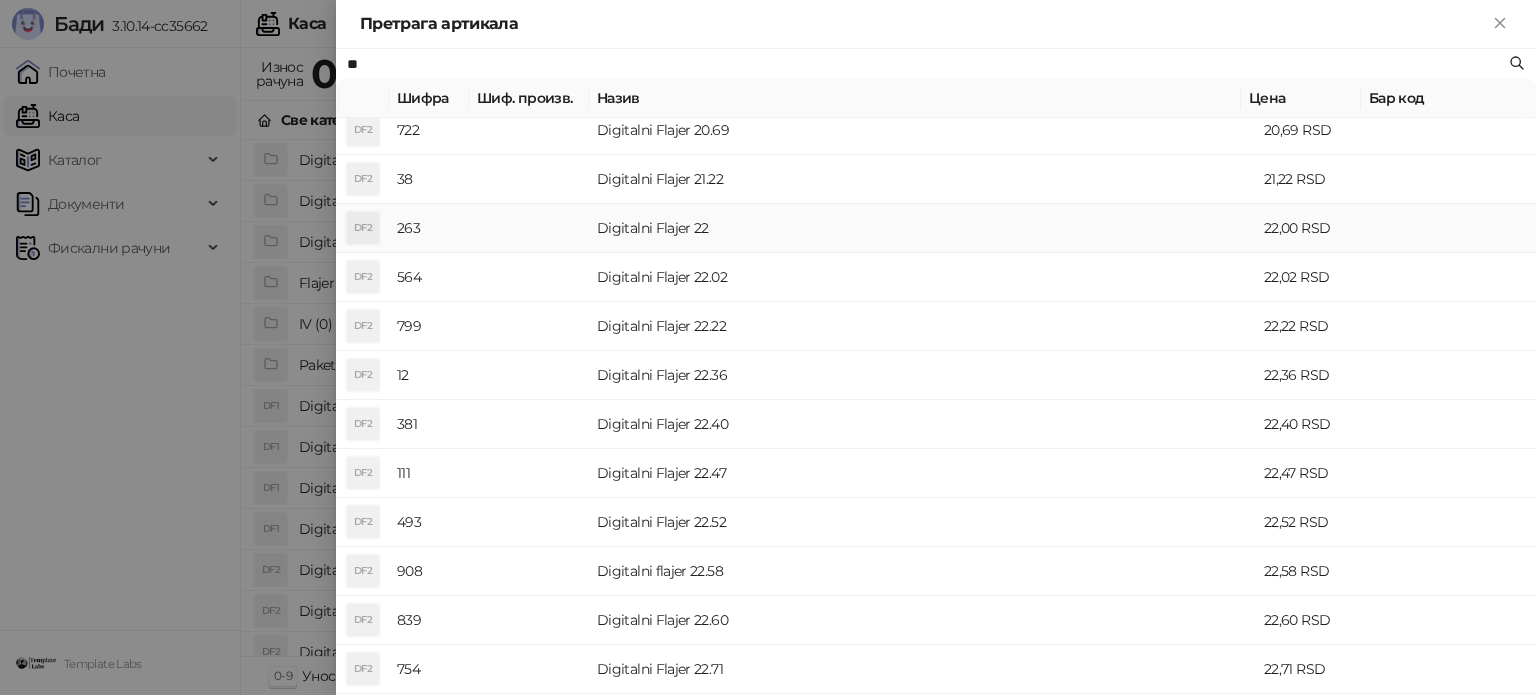click at bounding box center [529, 228] 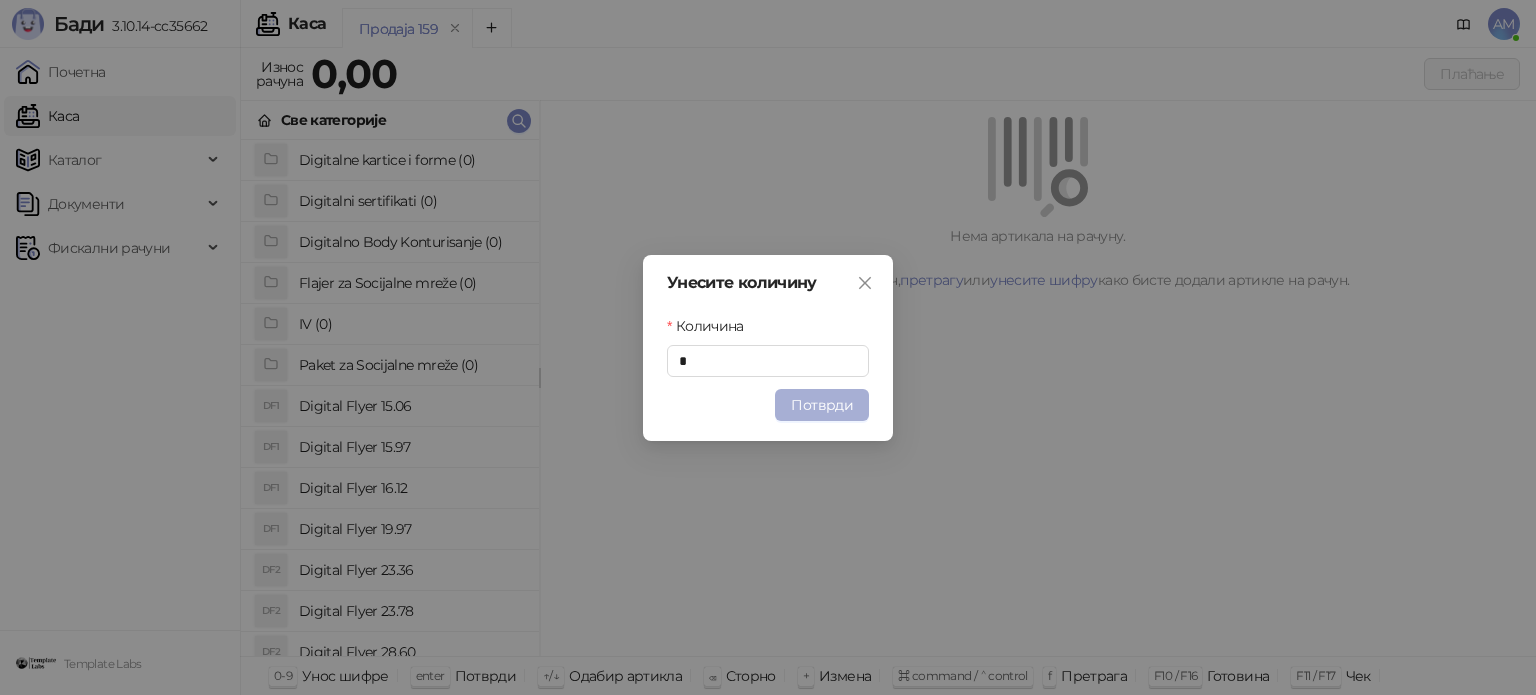 click on "Потврди" at bounding box center (822, 405) 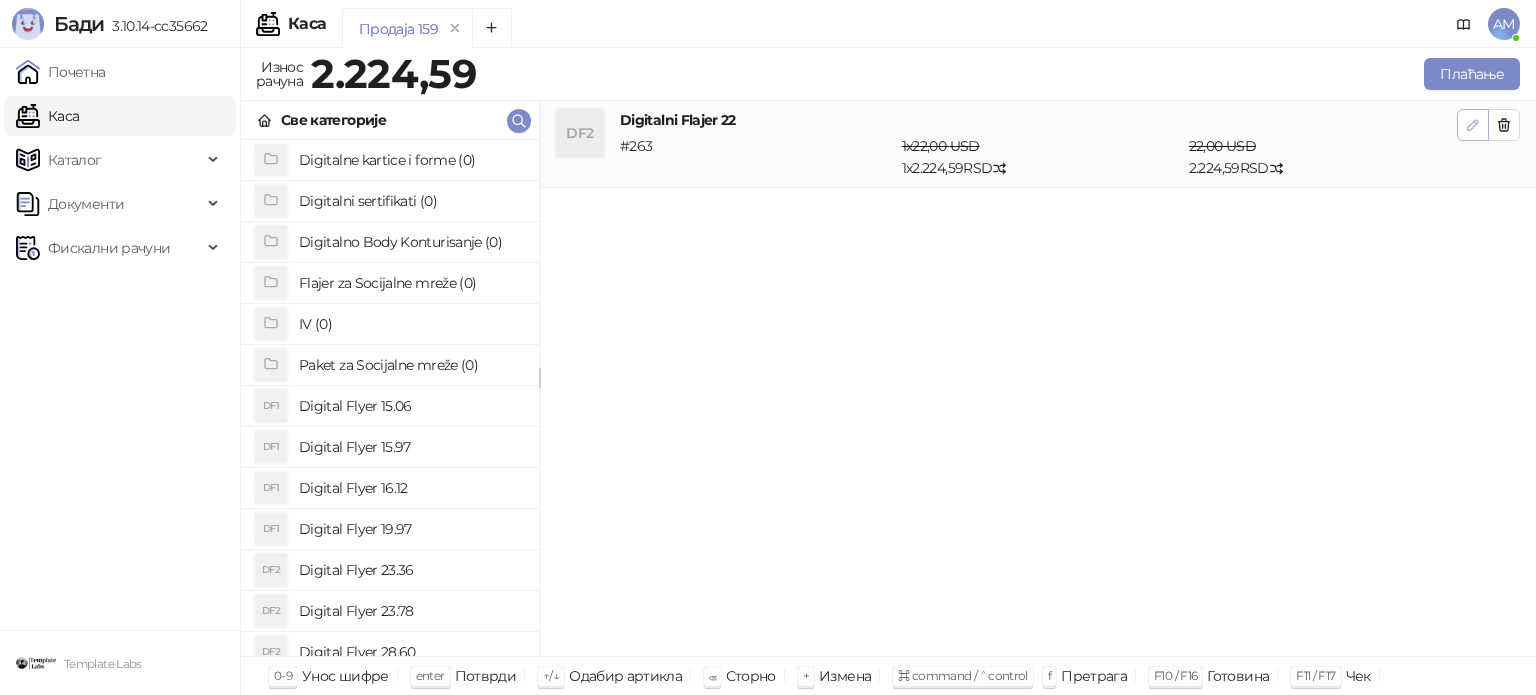 click 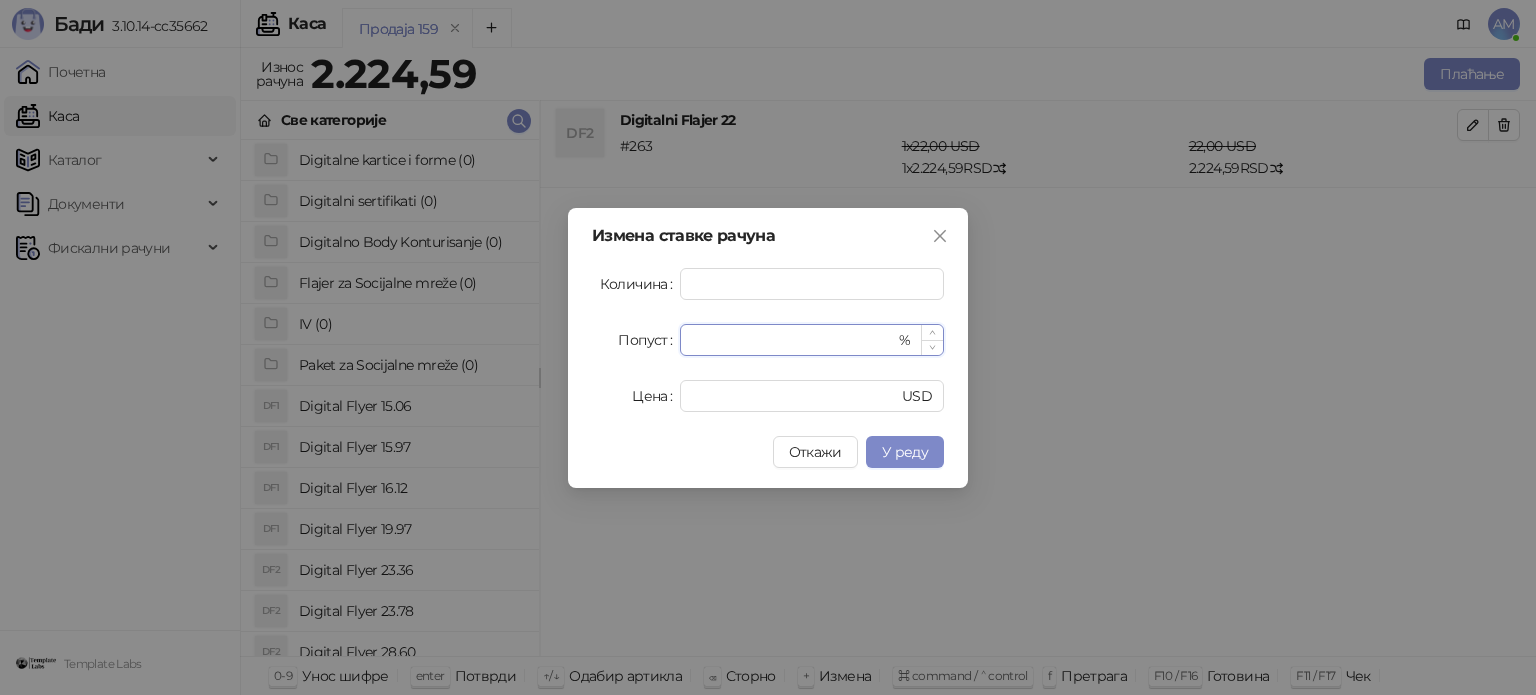 drag, startPoint x: 722, startPoint y: 340, endPoint x: 691, endPoint y: 341, distance: 31.016125 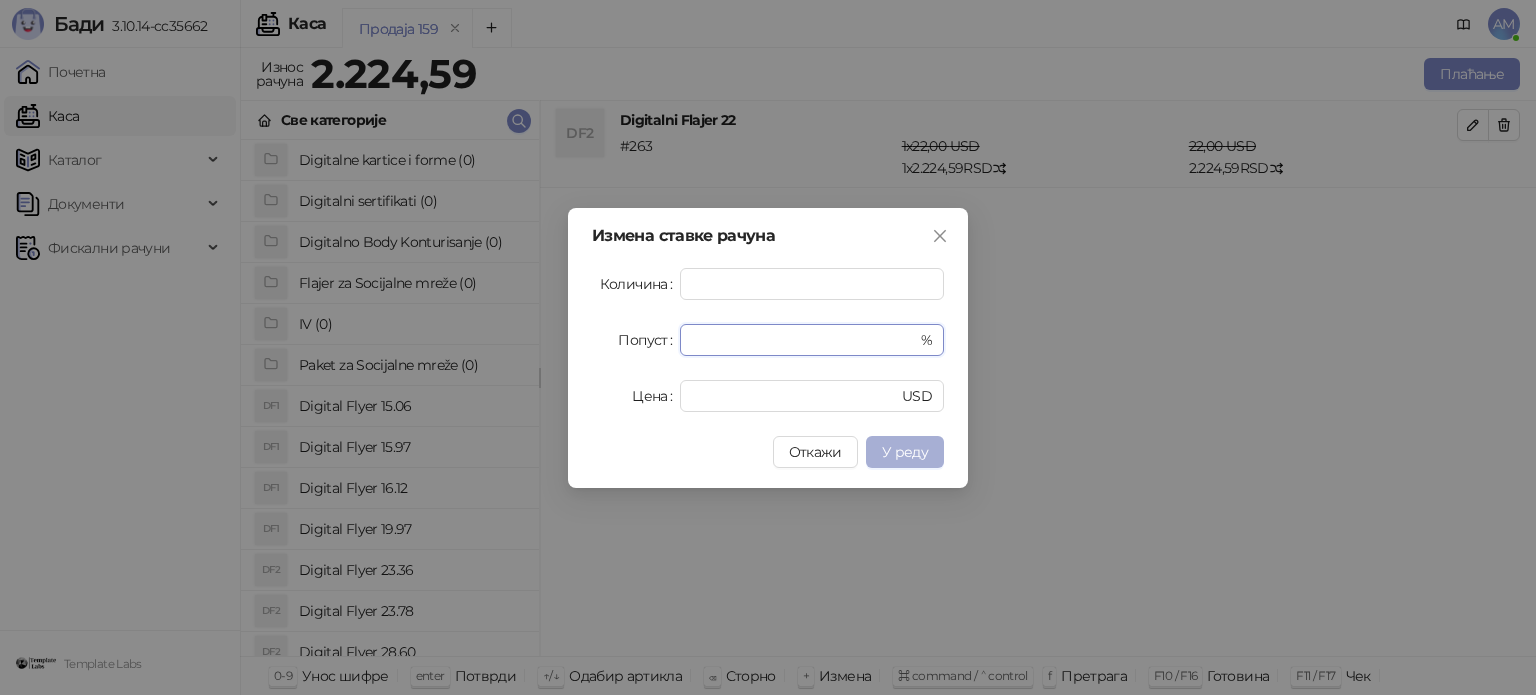 type on "**" 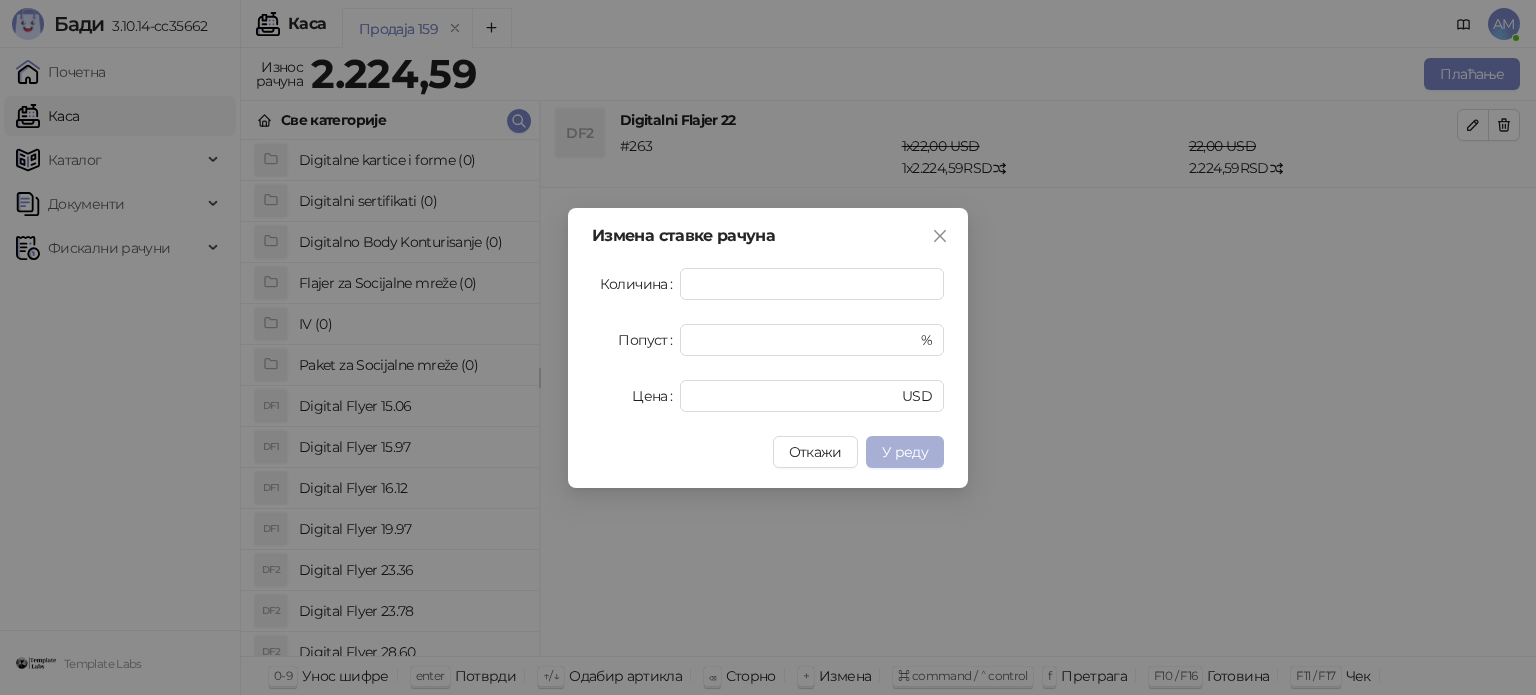 click on "У реду" at bounding box center [905, 452] 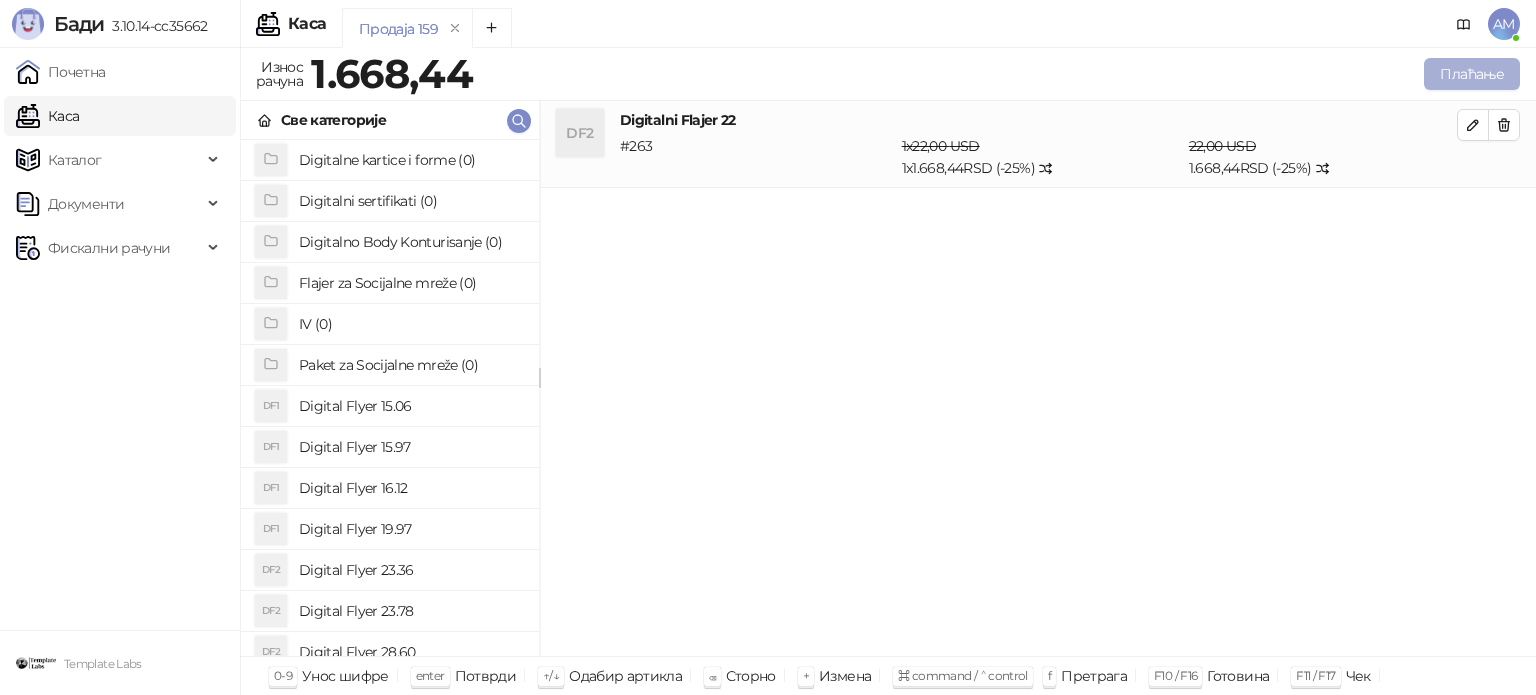 click on "Плаћање" at bounding box center [1472, 74] 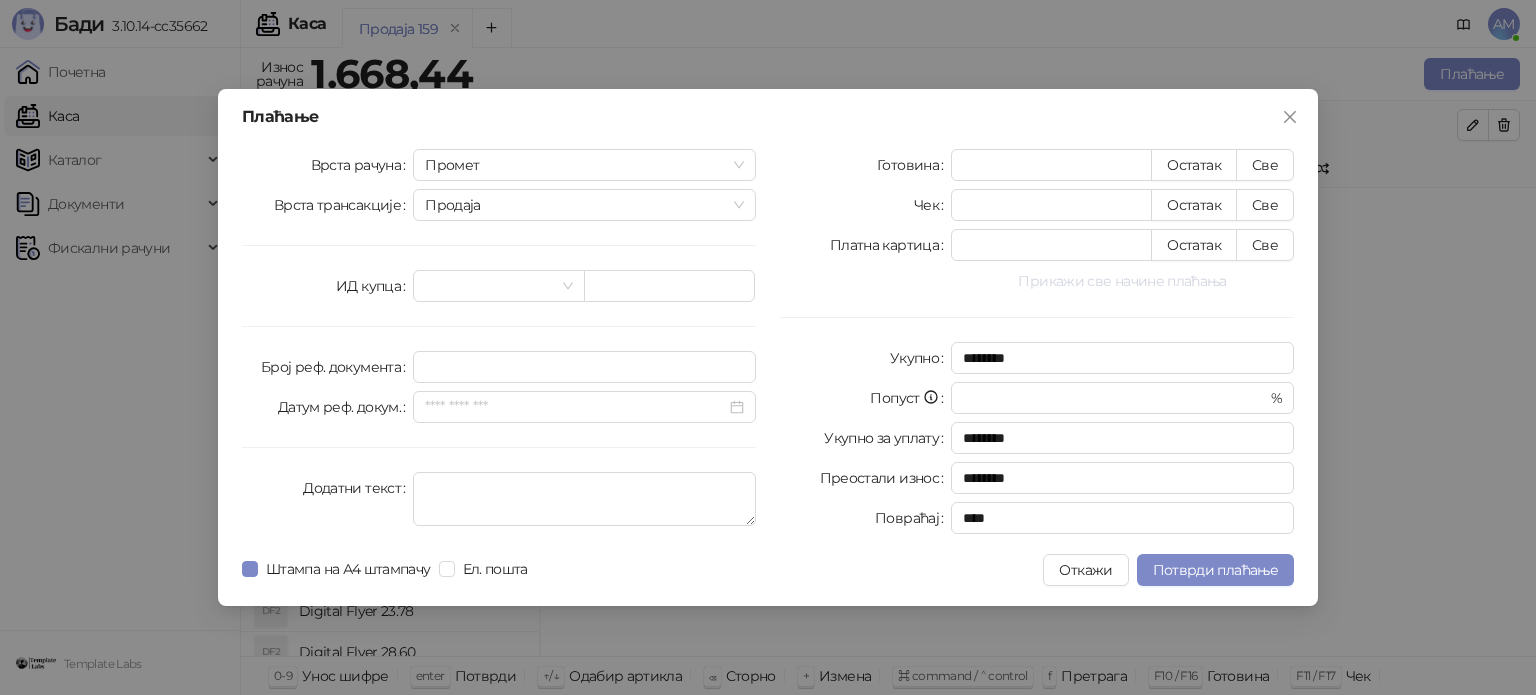 click on "Прикажи све начине плаћања" at bounding box center (1122, 281) 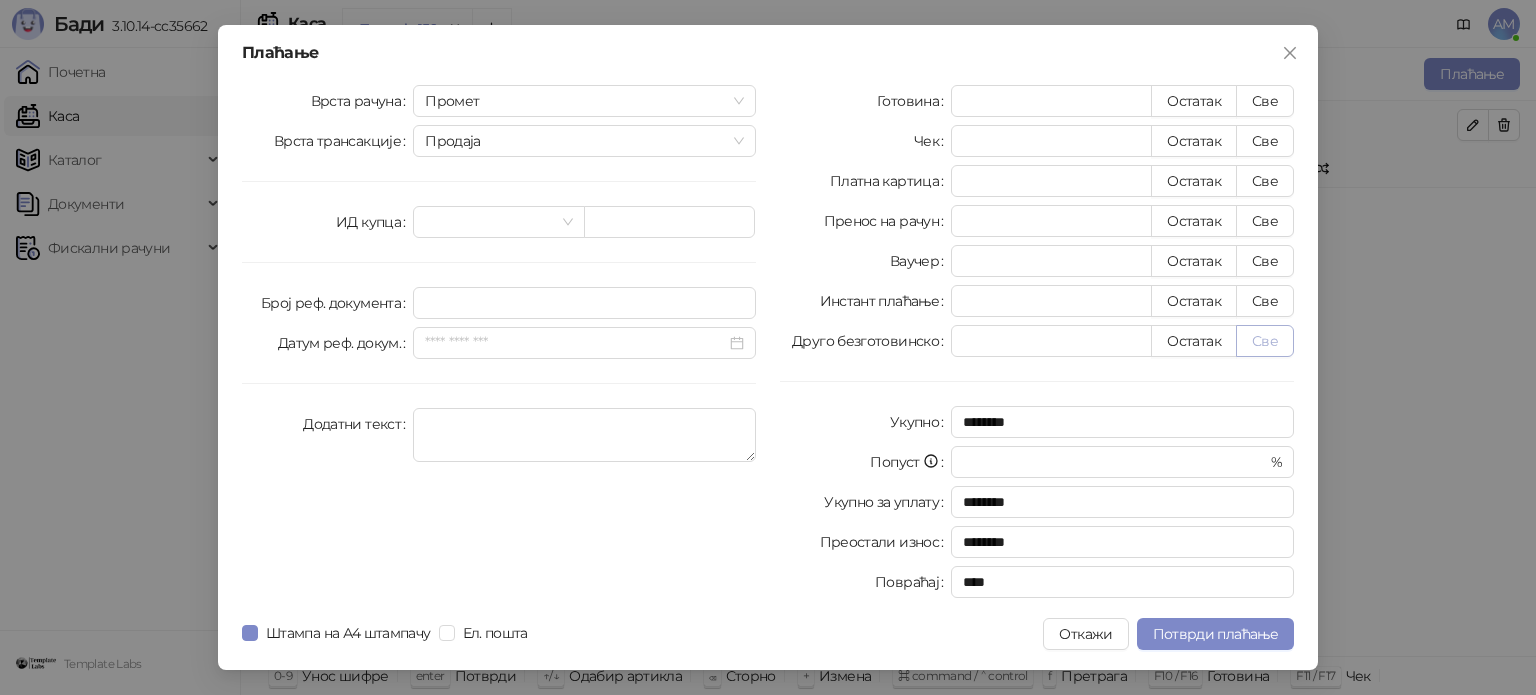click on "Све" at bounding box center [1265, 341] 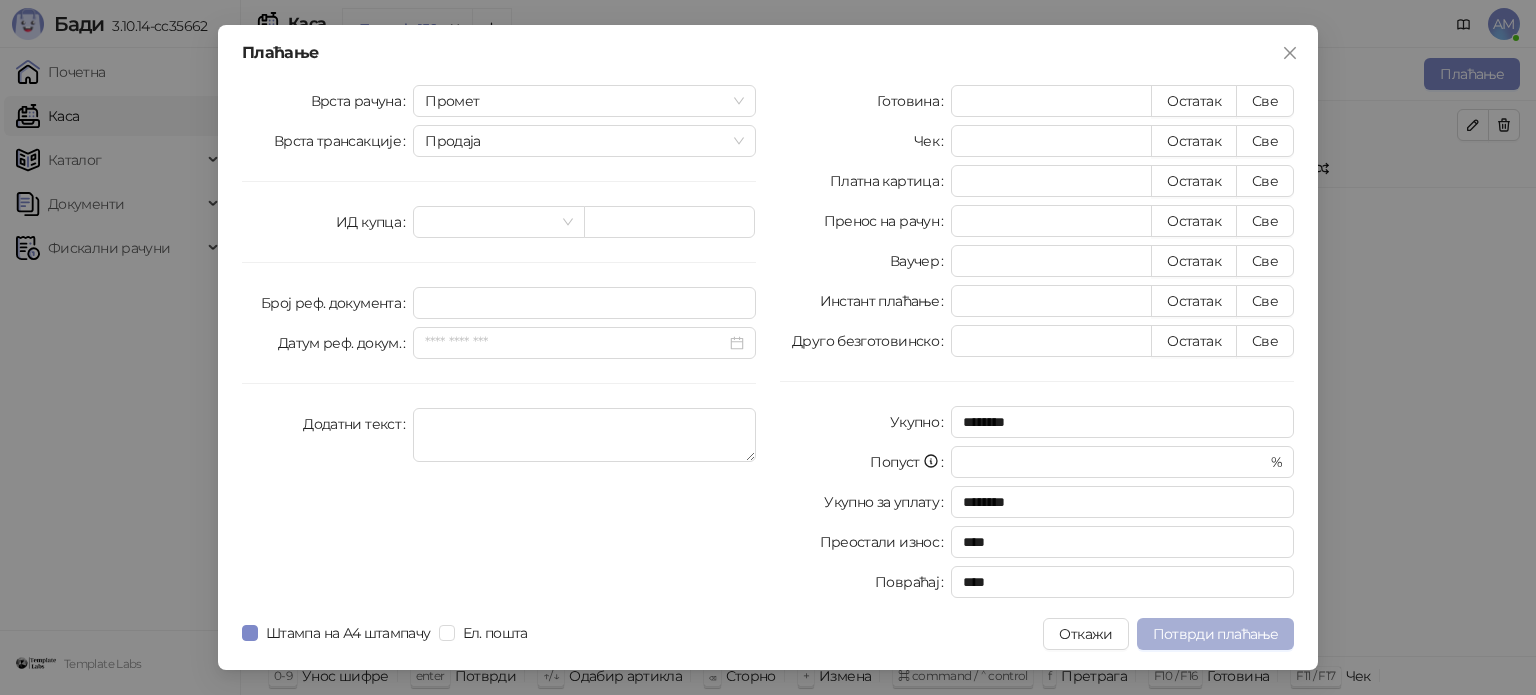 click on "Потврди плаћање" at bounding box center (1215, 634) 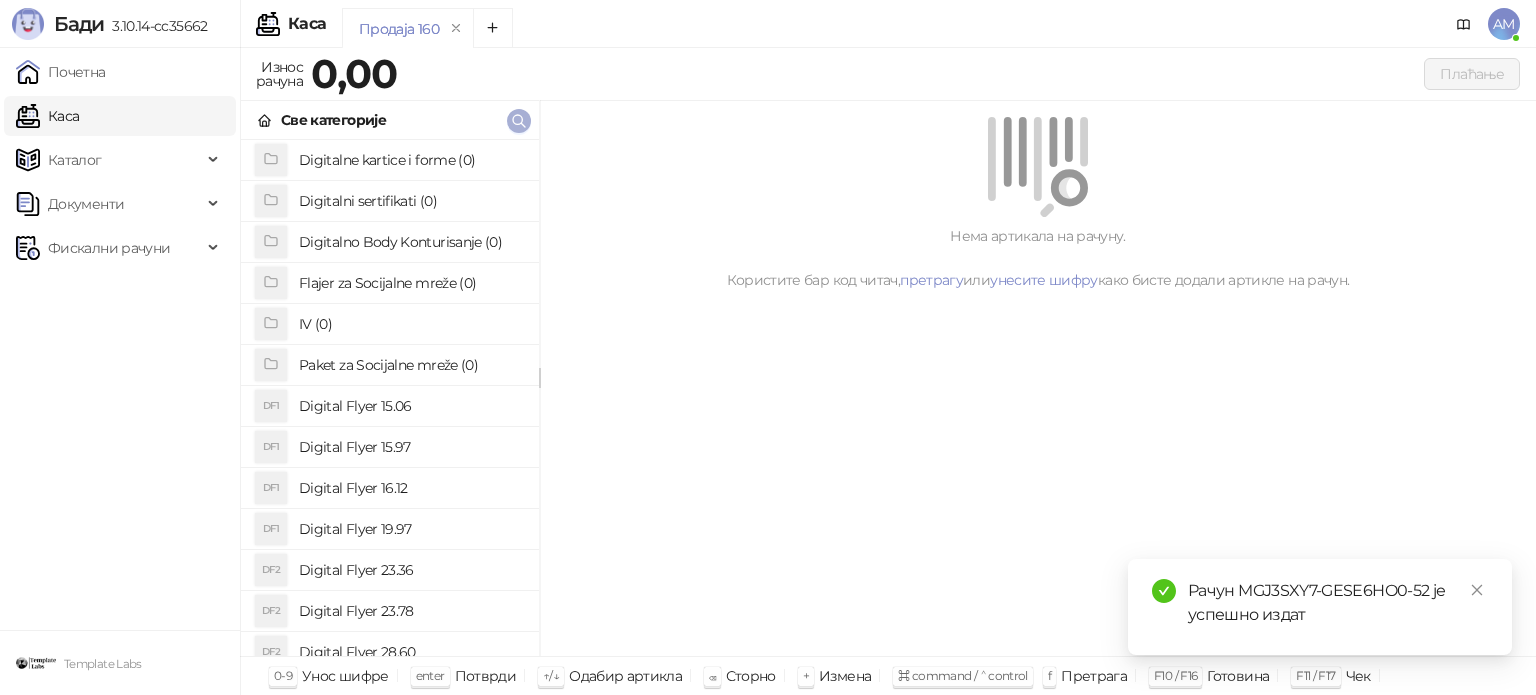 click 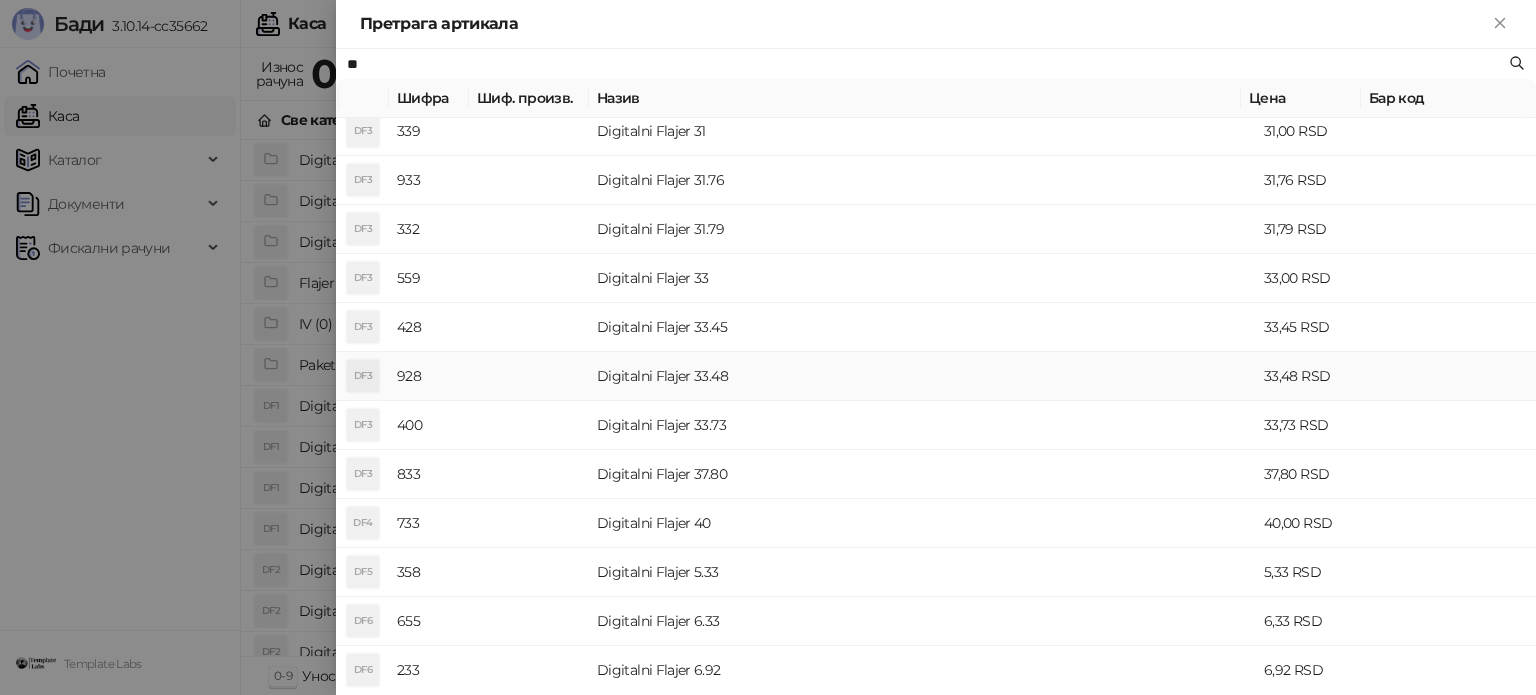 scroll, scrollTop: 600, scrollLeft: 0, axis: vertical 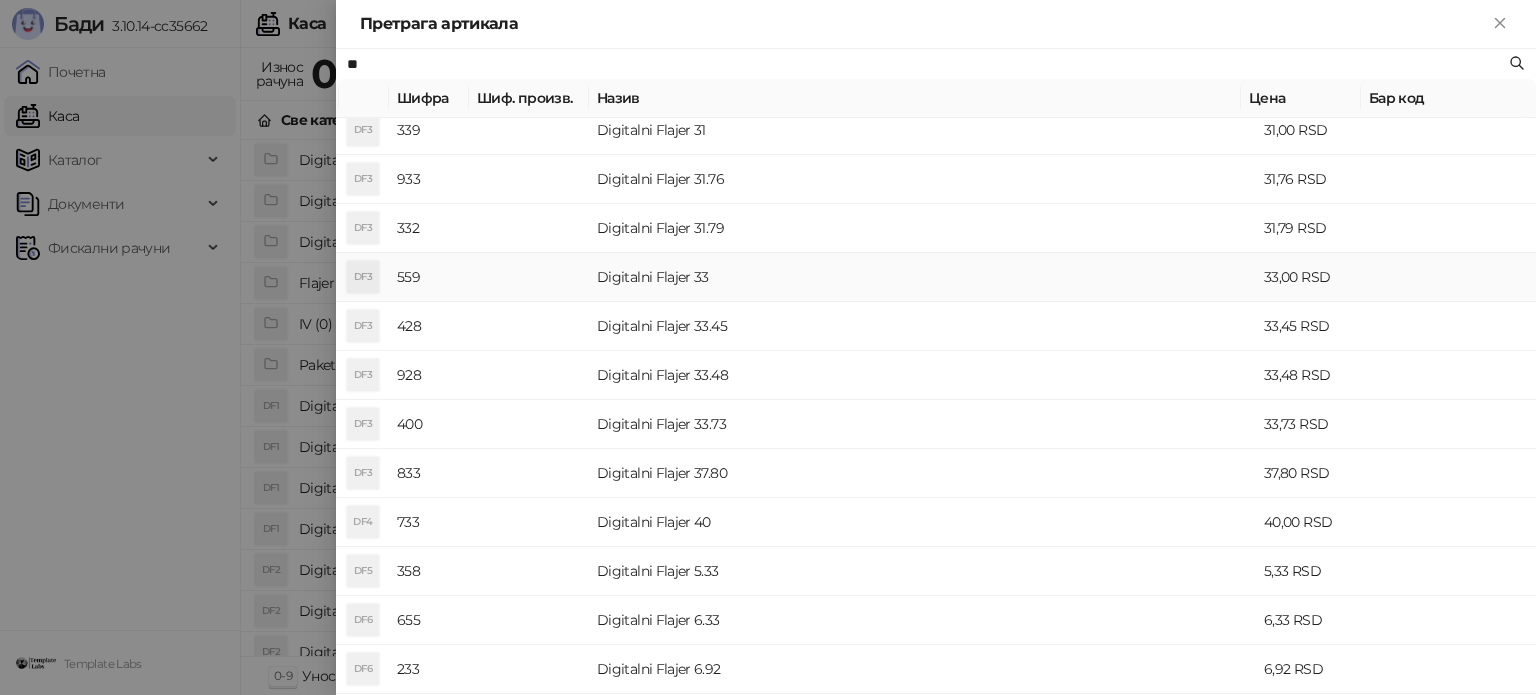 type on "**" 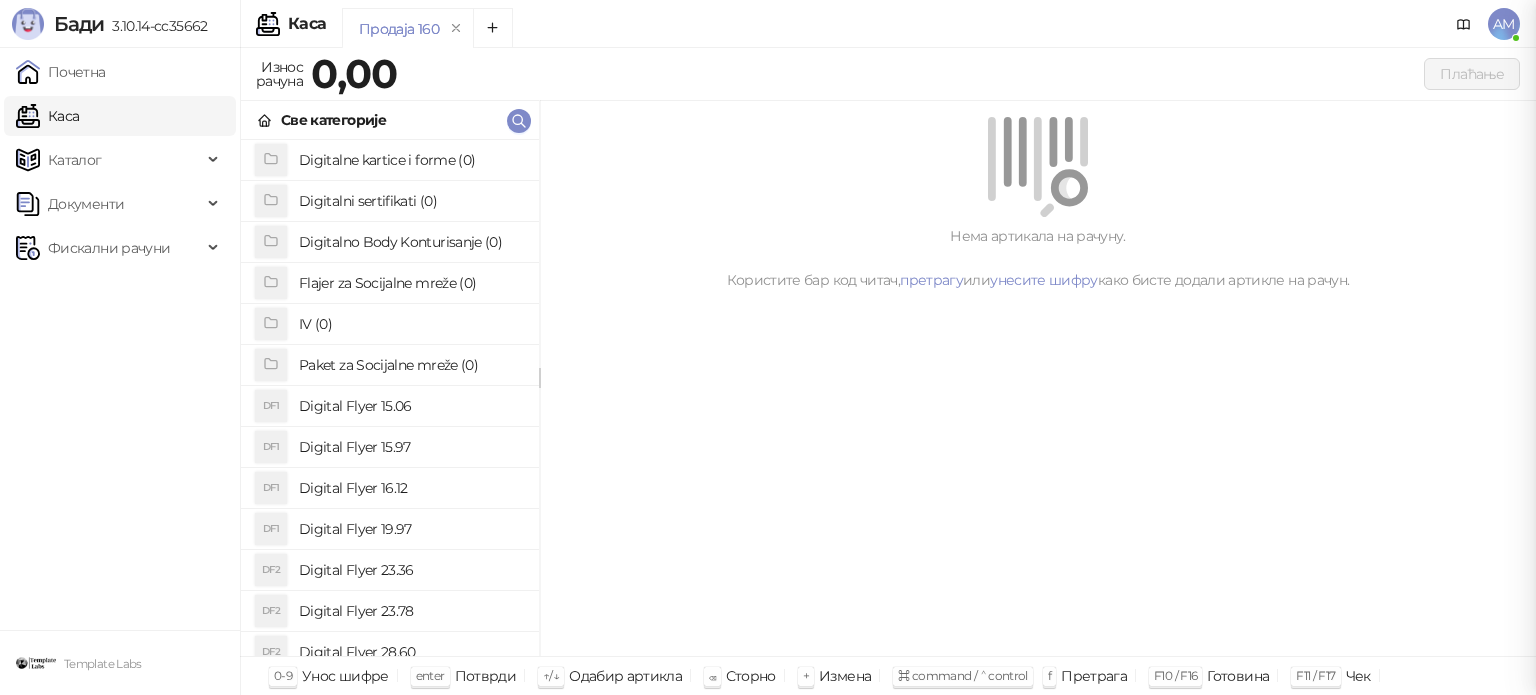 scroll, scrollTop: 0, scrollLeft: 0, axis: both 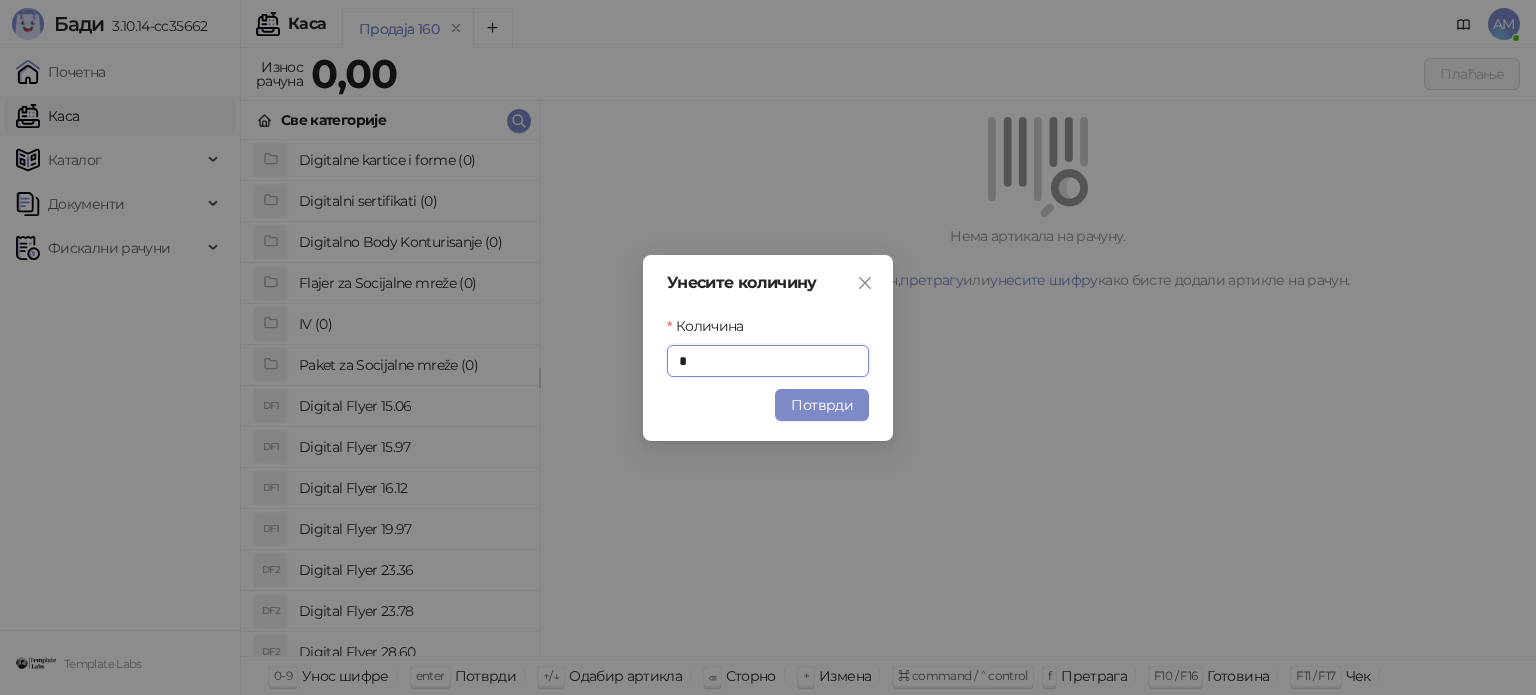 click on "Потврди" at bounding box center (822, 405) 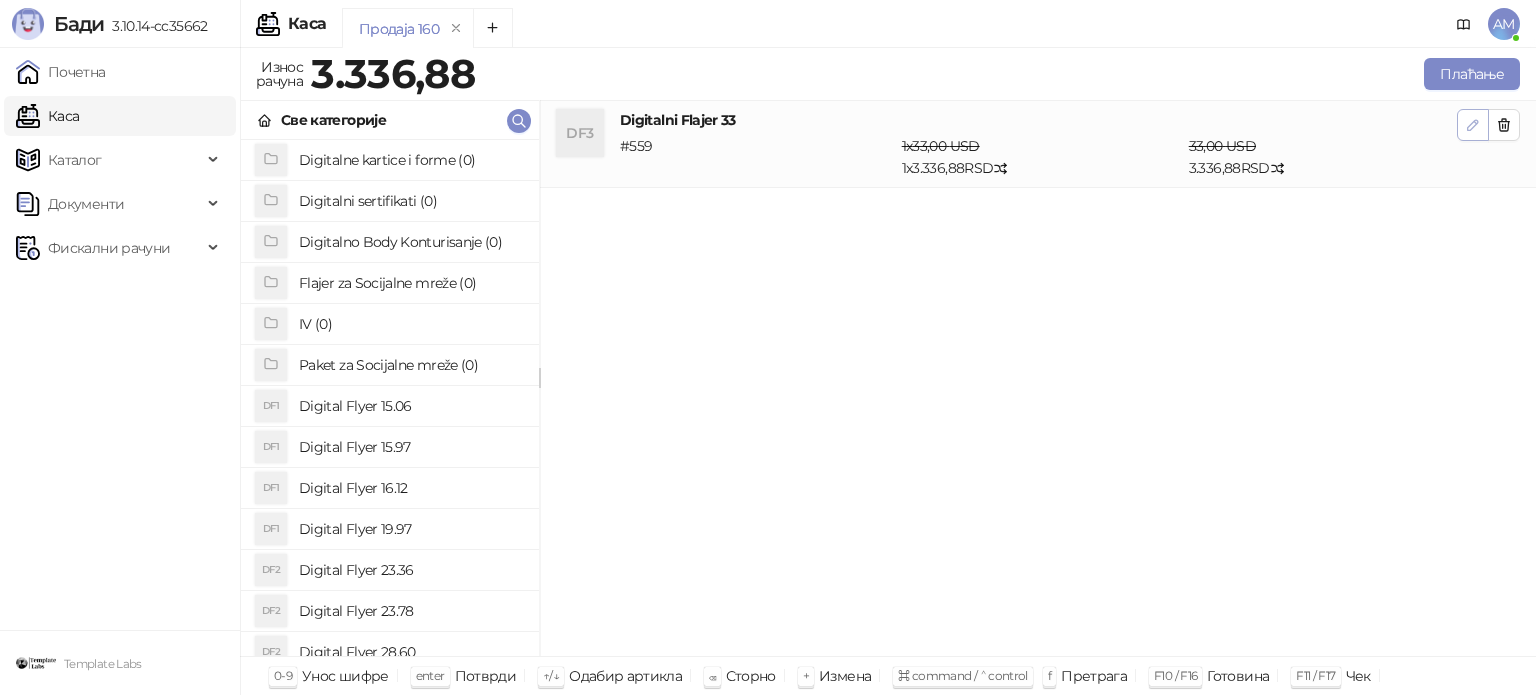 click 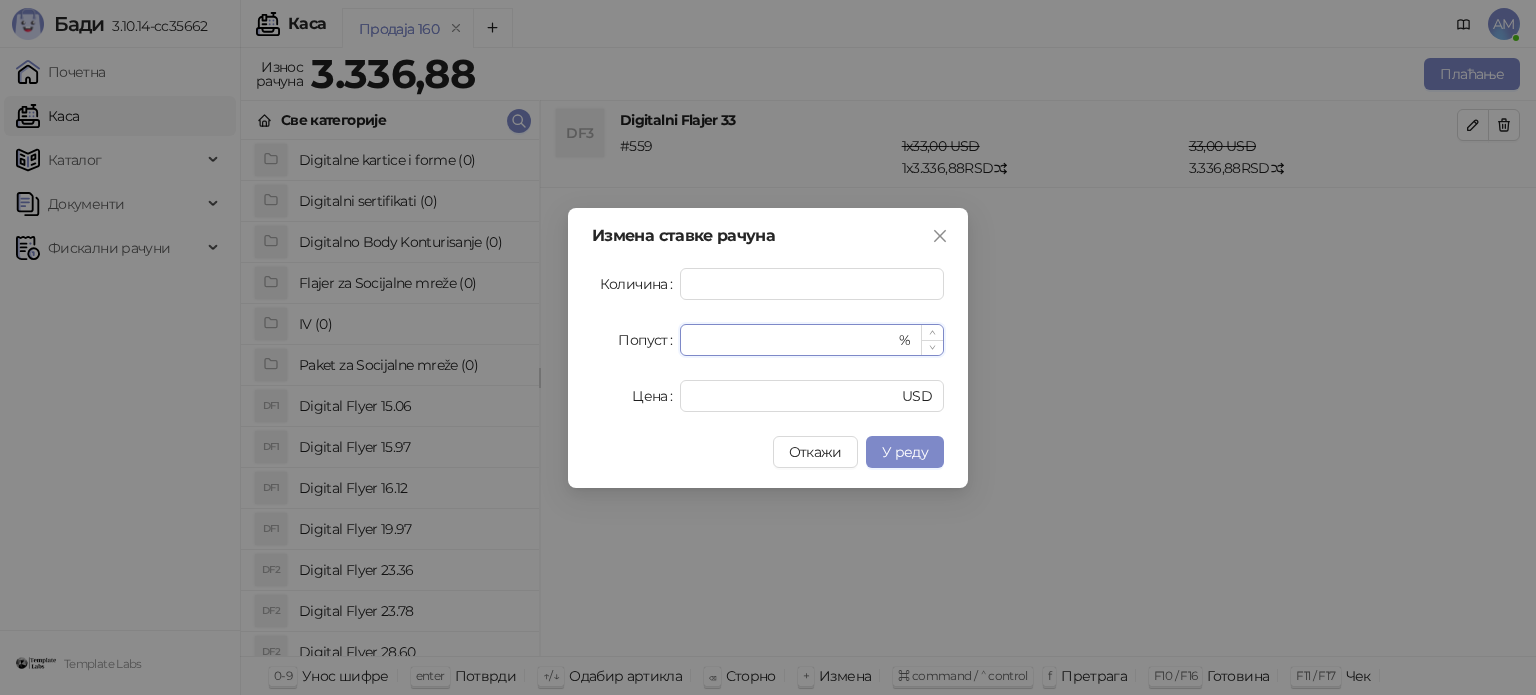 drag, startPoint x: 742, startPoint y: 330, endPoint x: 681, endPoint y: 335, distance: 61.204575 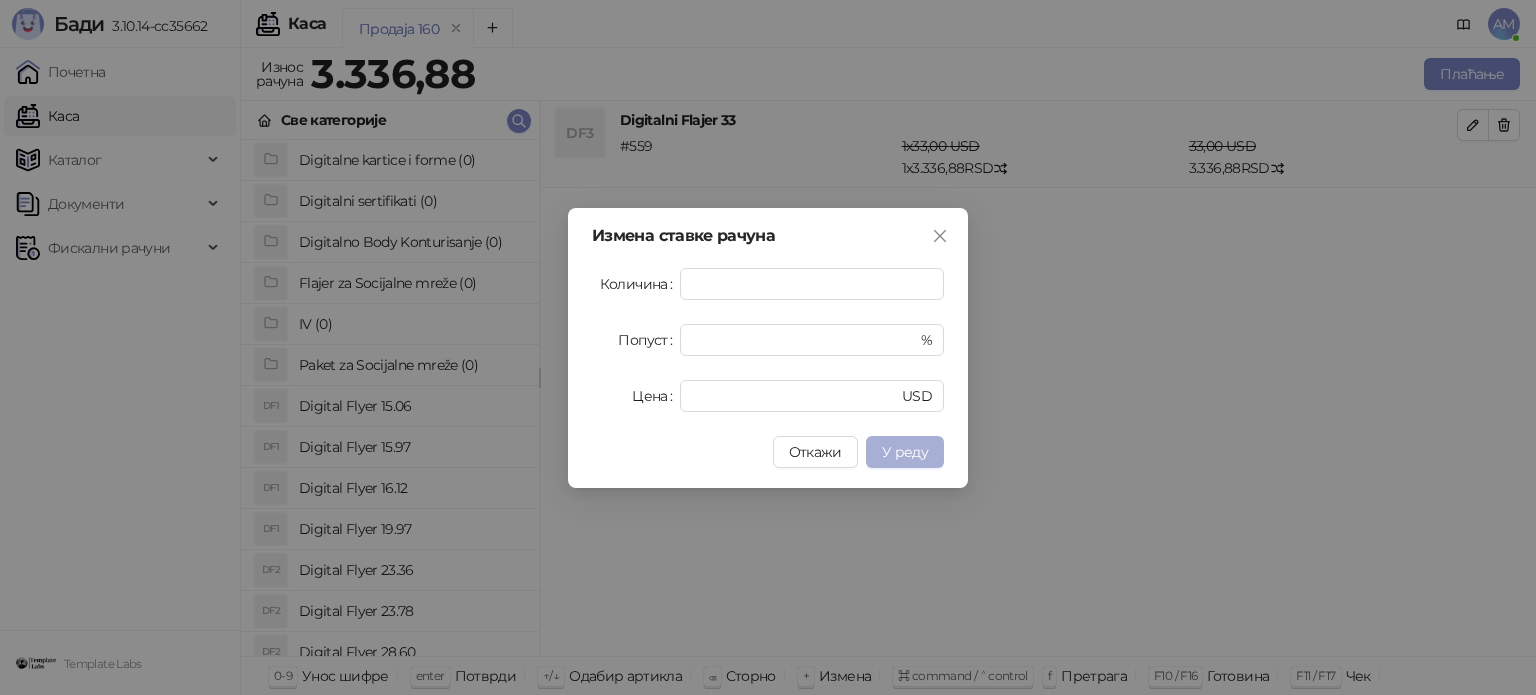 click on "У реду" at bounding box center (905, 452) 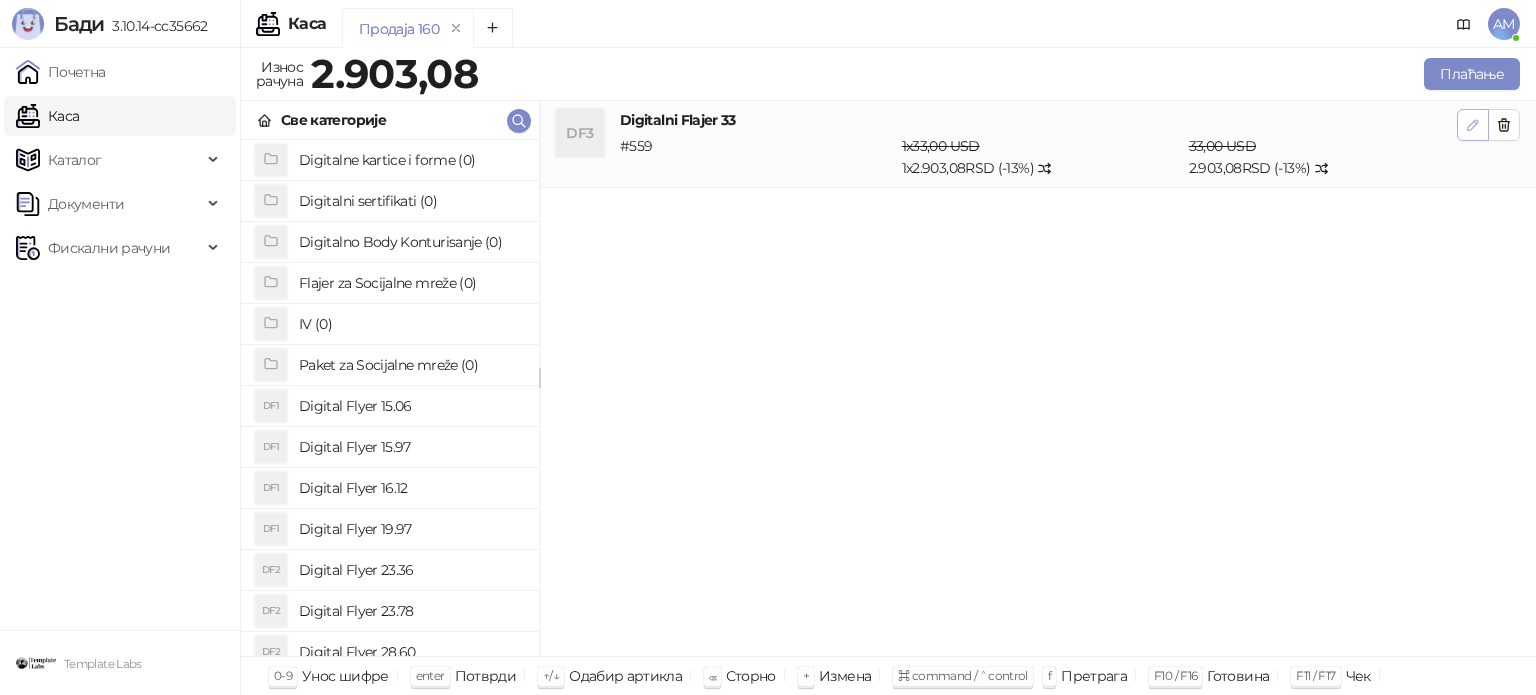 click 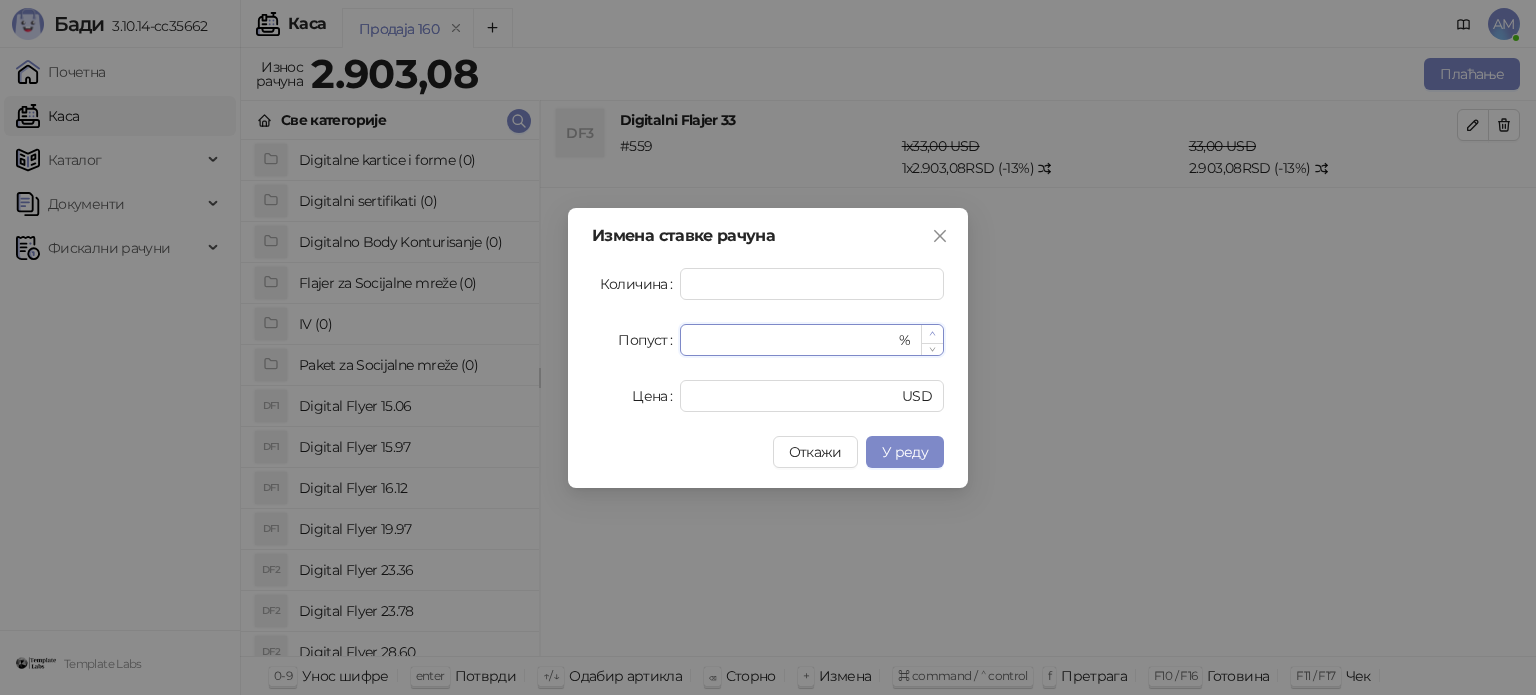 click 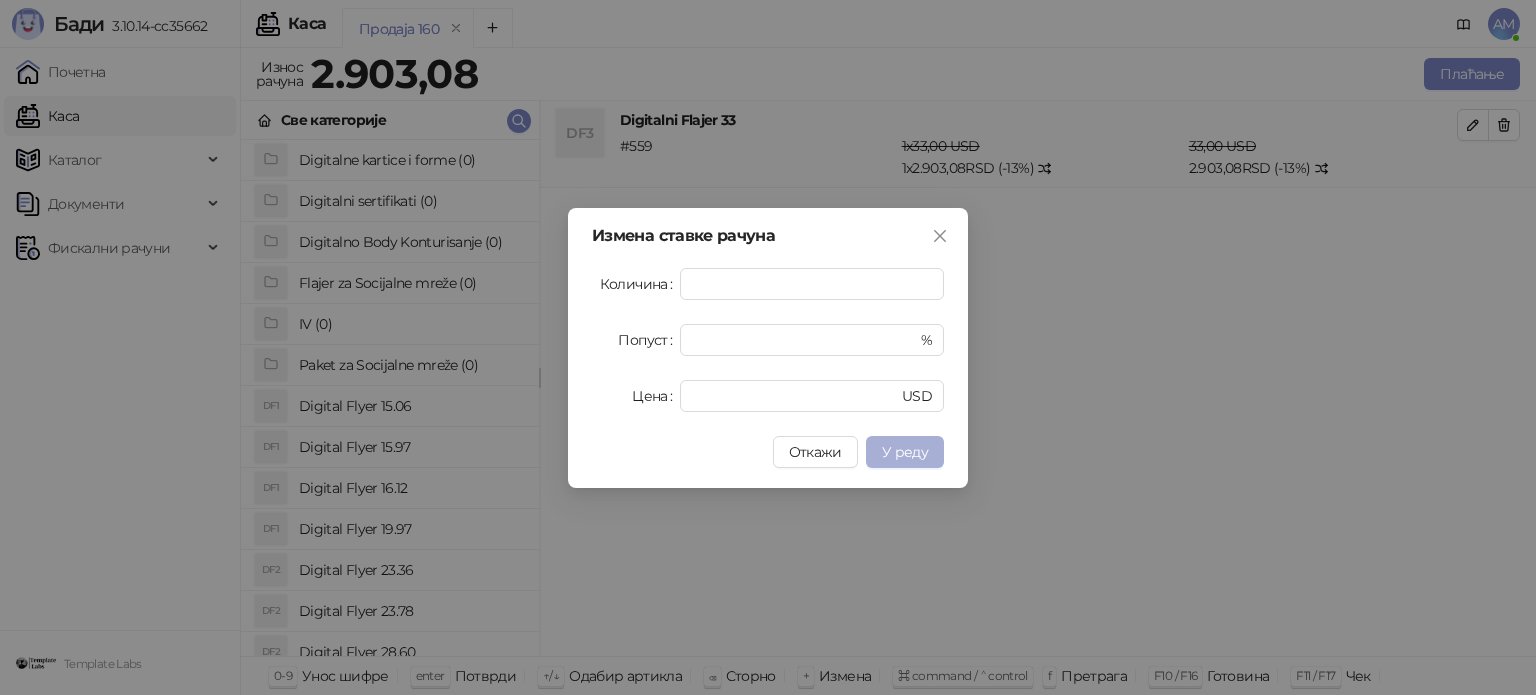 click on "У реду" at bounding box center [905, 452] 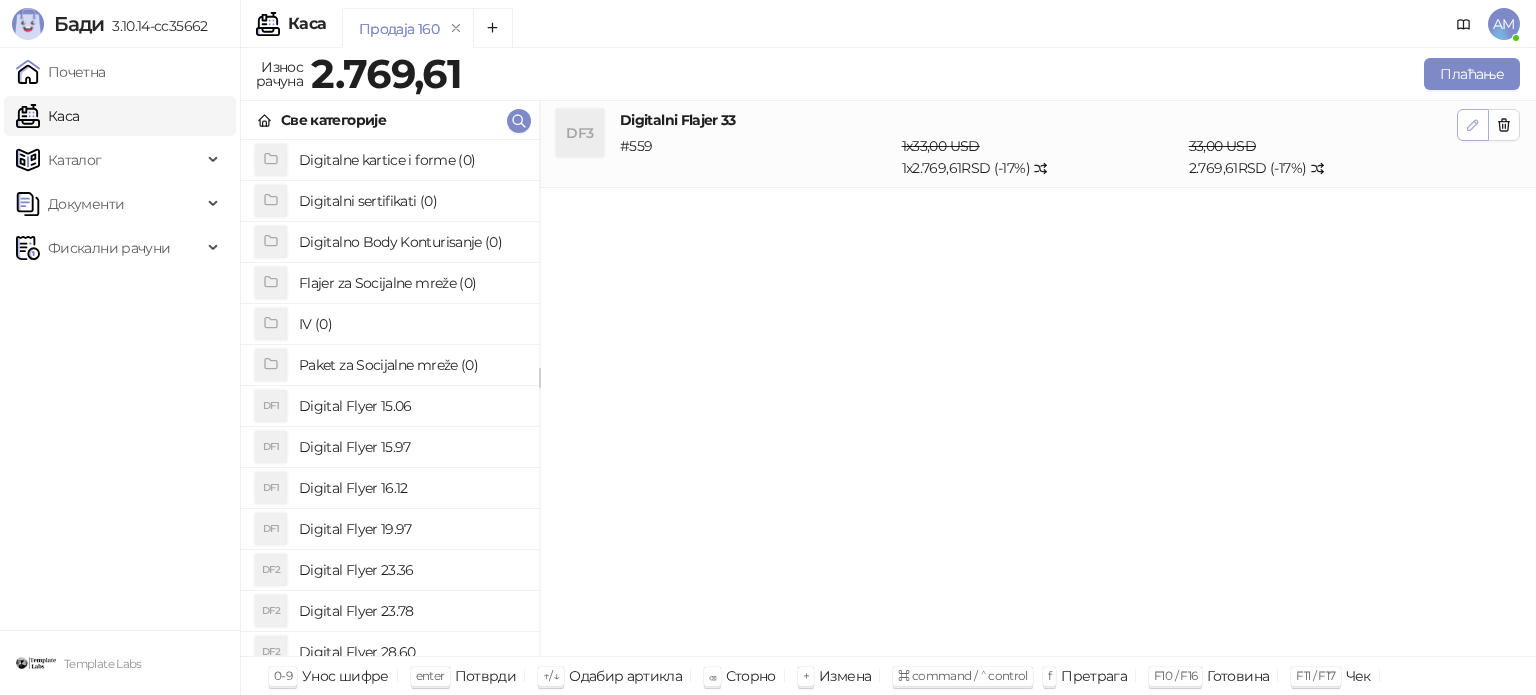 click 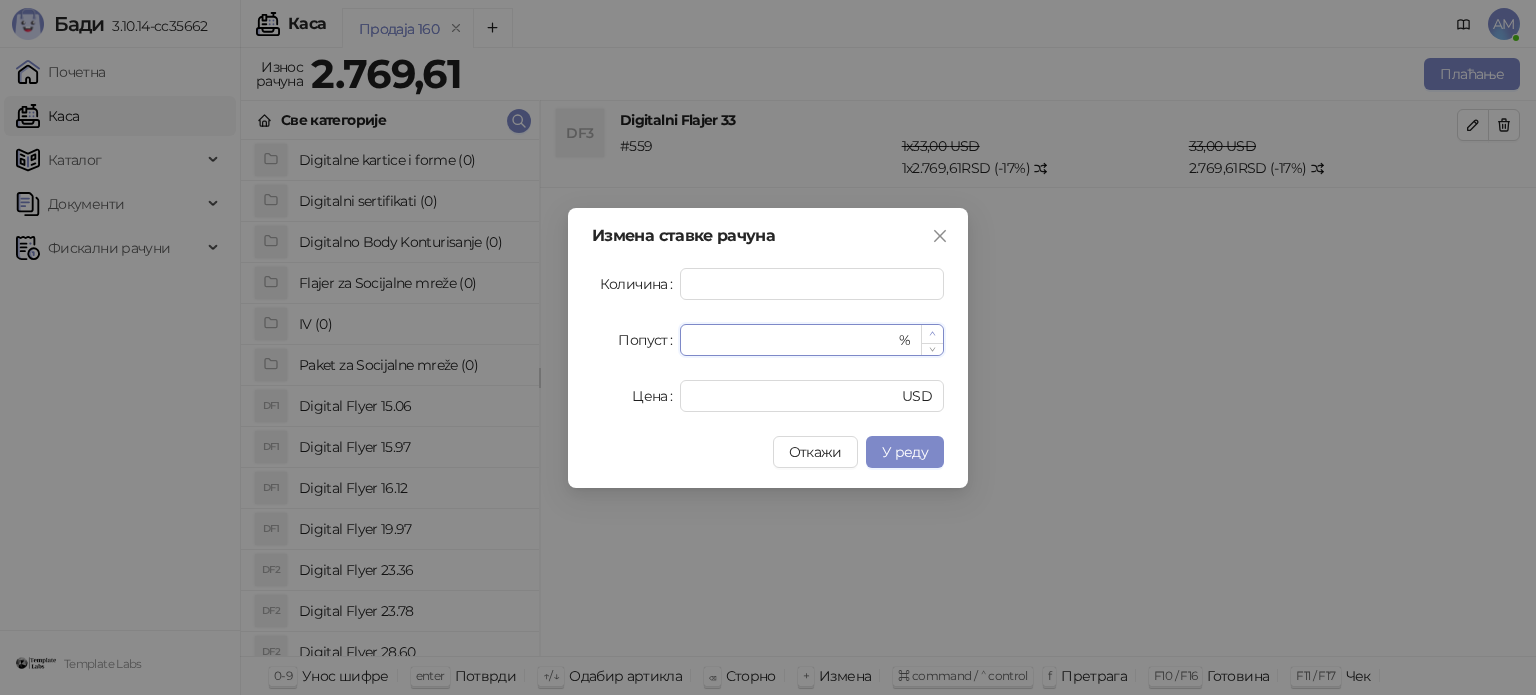 click at bounding box center (932, 334) 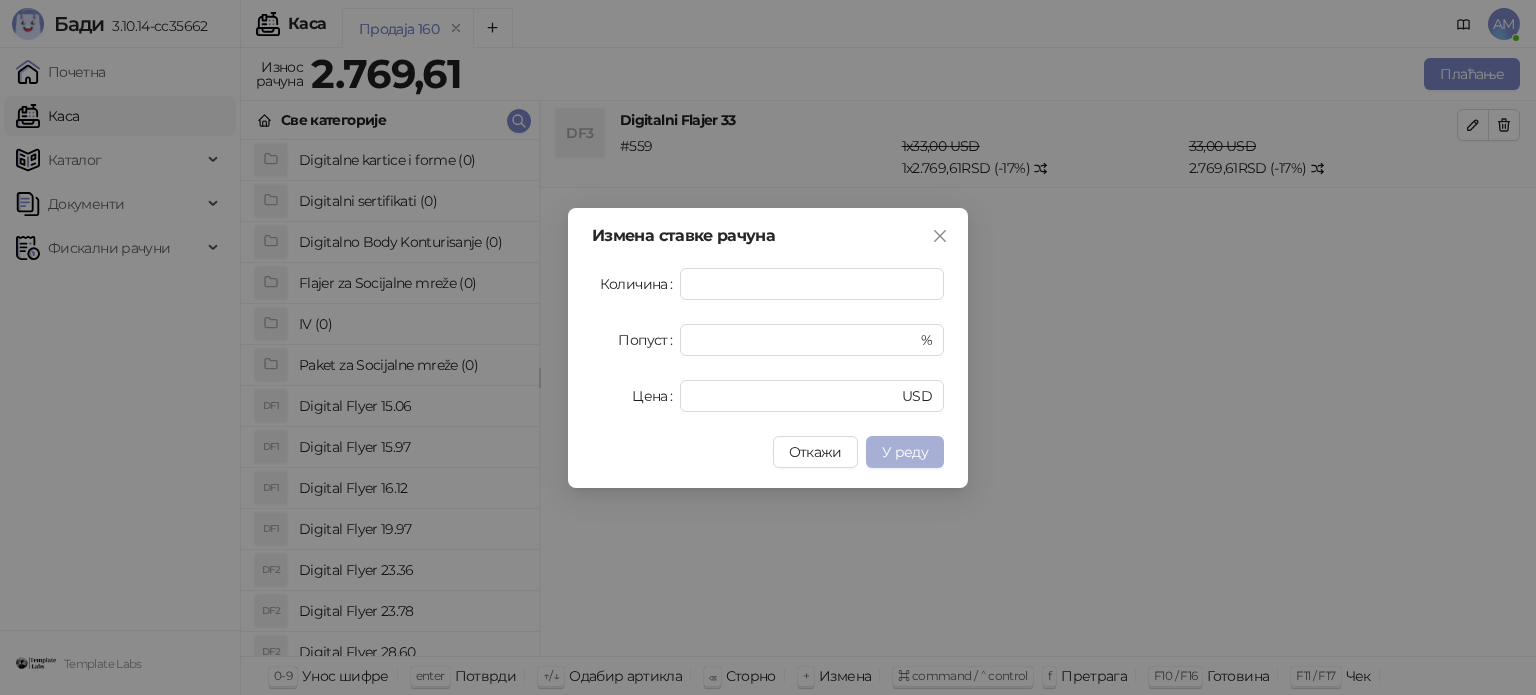 click on "У реду" at bounding box center [905, 452] 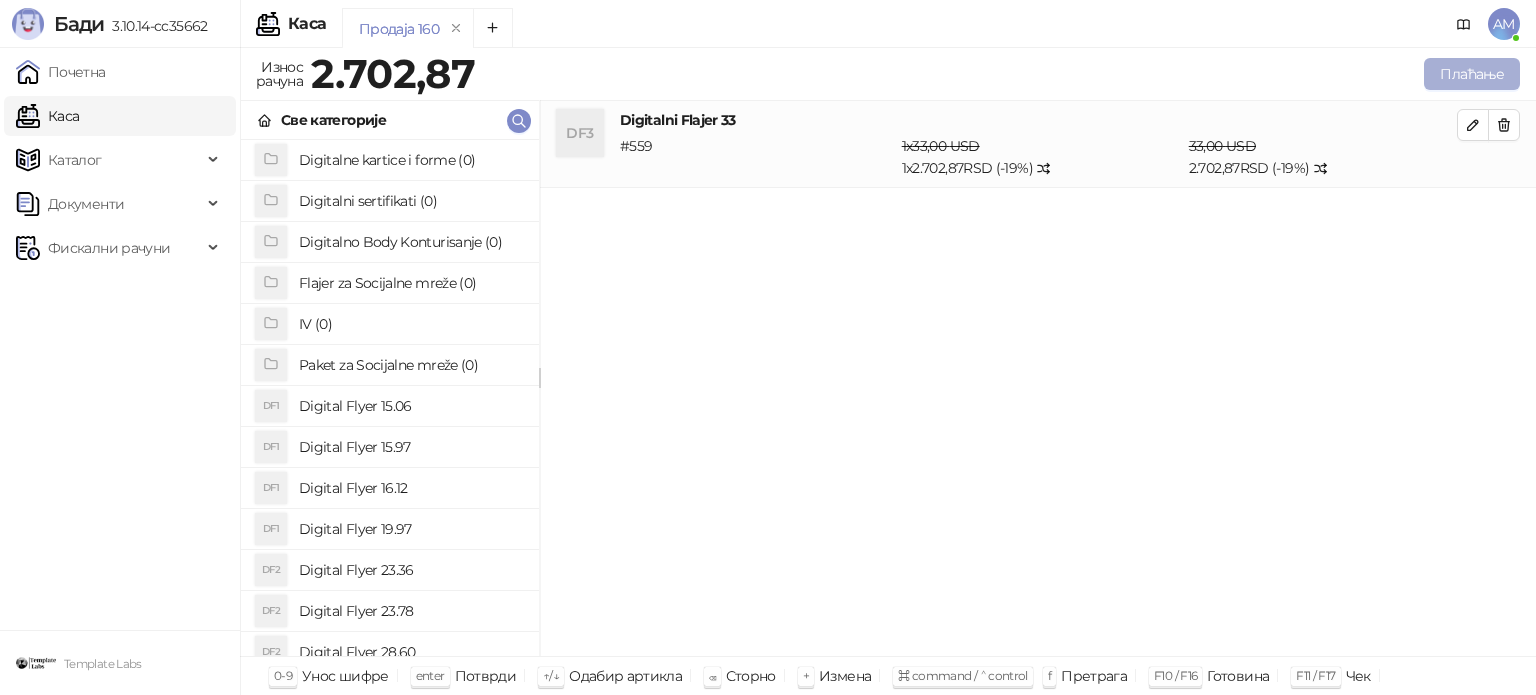 click on "Плаћање" at bounding box center [1472, 74] 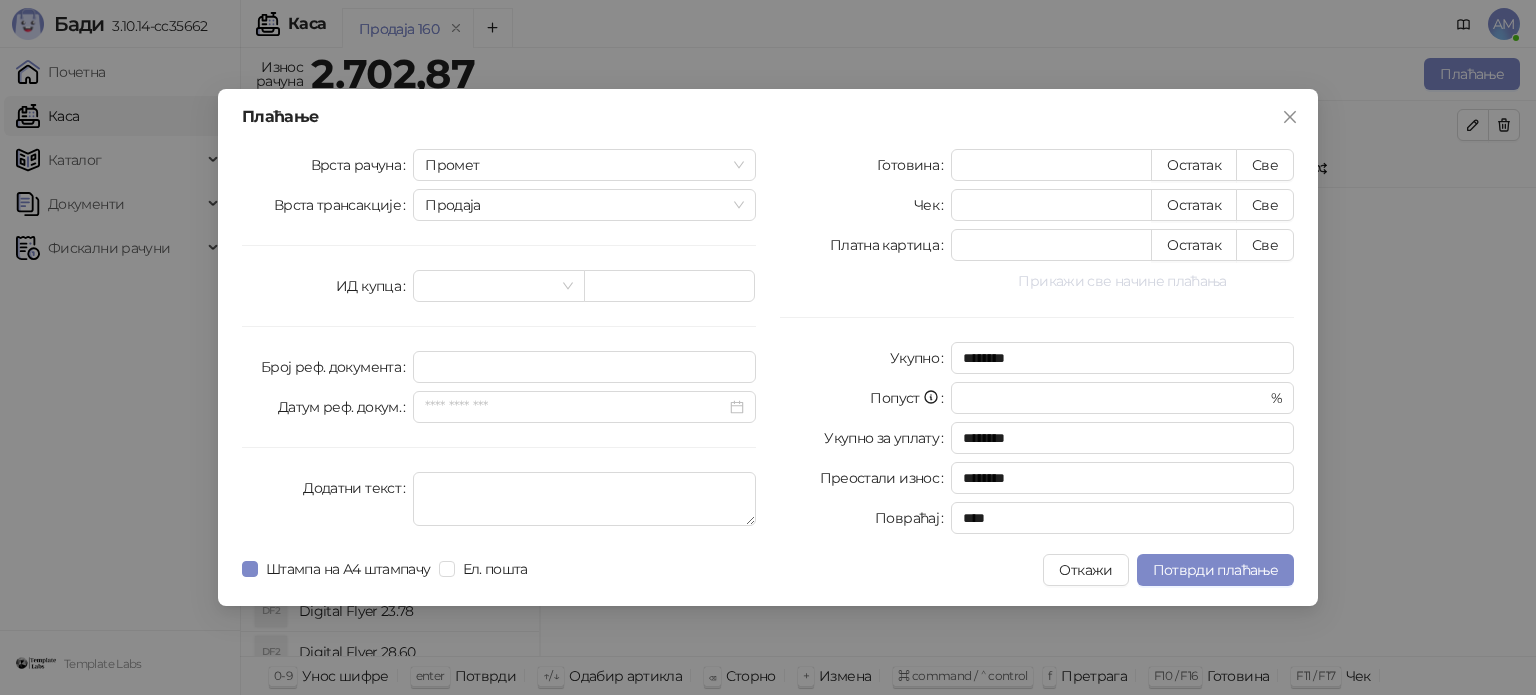 click on "Прикажи све начине плаћања" at bounding box center (1122, 281) 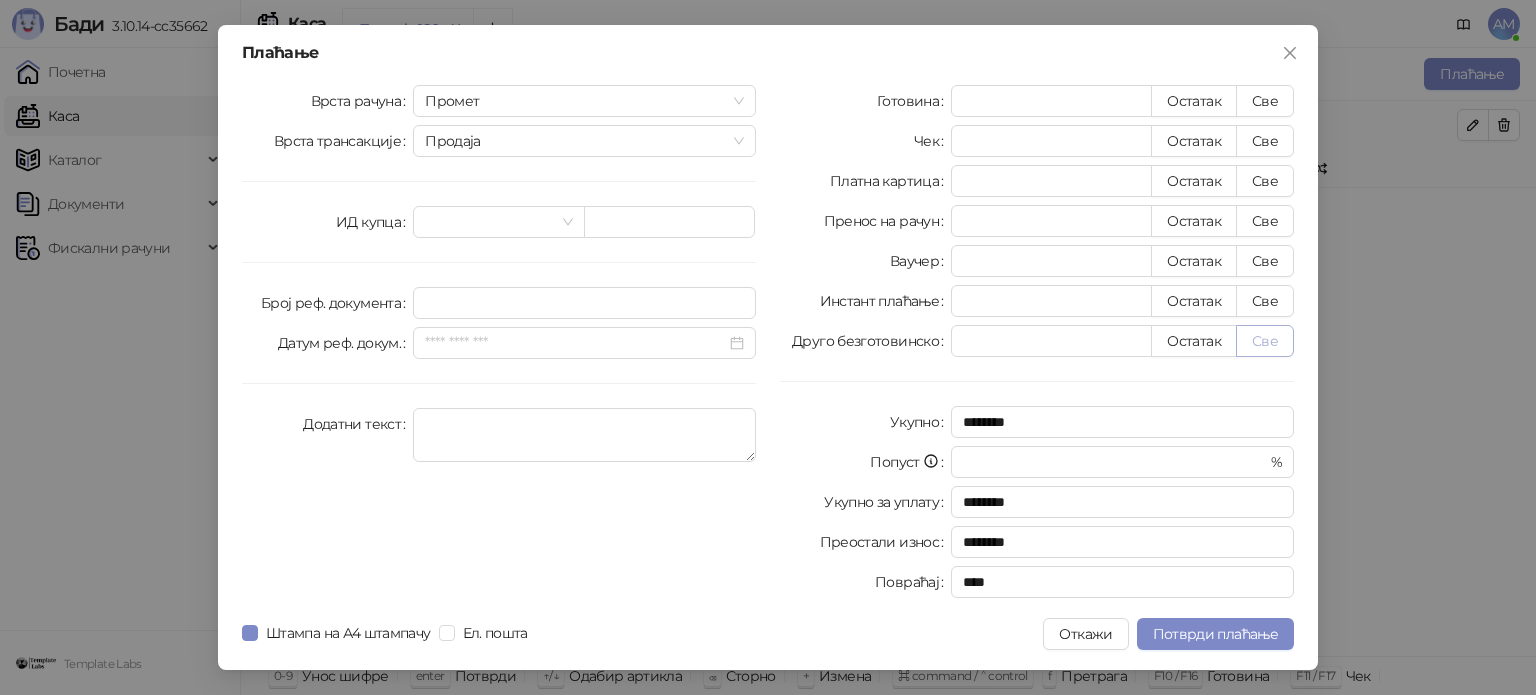 click on "Све" at bounding box center [1265, 341] 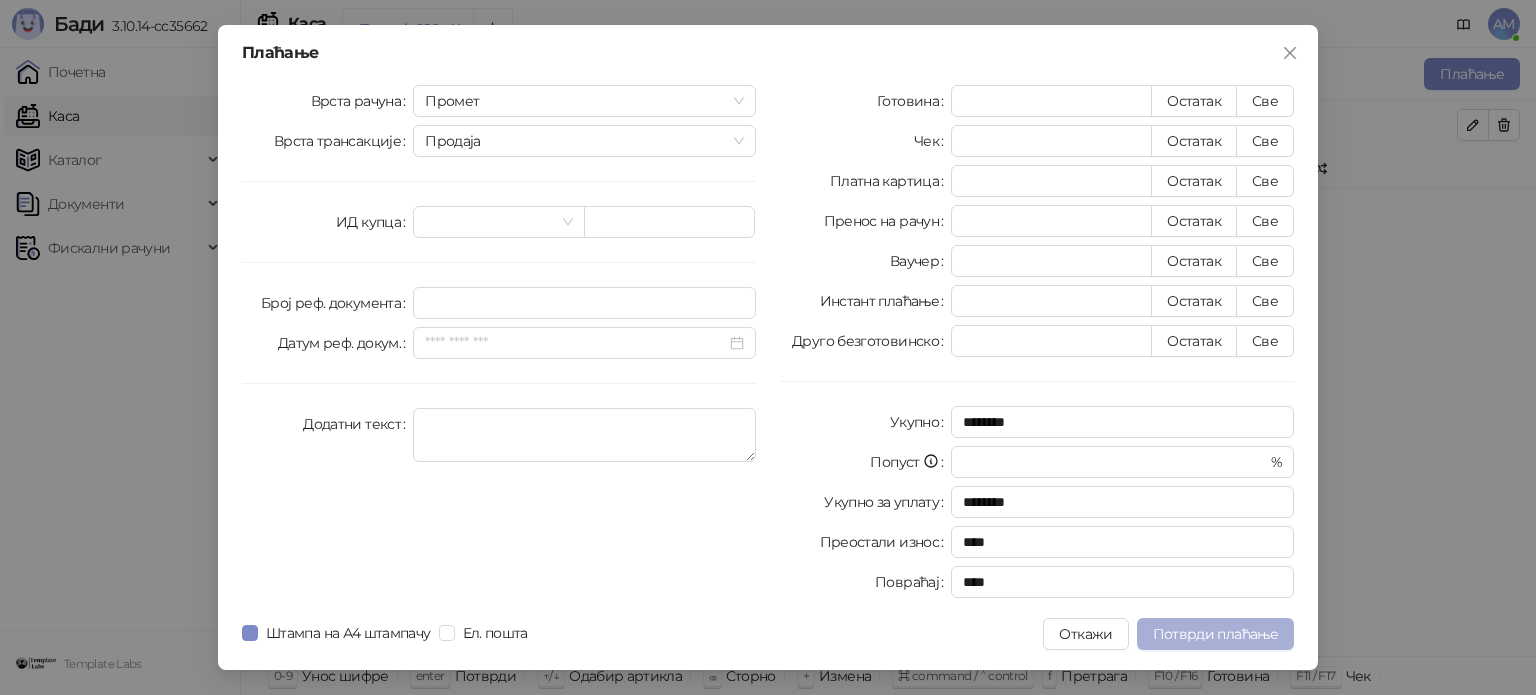 click on "Потврди плаћање" at bounding box center (1215, 634) 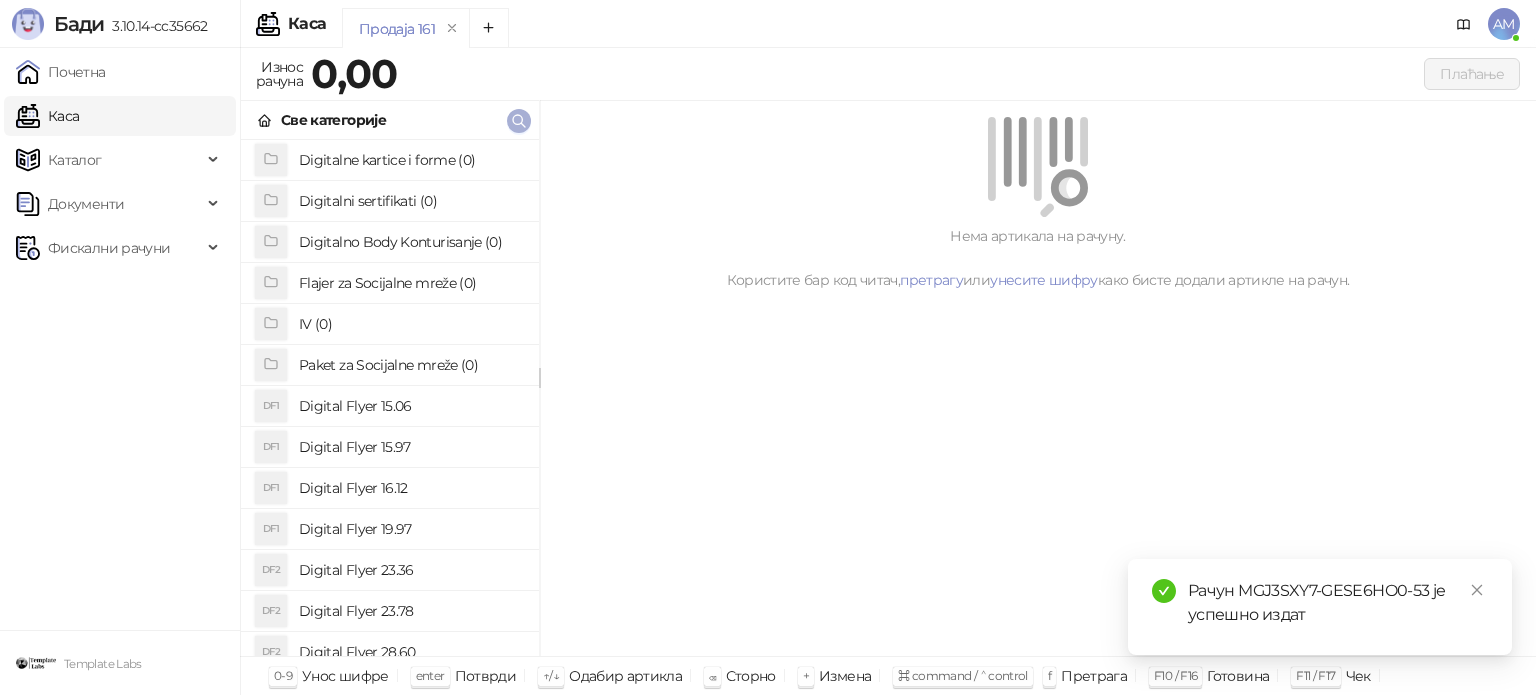 click 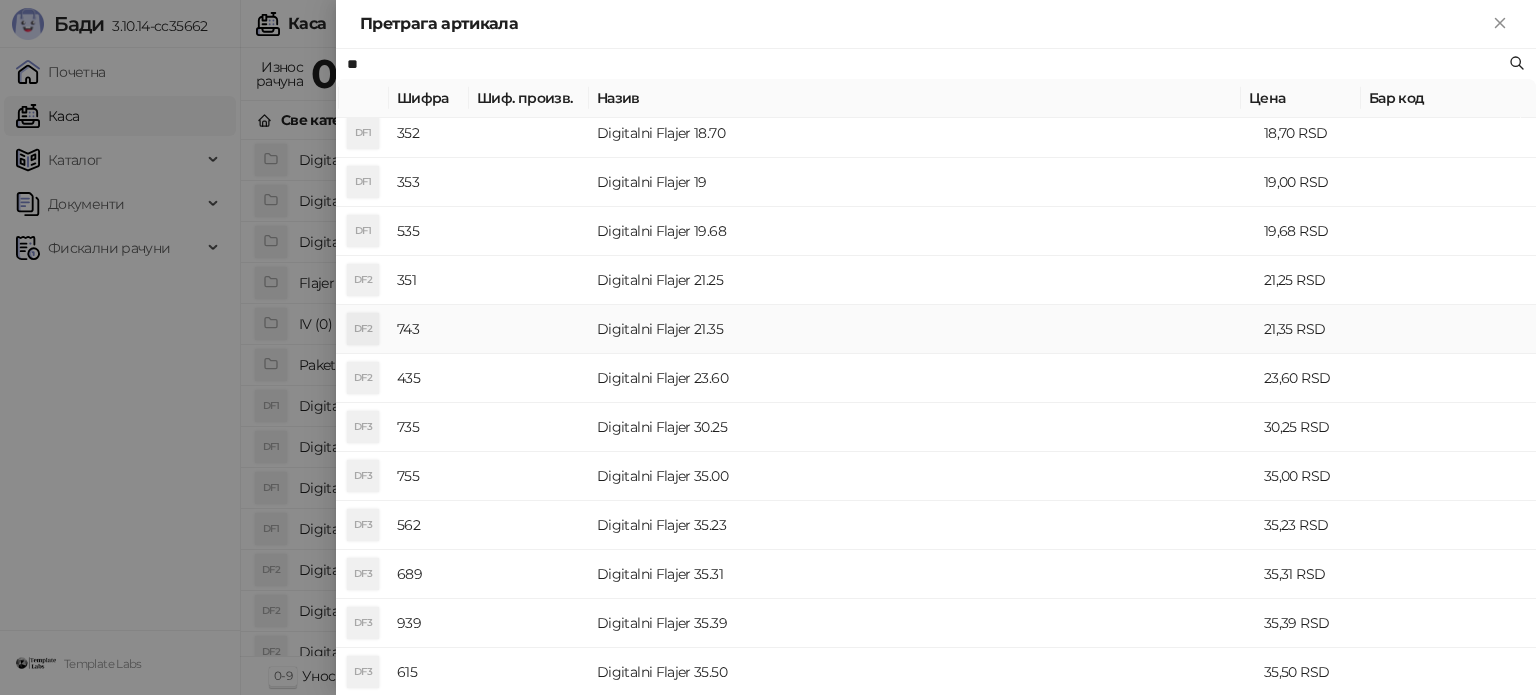 scroll, scrollTop: 300, scrollLeft: 0, axis: vertical 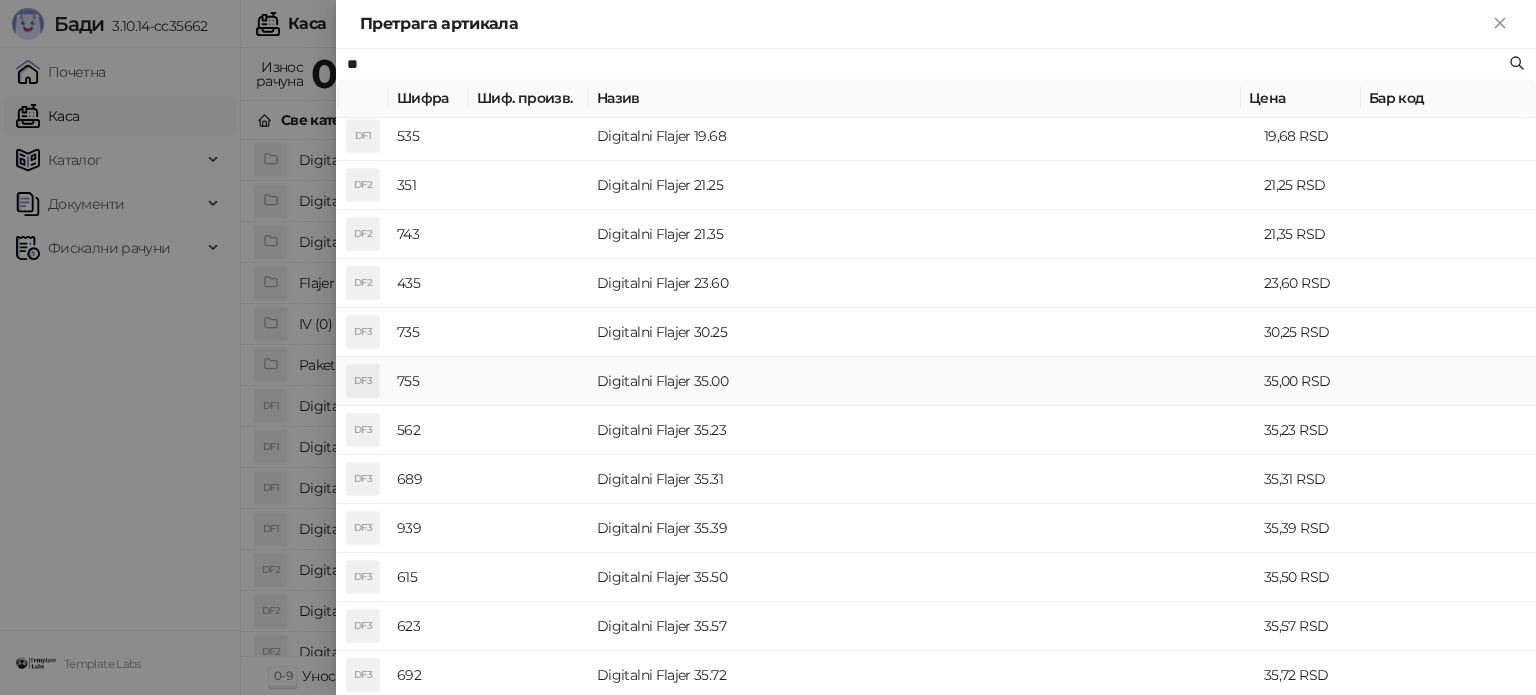type on "**" 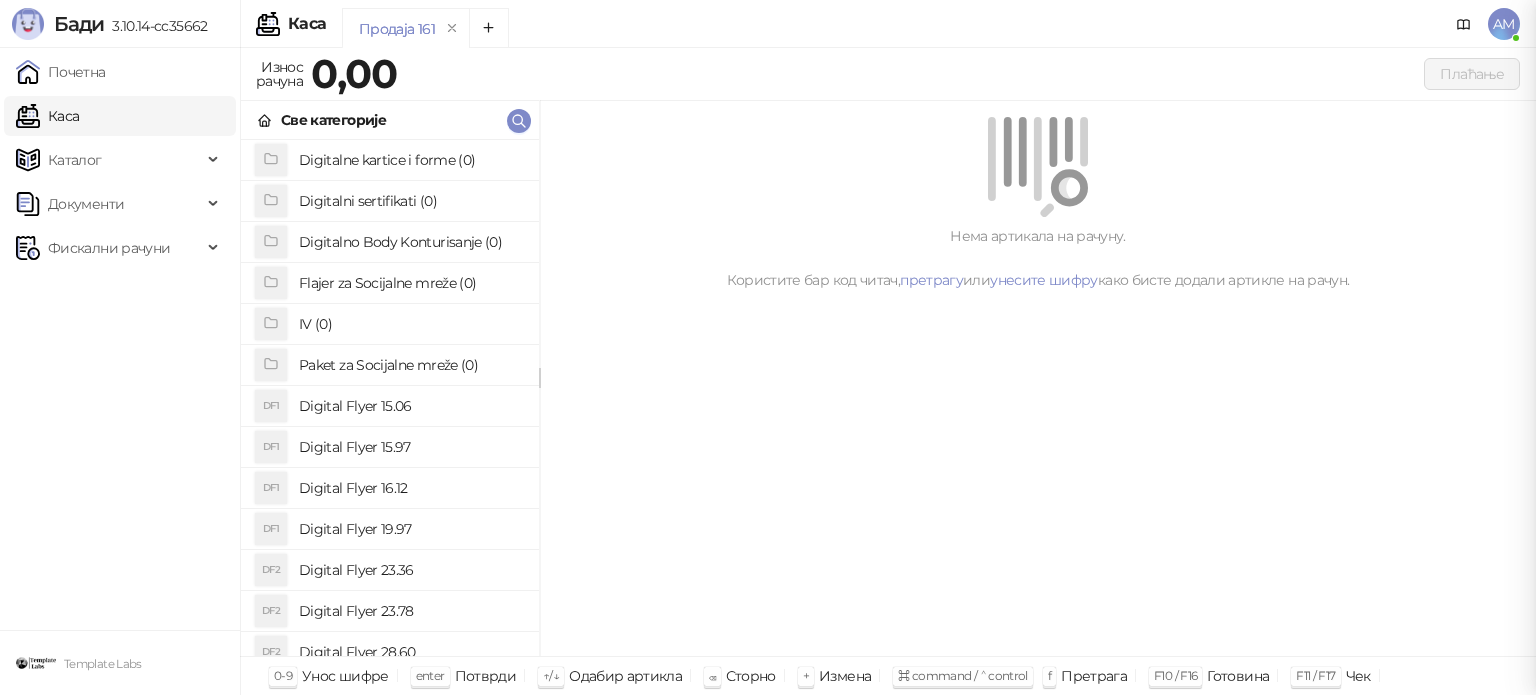 scroll, scrollTop: 0, scrollLeft: 0, axis: both 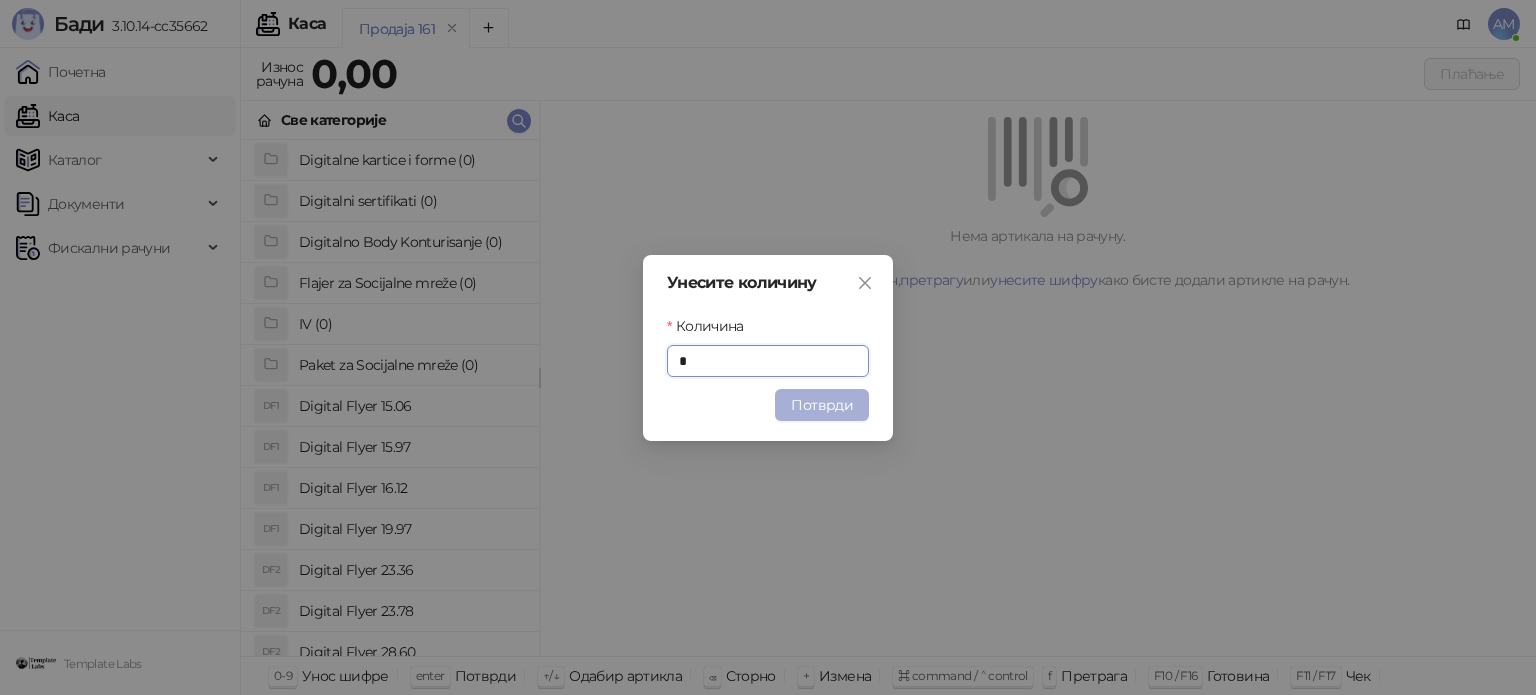 click on "Потврди" at bounding box center [822, 405] 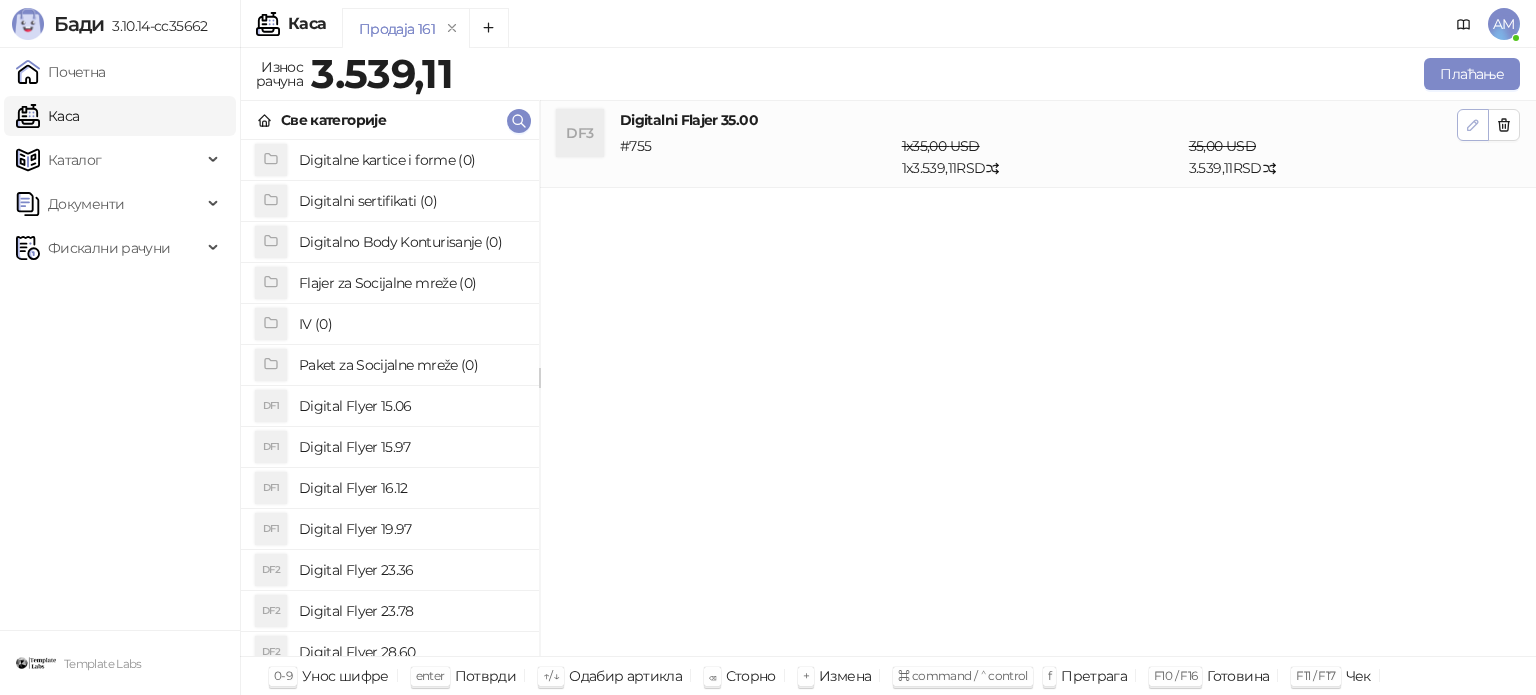 click at bounding box center (1473, 125) 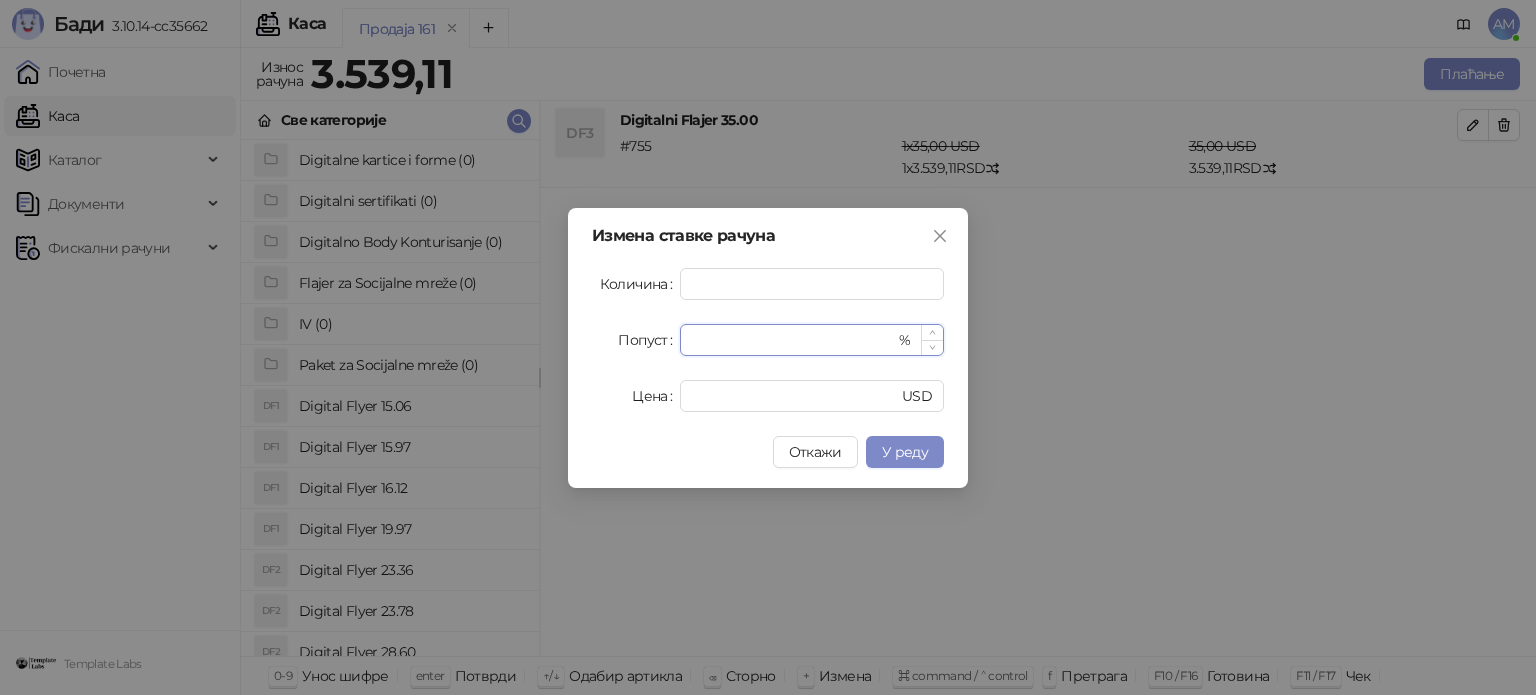 drag, startPoint x: 712, startPoint y: 329, endPoint x: 688, endPoint y: 328, distance: 24.020824 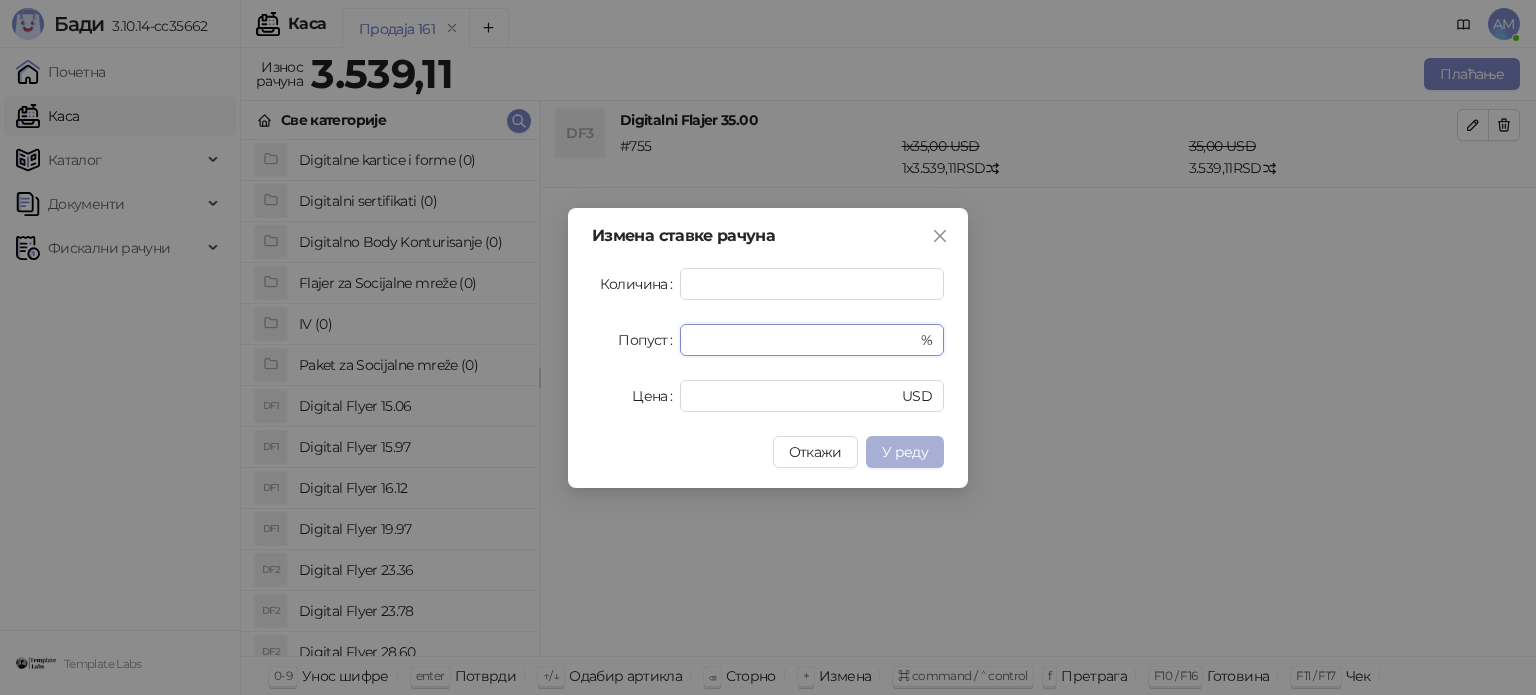 type on "**" 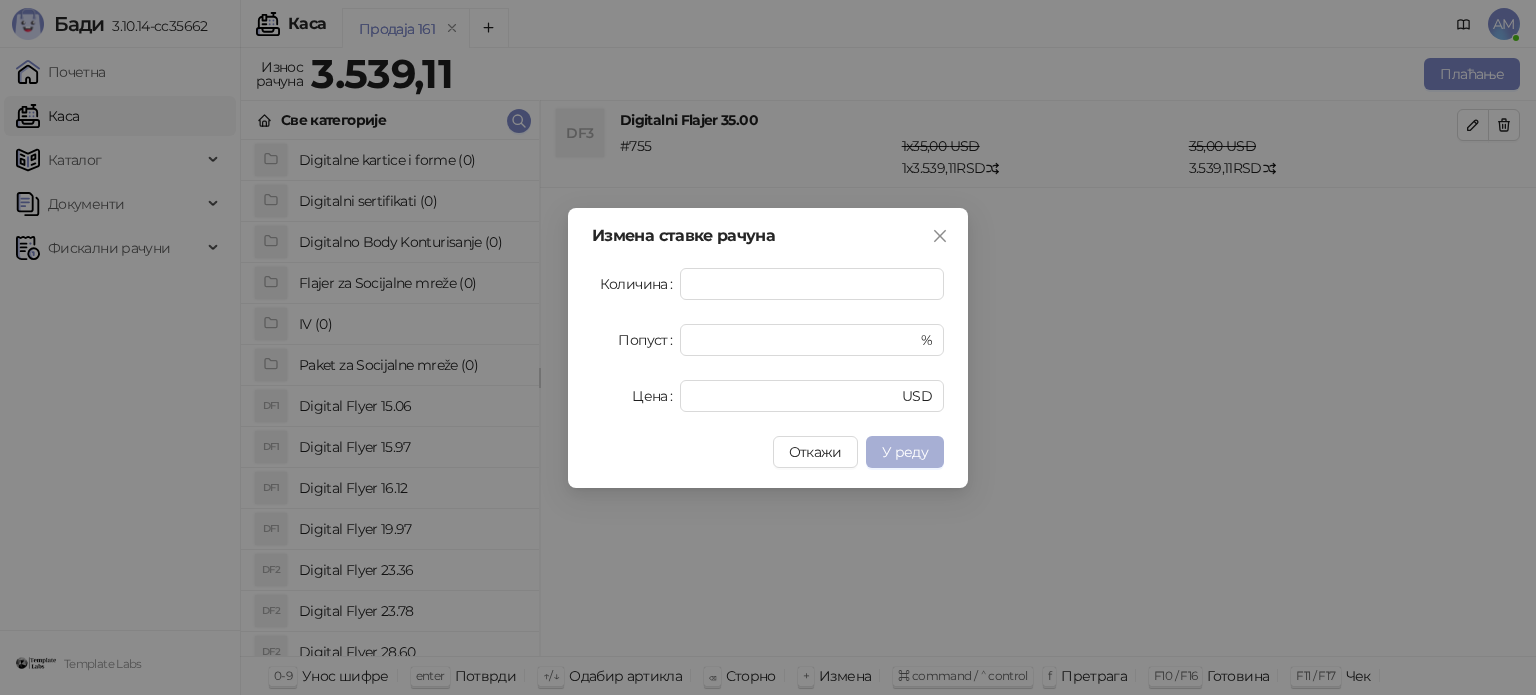 click on "У реду" at bounding box center (905, 452) 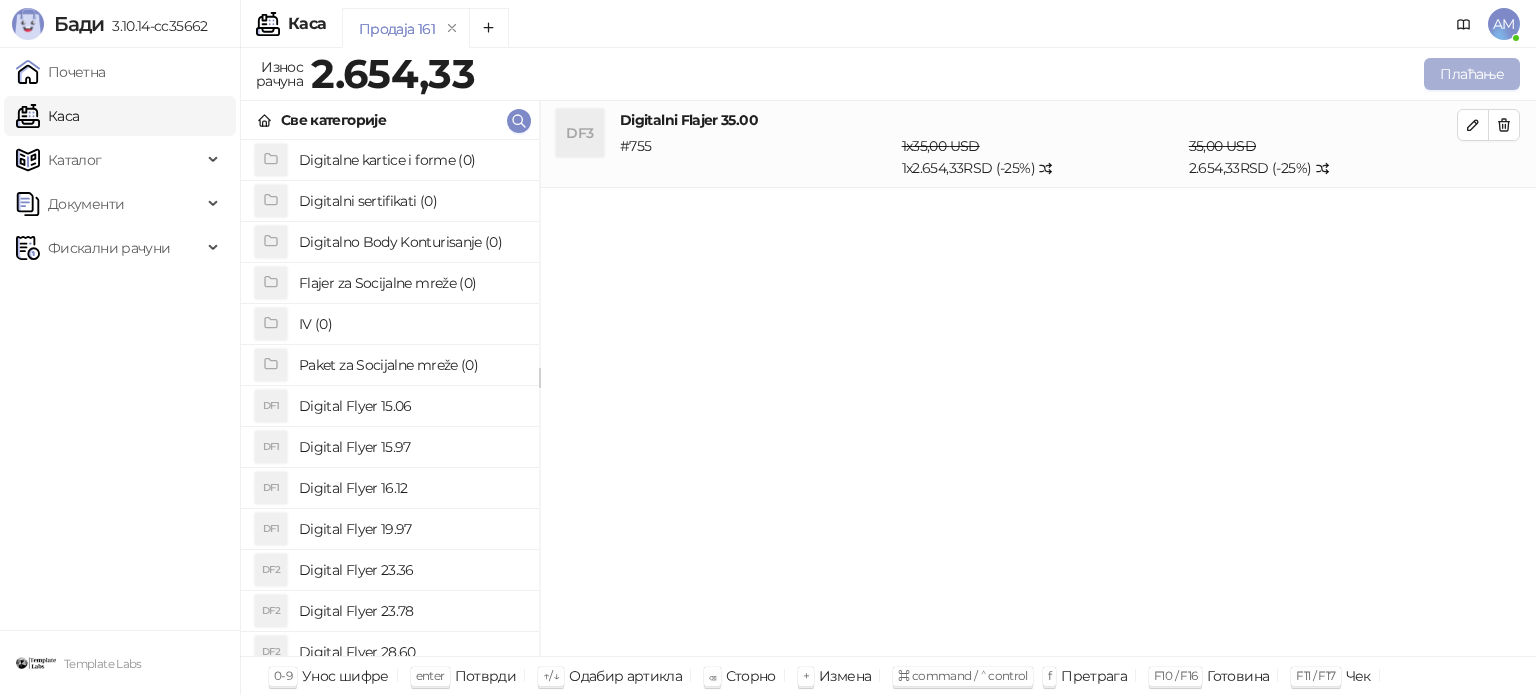 click on "Плаћање" at bounding box center (1472, 74) 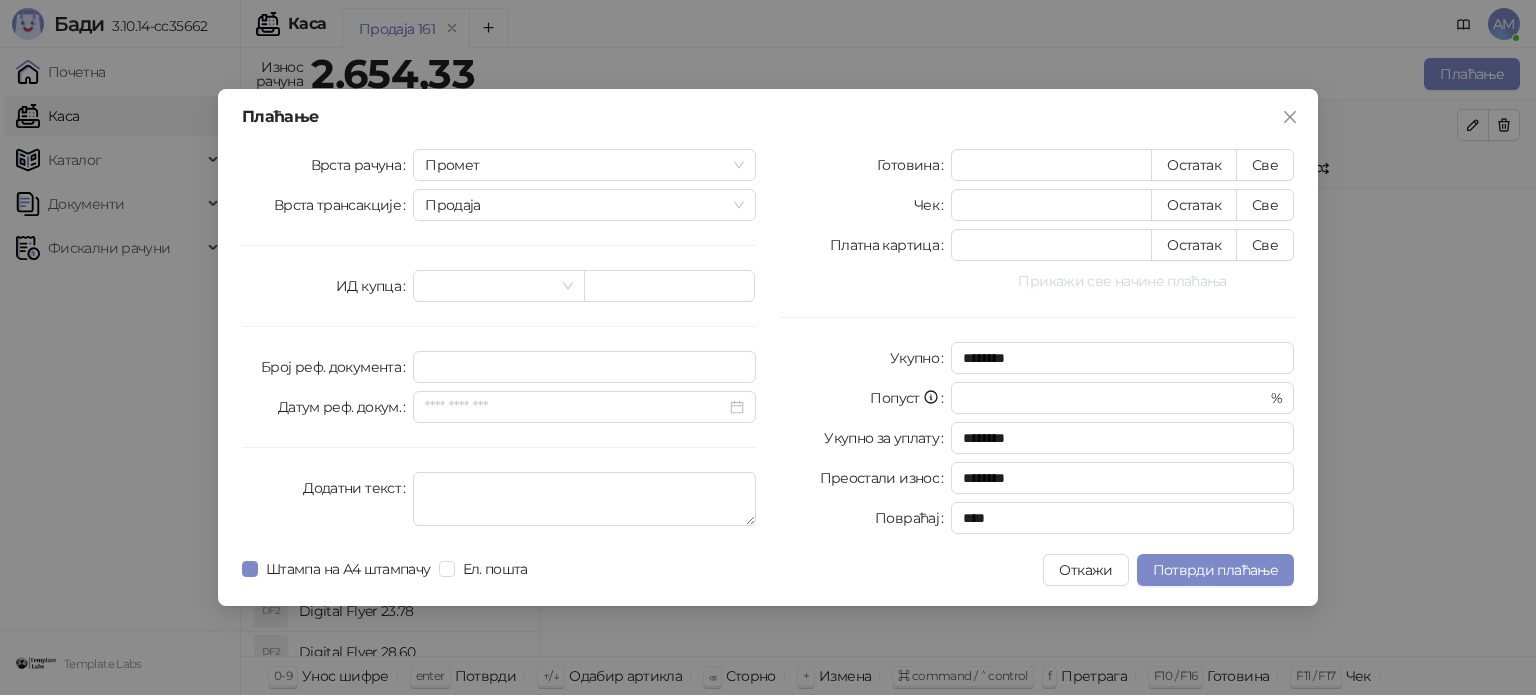 click on "Прикажи све начине плаћања" at bounding box center [1122, 281] 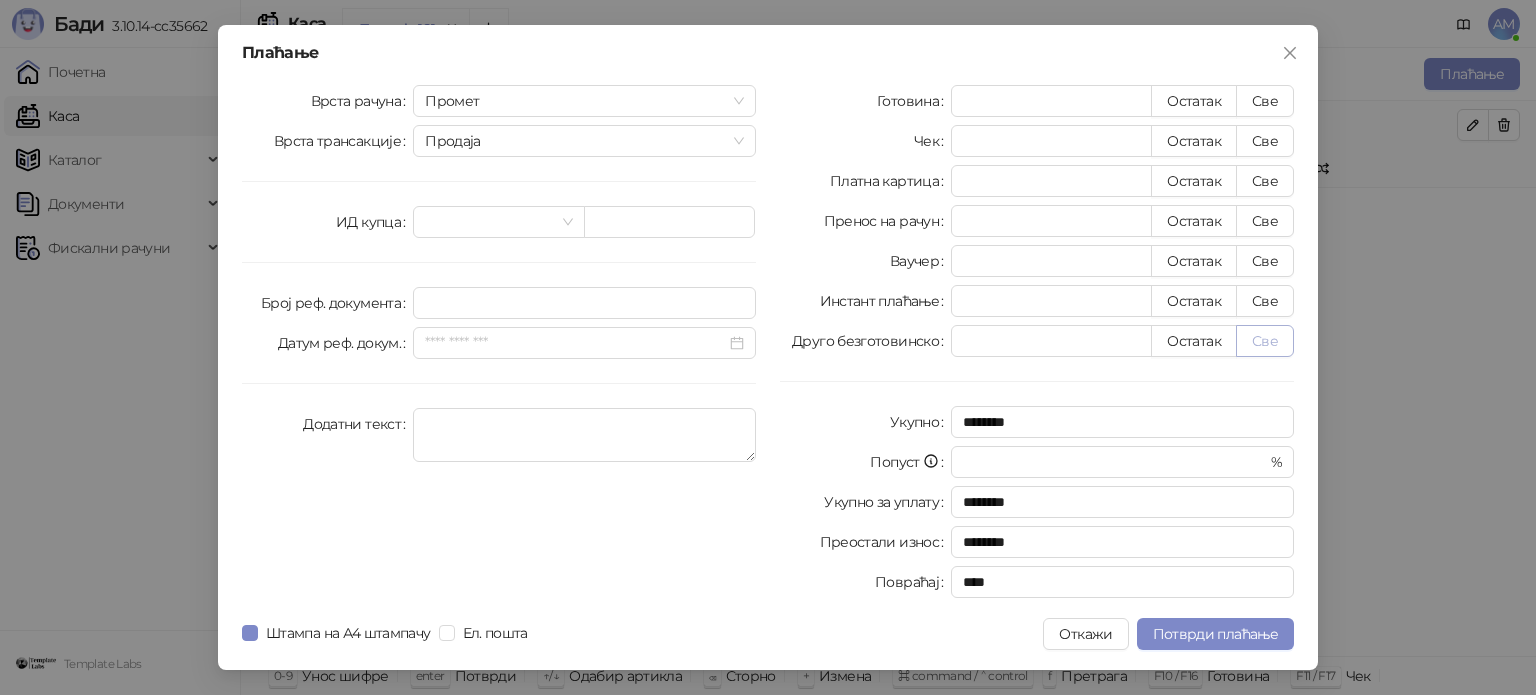 click on "Све" at bounding box center [1265, 341] 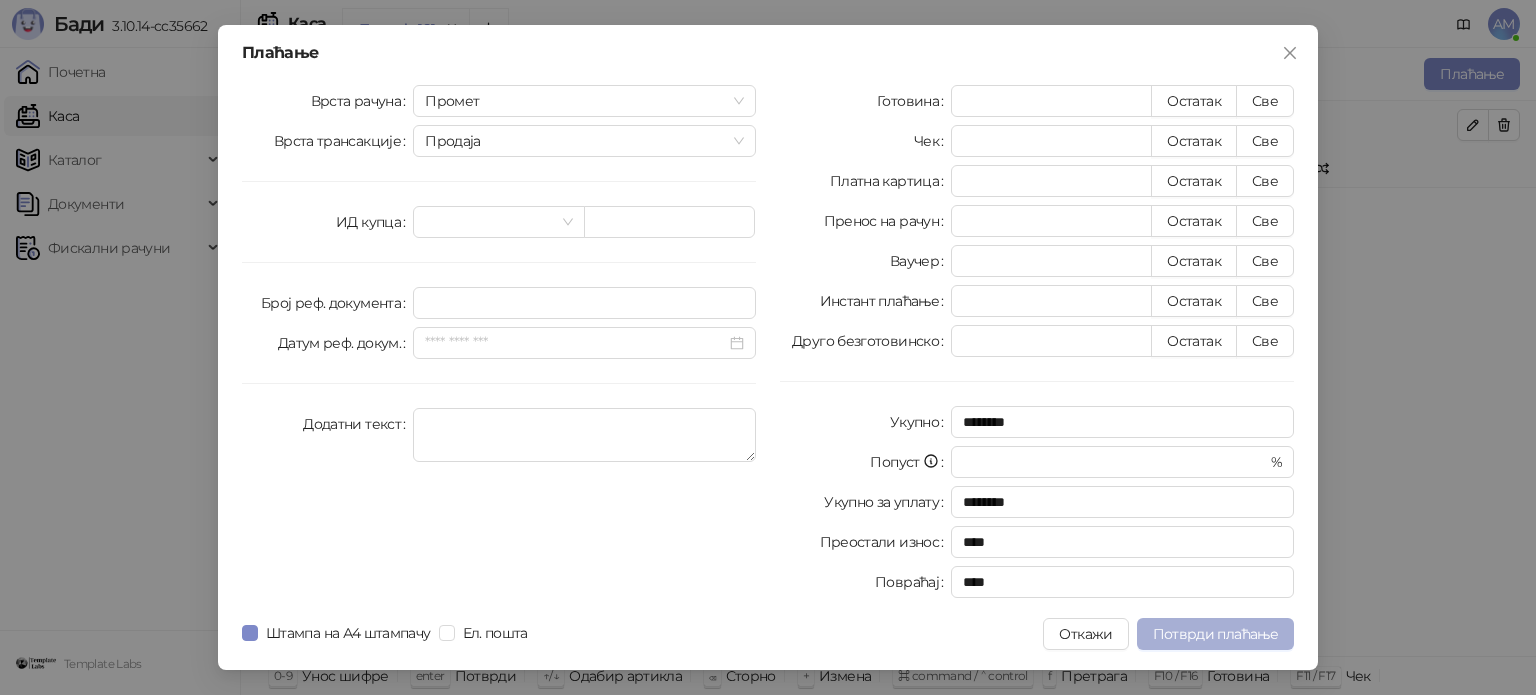 click on "Потврди плаћање" at bounding box center (1215, 634) 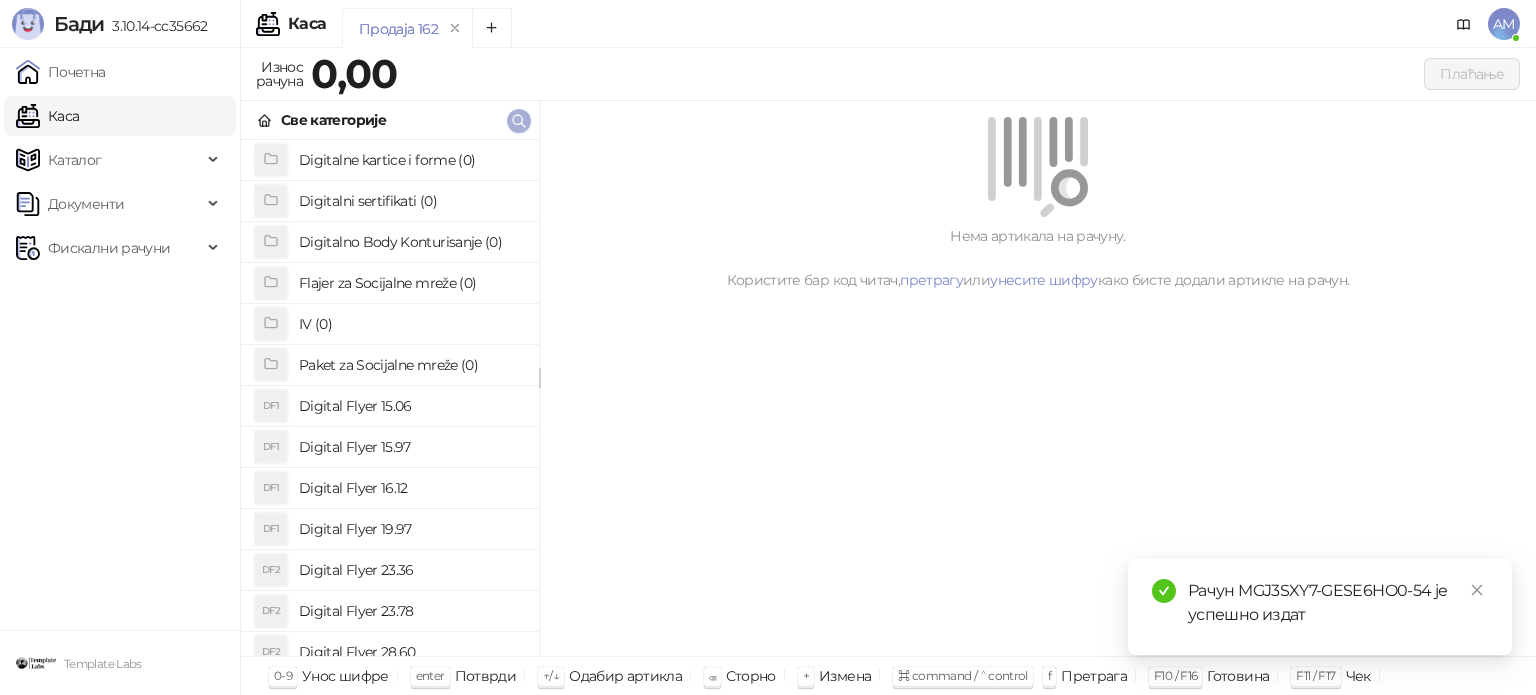 click 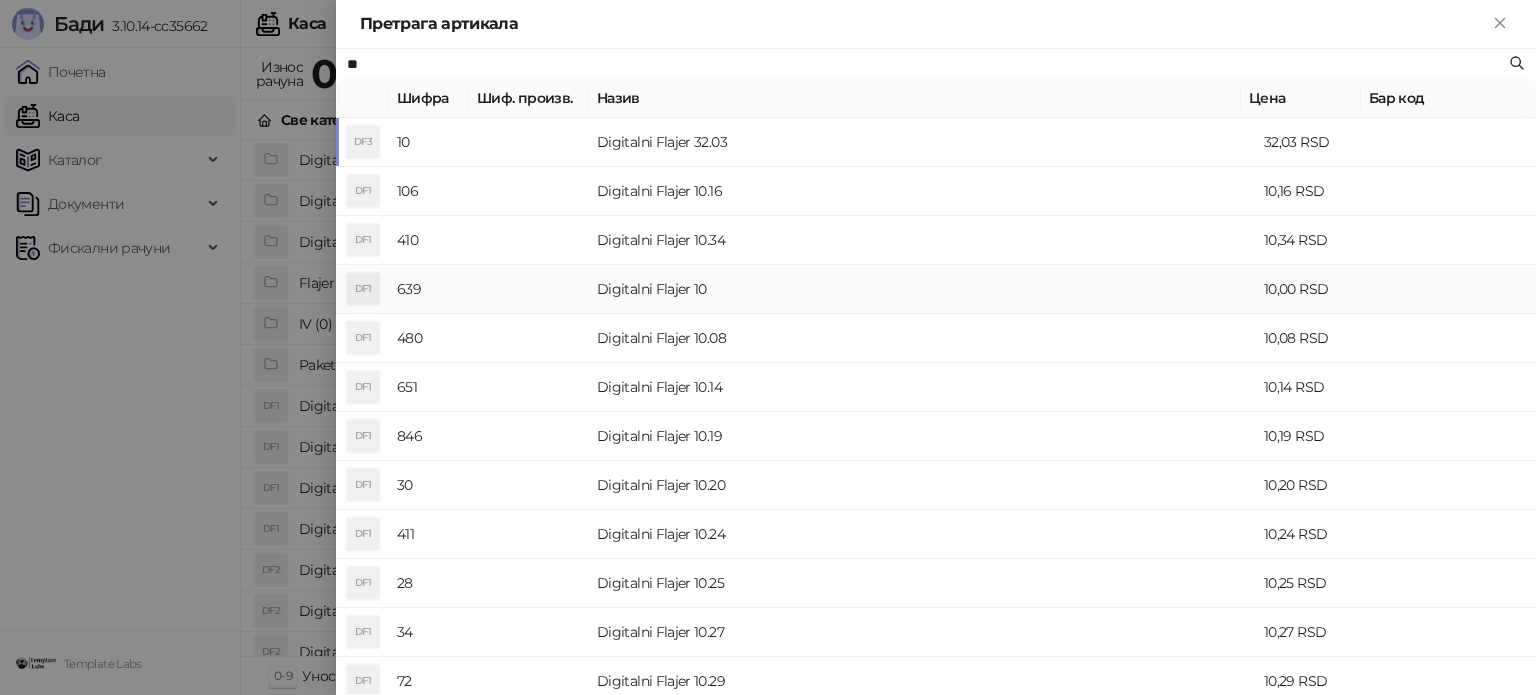 click at bounding box center (529, 289) 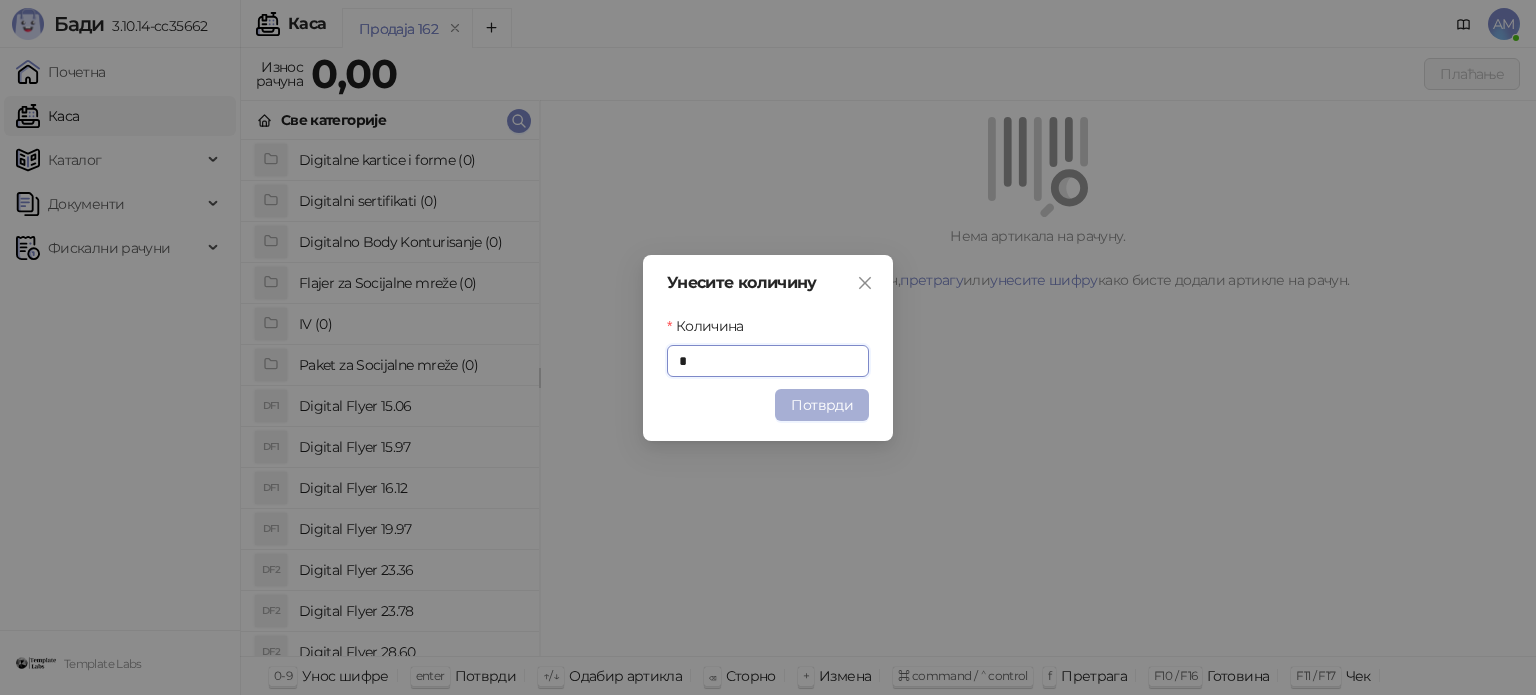 click on "Потврди" at bounding box center (822, 405) 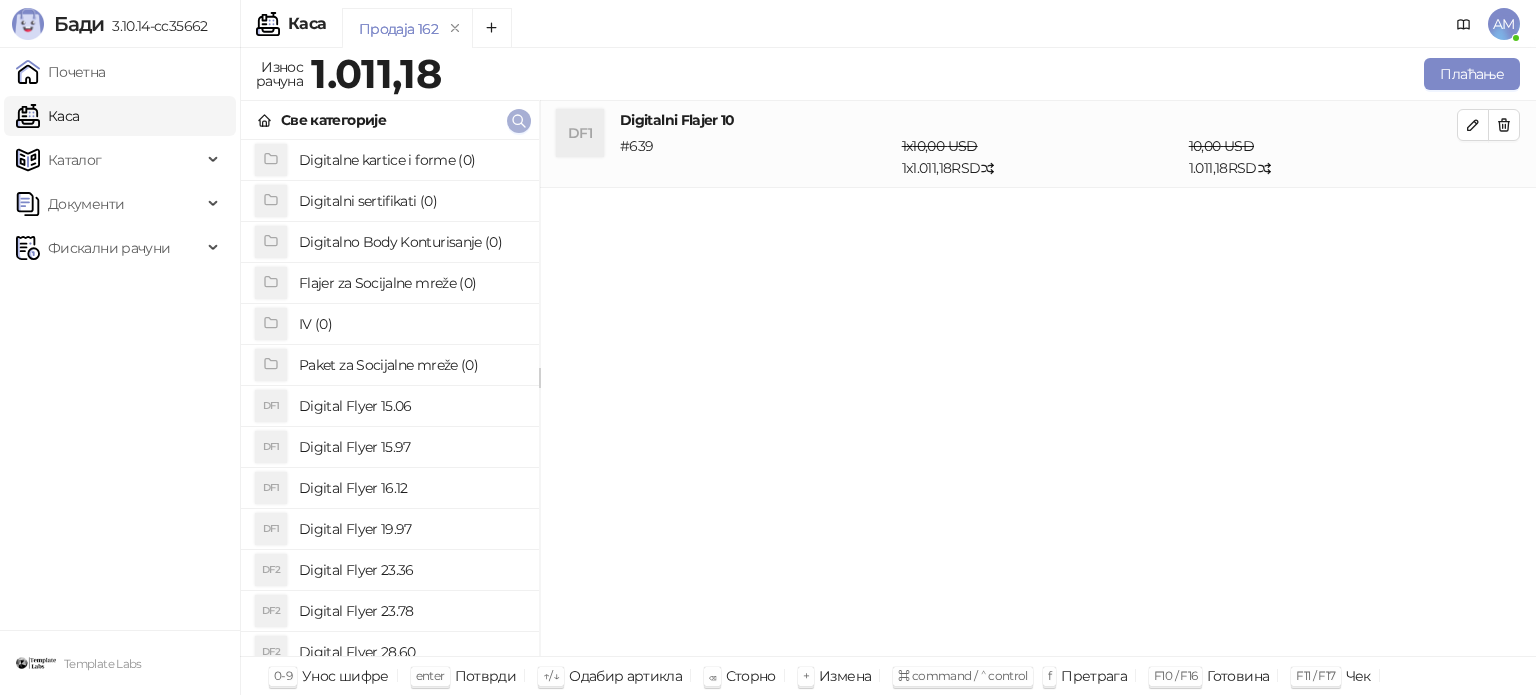 click 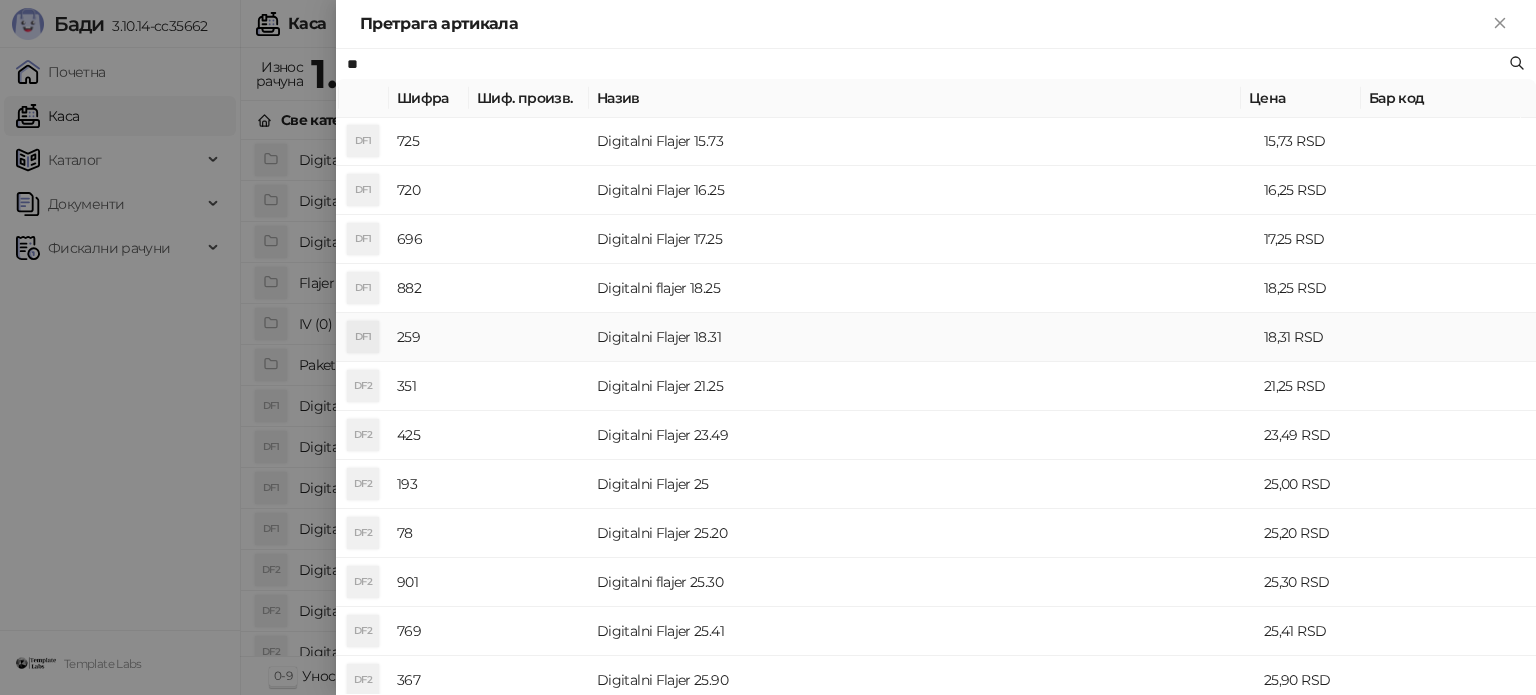 scroll, scrollTop: 400, scrollLeft: 0, axis: vertical 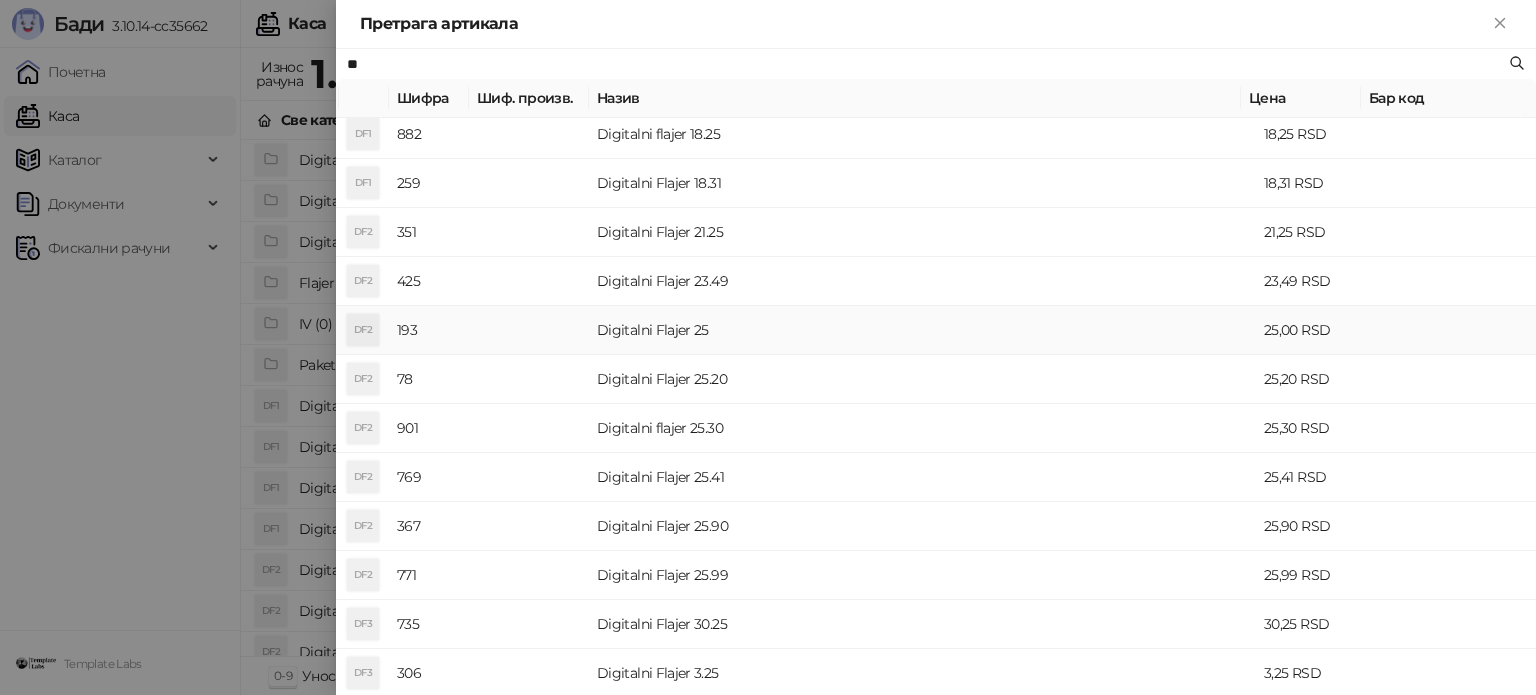 type on "**" 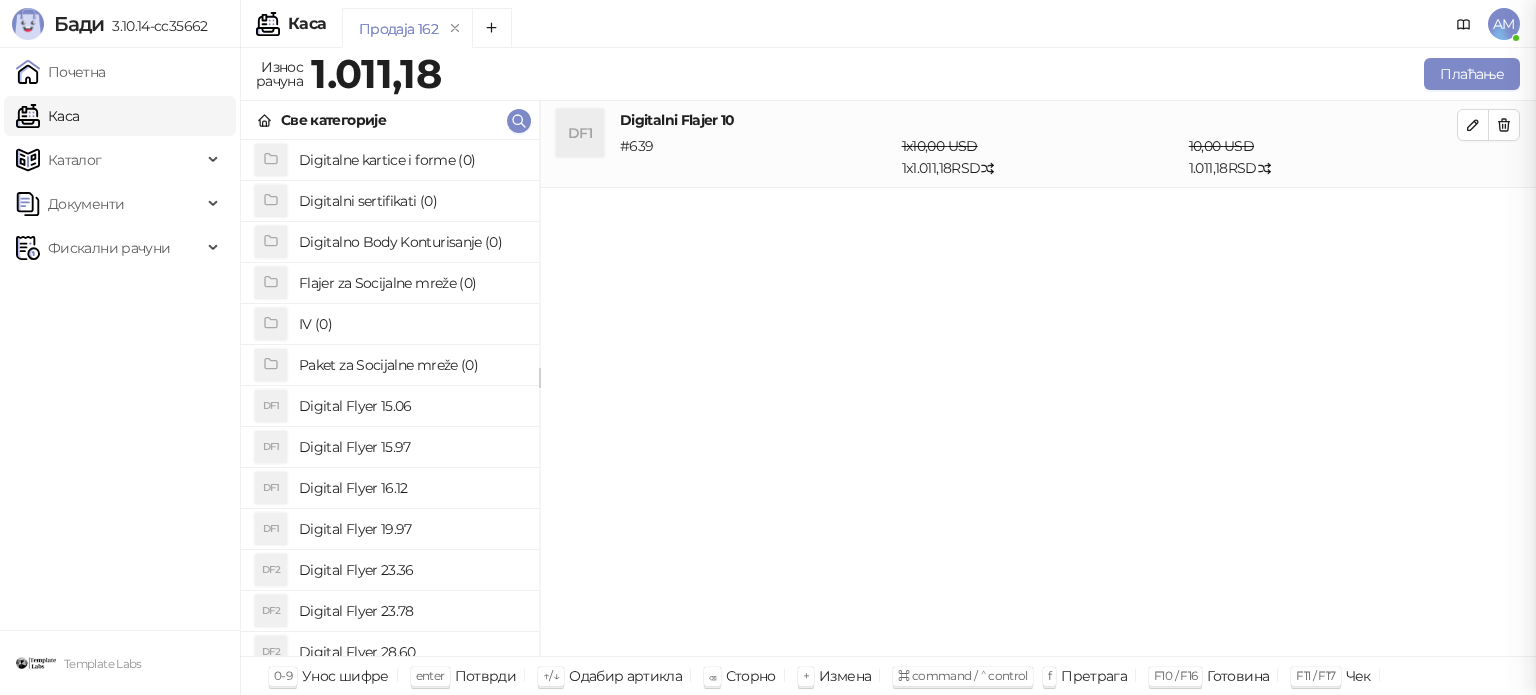 scroll, scrollTop: 0, scrollLeft: 0, axis: both 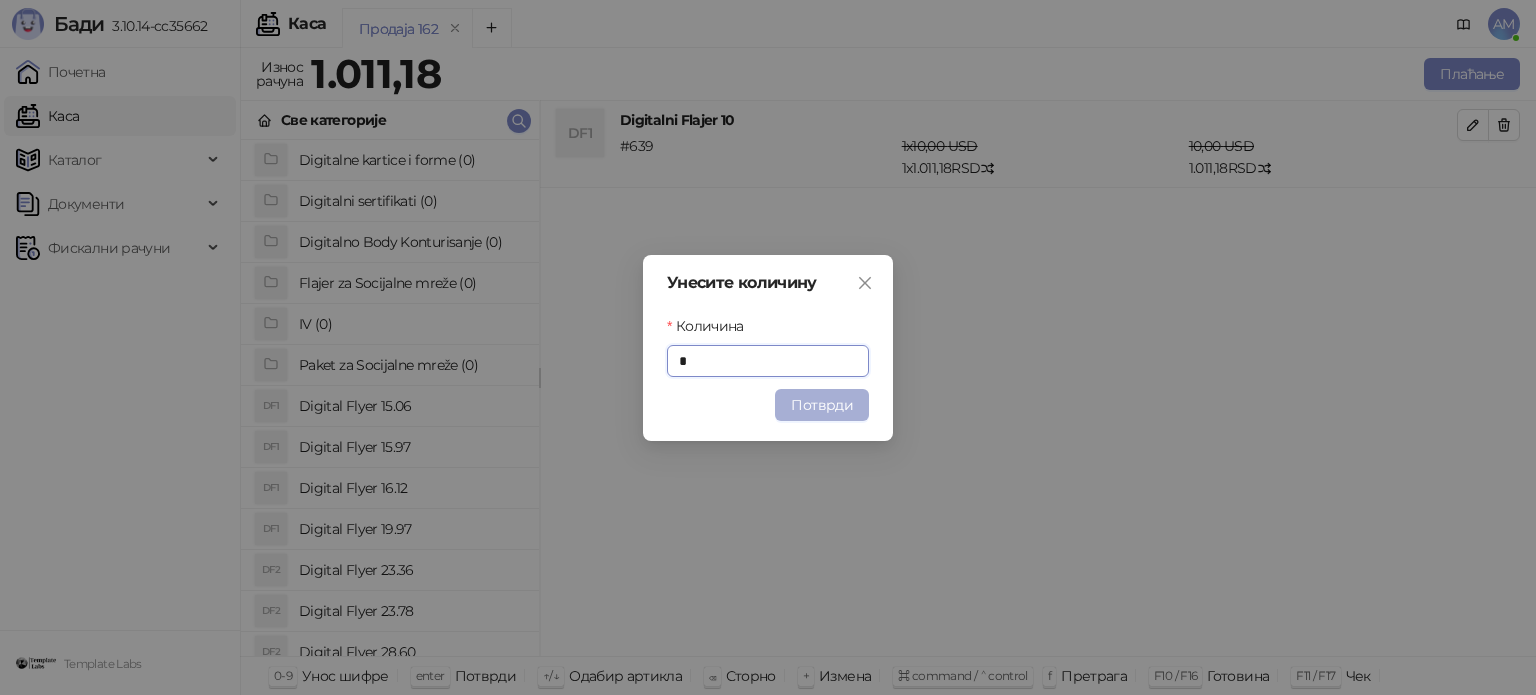 click on "Потврди" at bounding box center (822, 405) 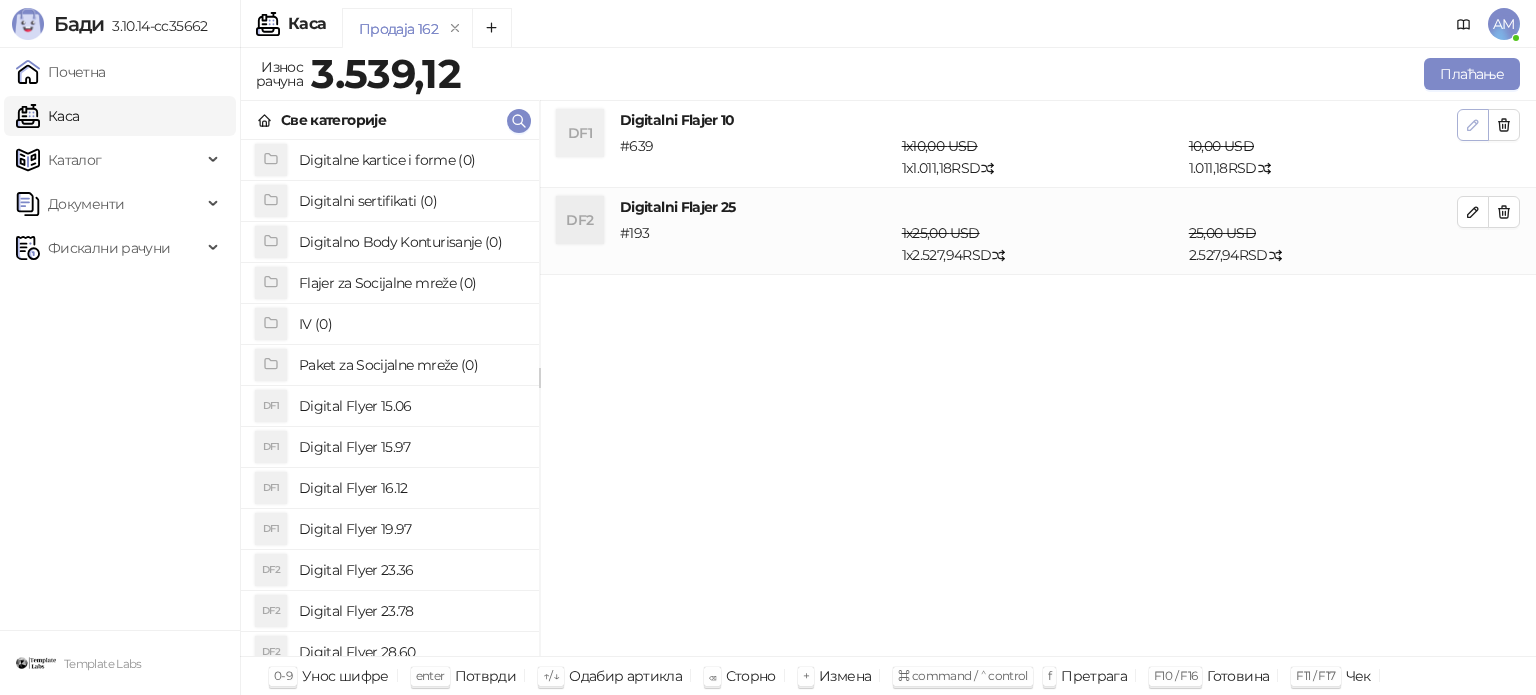 click at bounding box center (1473, 125) 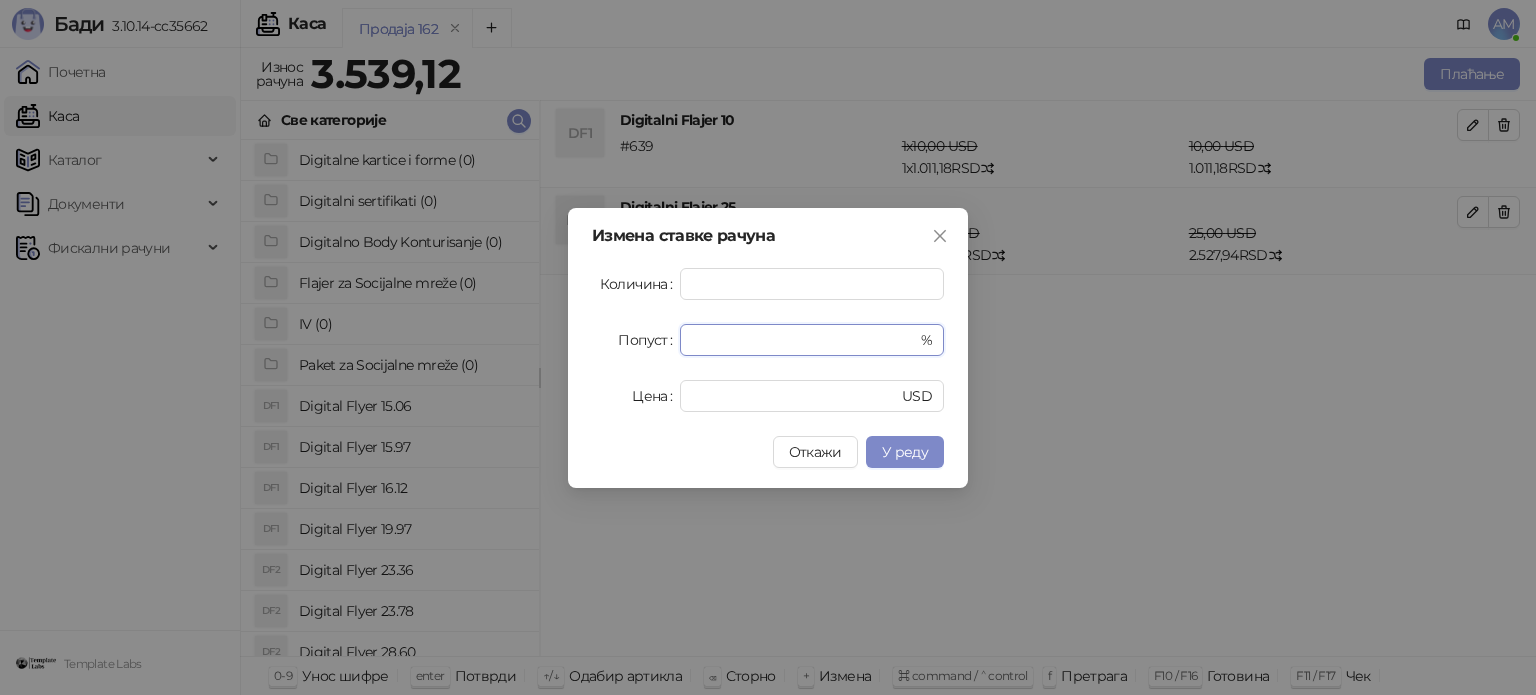 drag, startPoint x: 740, startPoint y: 347, endPoint x: 672, endPoint y: 343, distance: 68.117546 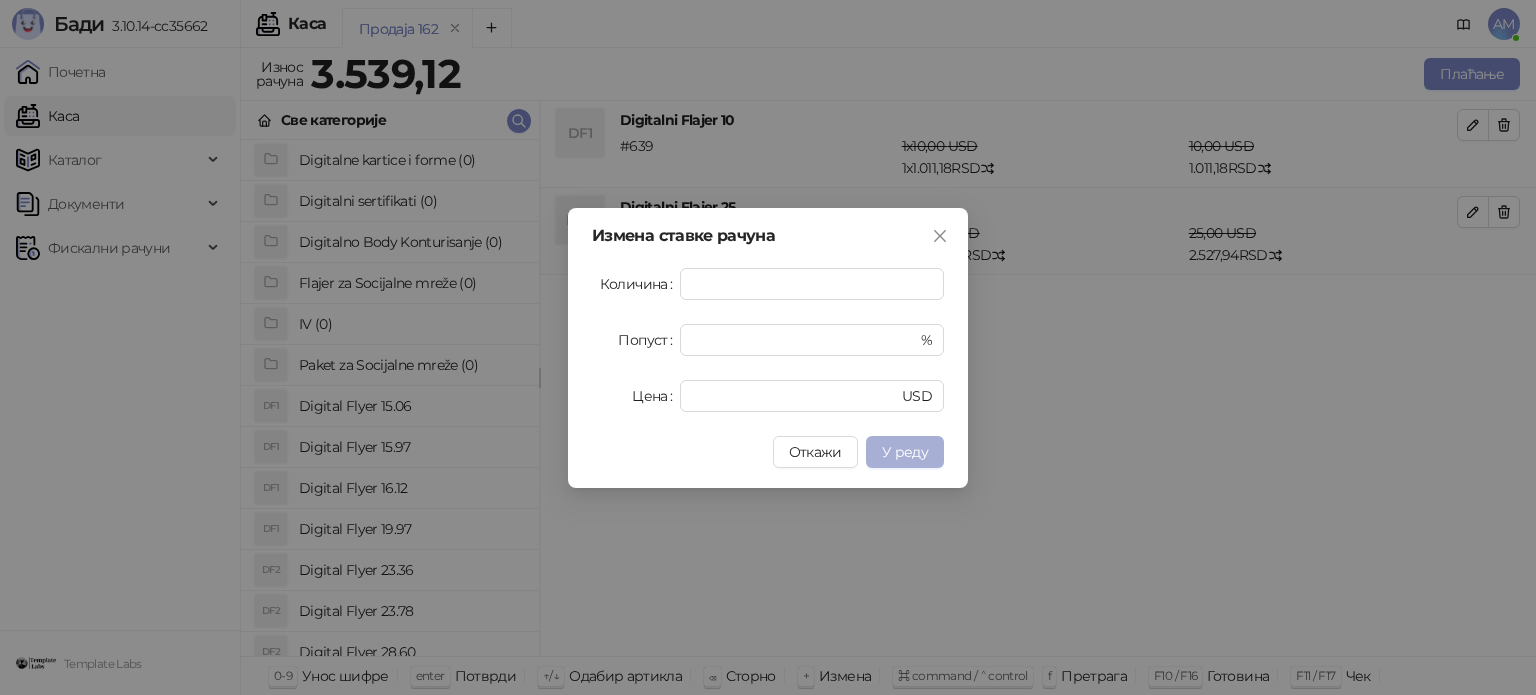 click on "У реду" at bounding box center [905, 452] 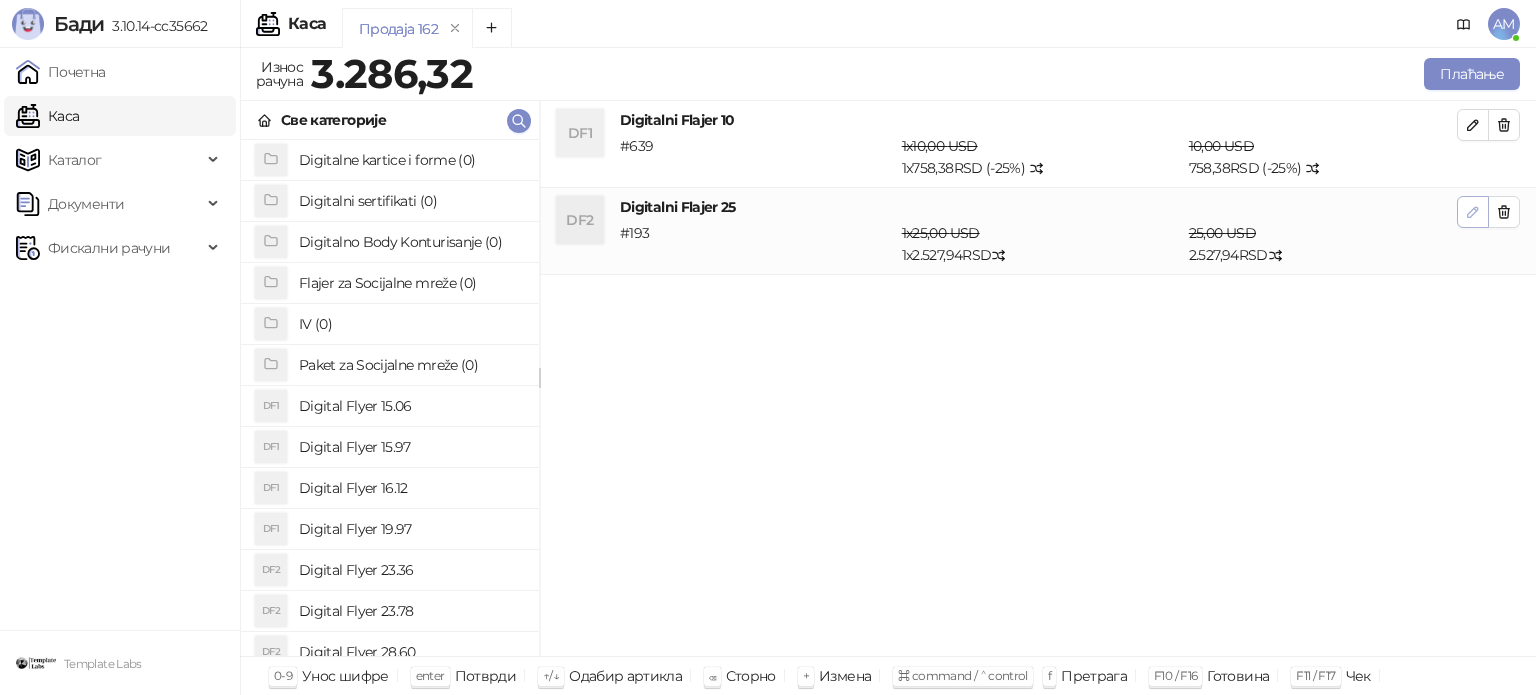 click at bounding box center (1473, 212) 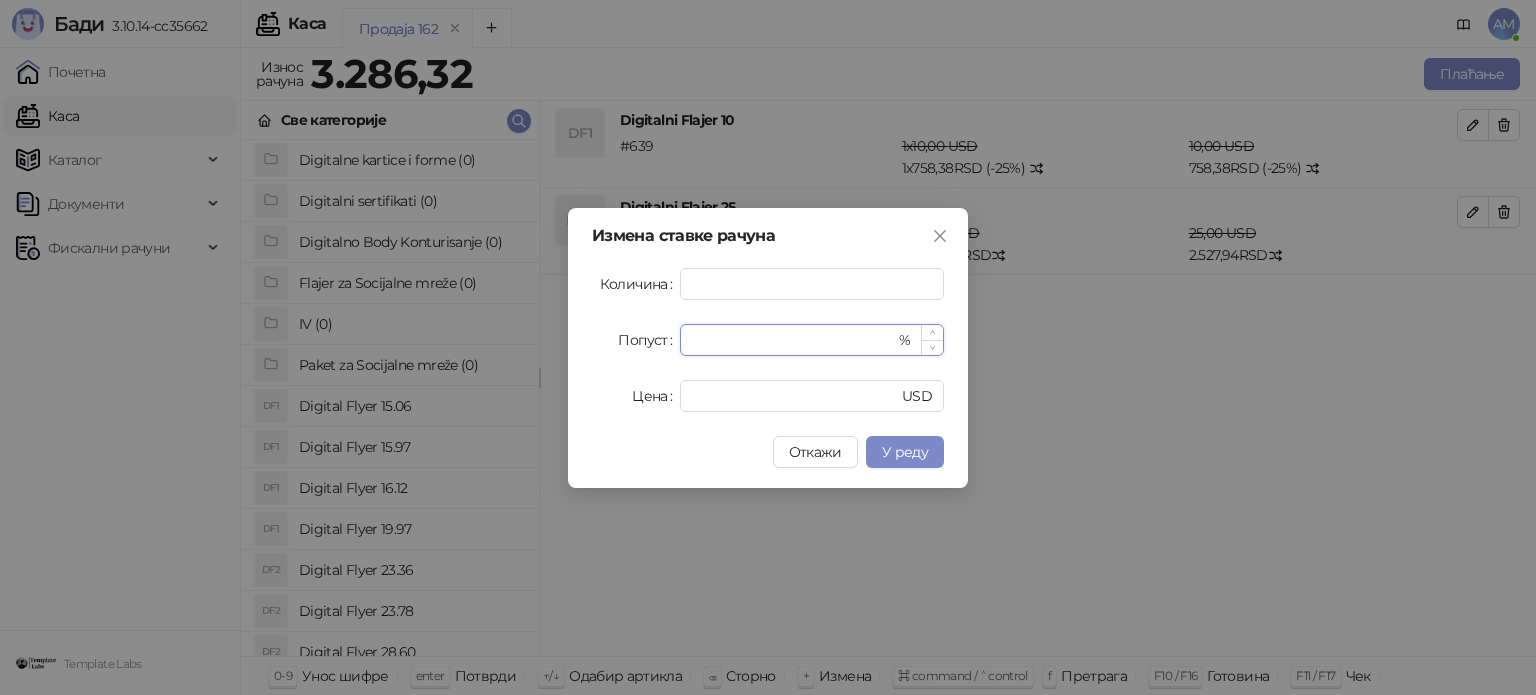drag, startPoint x: 739, startPoint y: 336, endPoint x: 690, endPoint y: 339, distance: 49.09175 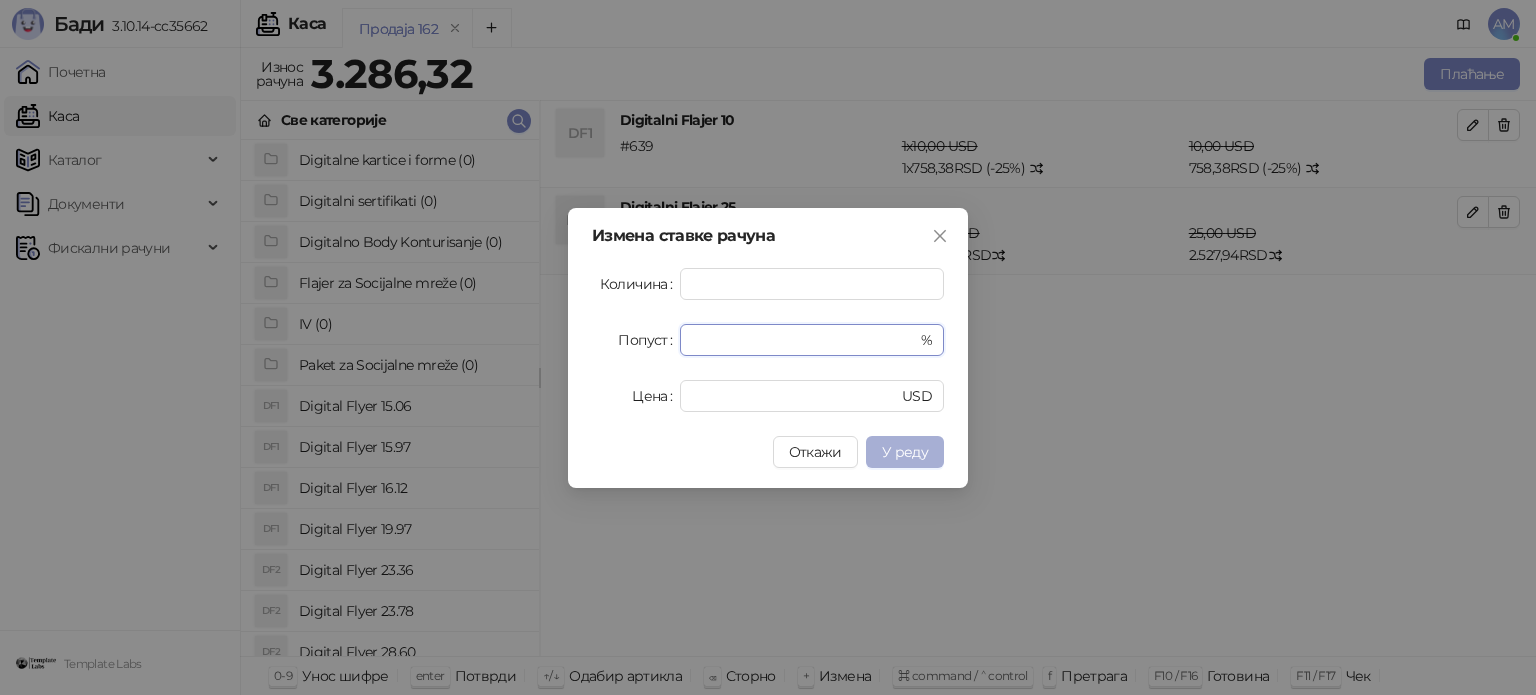 type on "**" 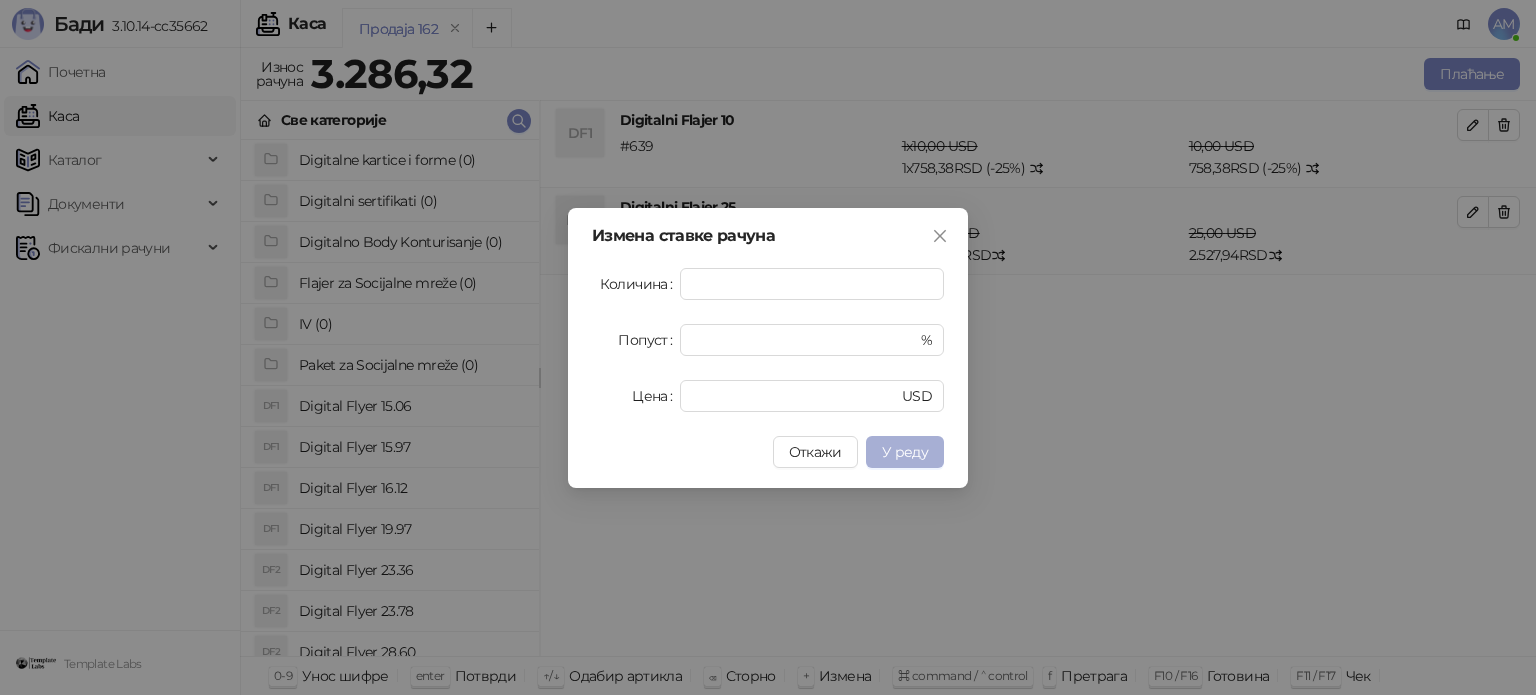 click on "У реду" at bounding box center (905, 452) 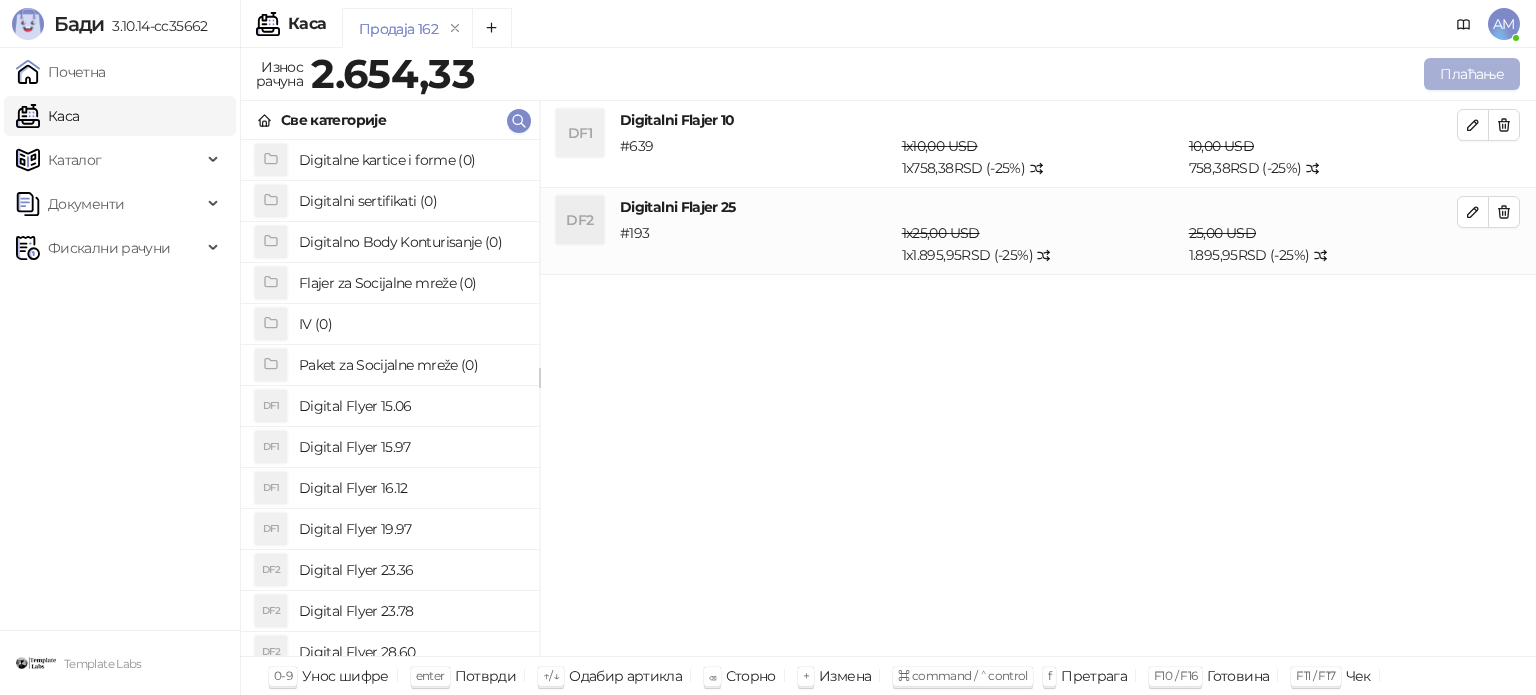 click on "Плаћање" at bounding box center (1472, 74) 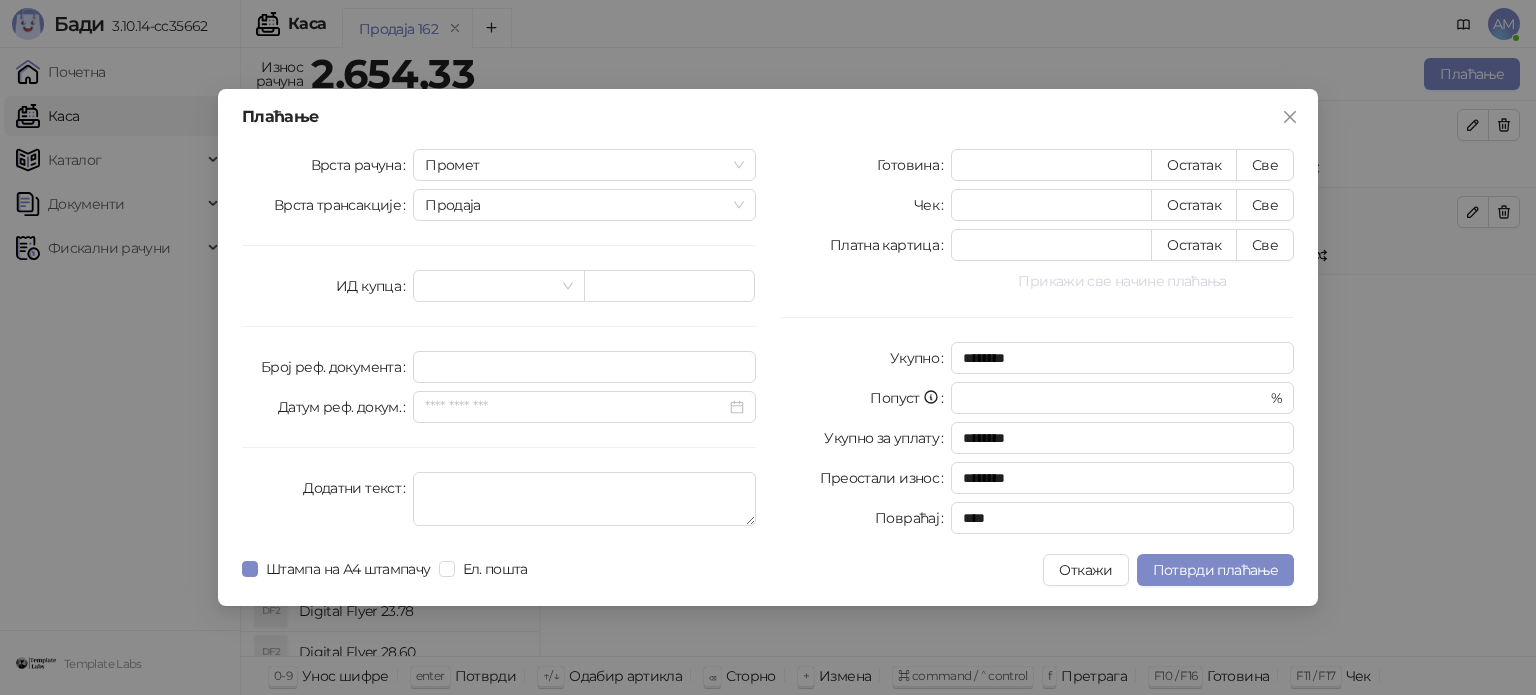 click on "Прикажи све начине плаћања" at bounding box center (1122, 281) 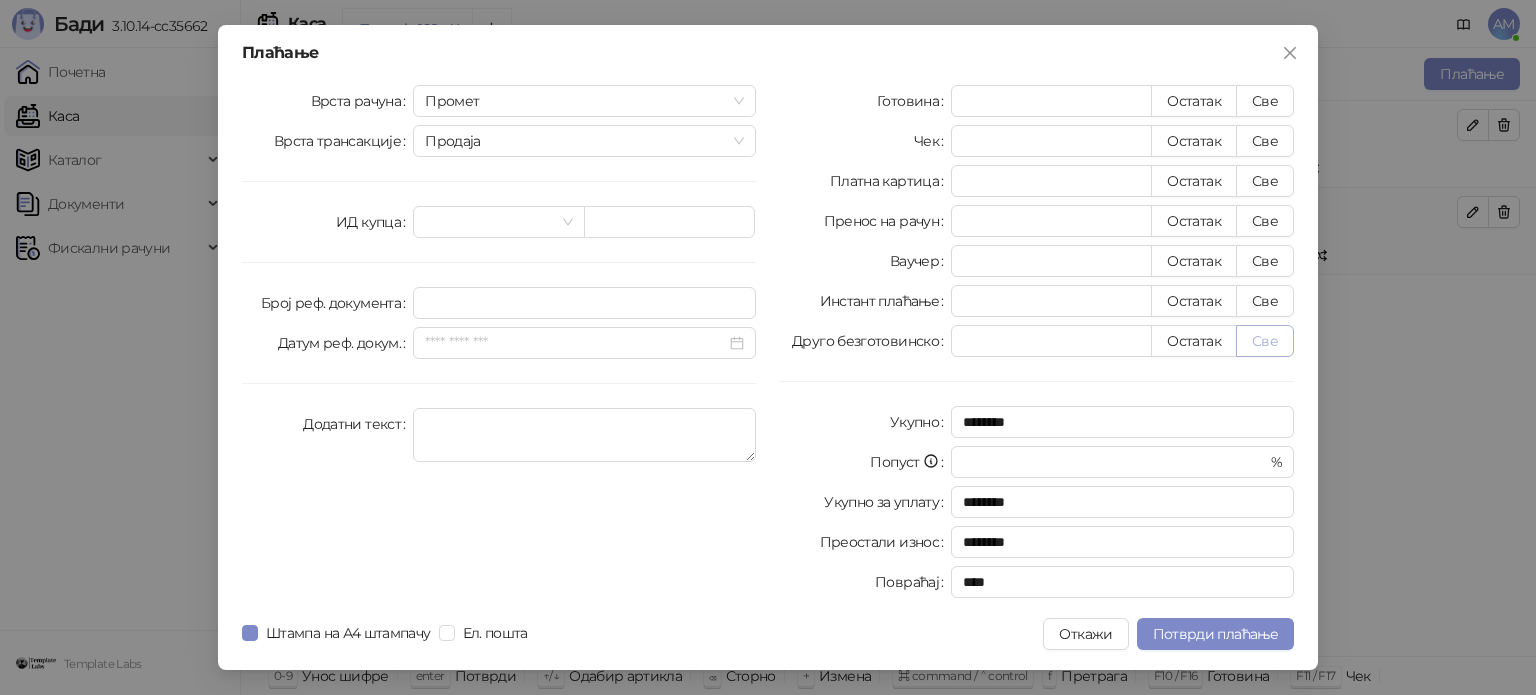 click on "Све" at bounding box center (1265, 341) 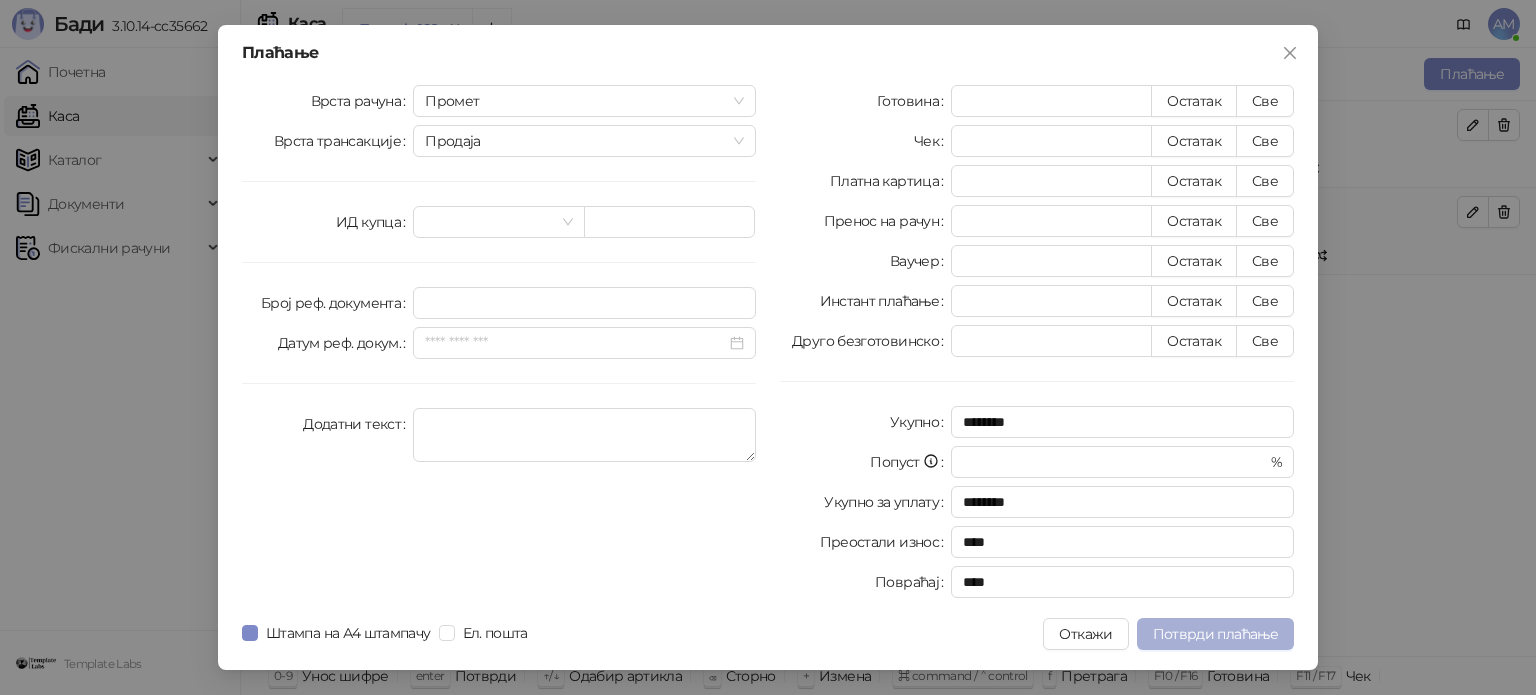click on "Потврди плаћање" at bounding box center (1215, 634) 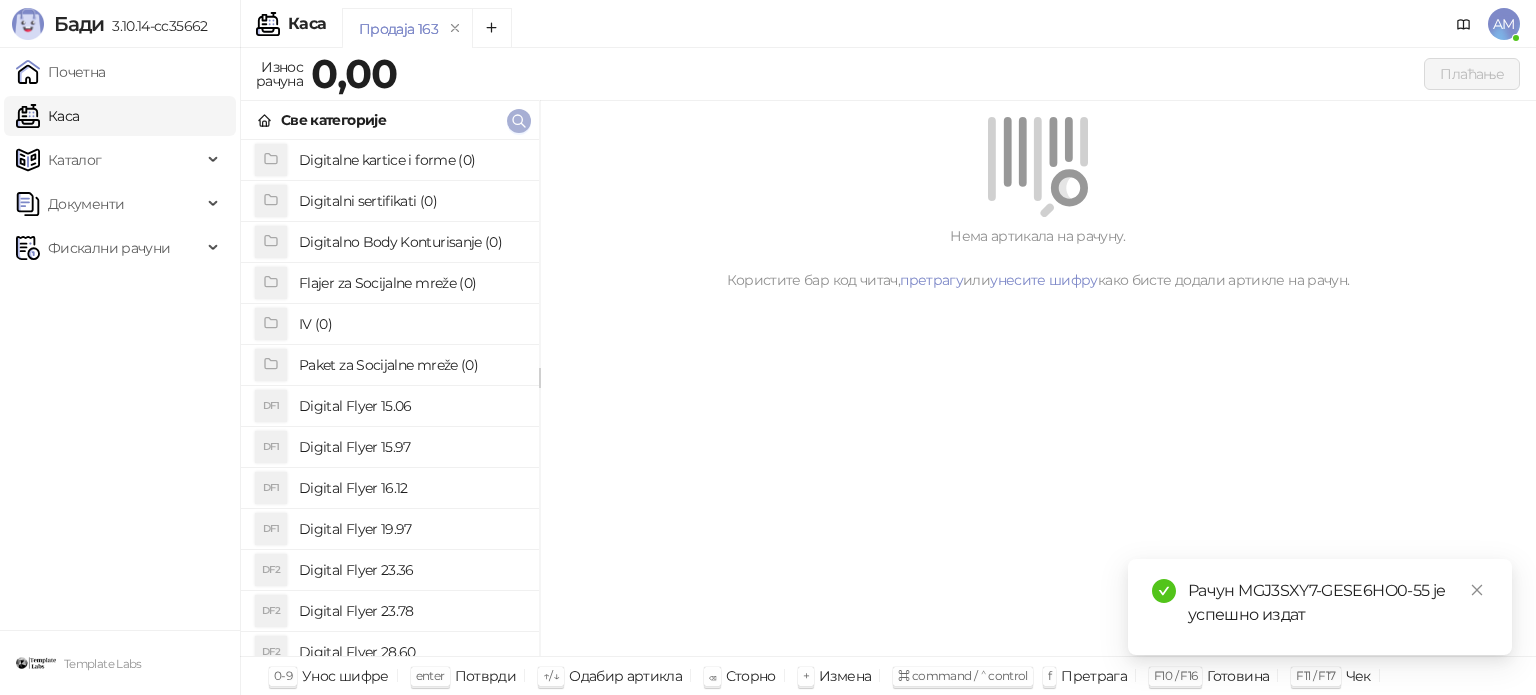click 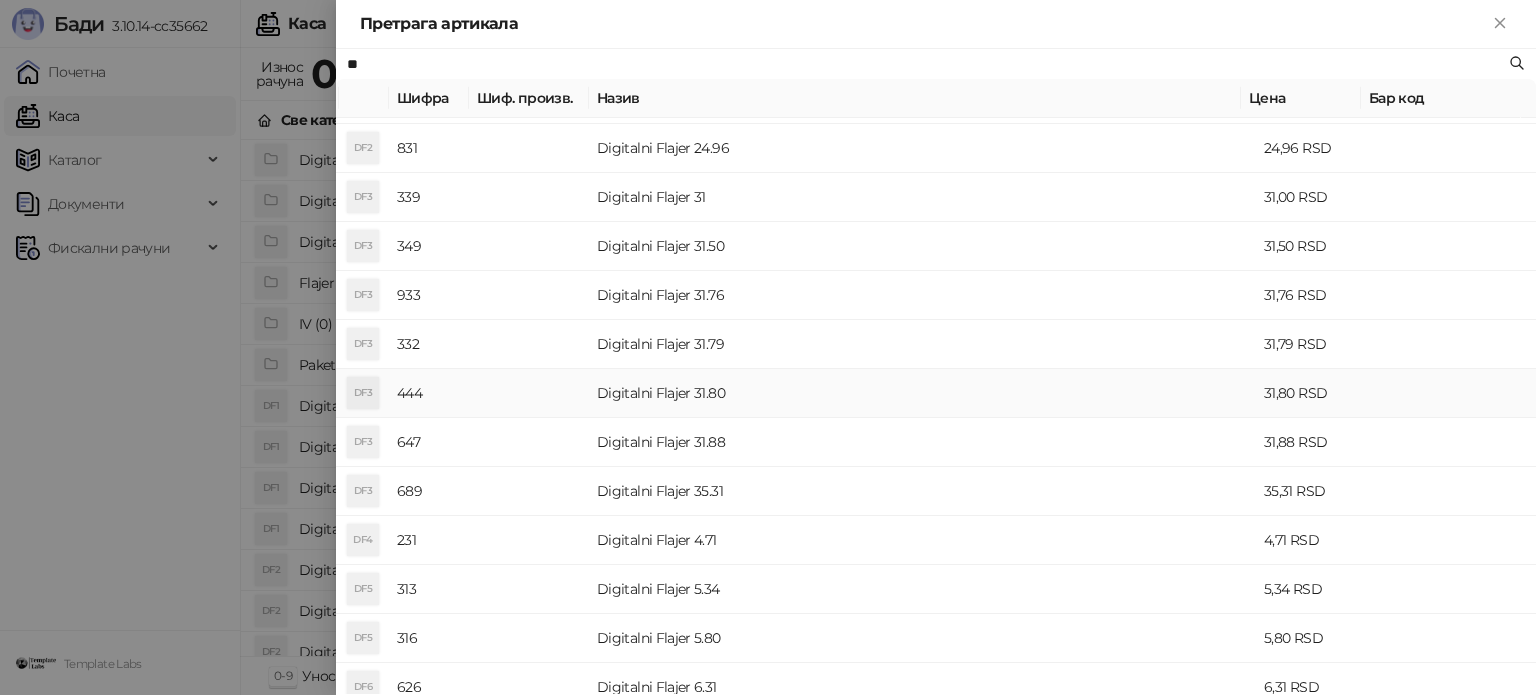 scroll, scrollTop: 900, scrollLeft: 0, axis: vertical 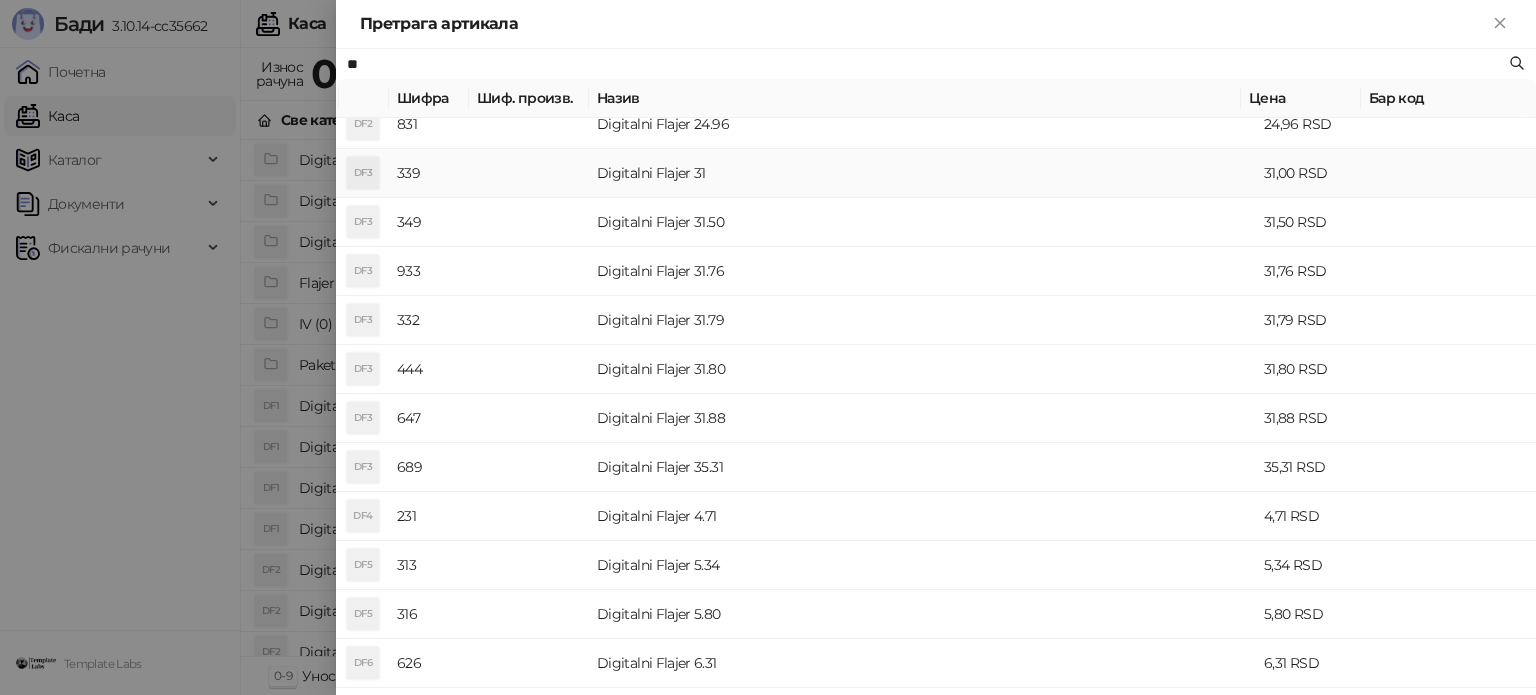 type on "**" 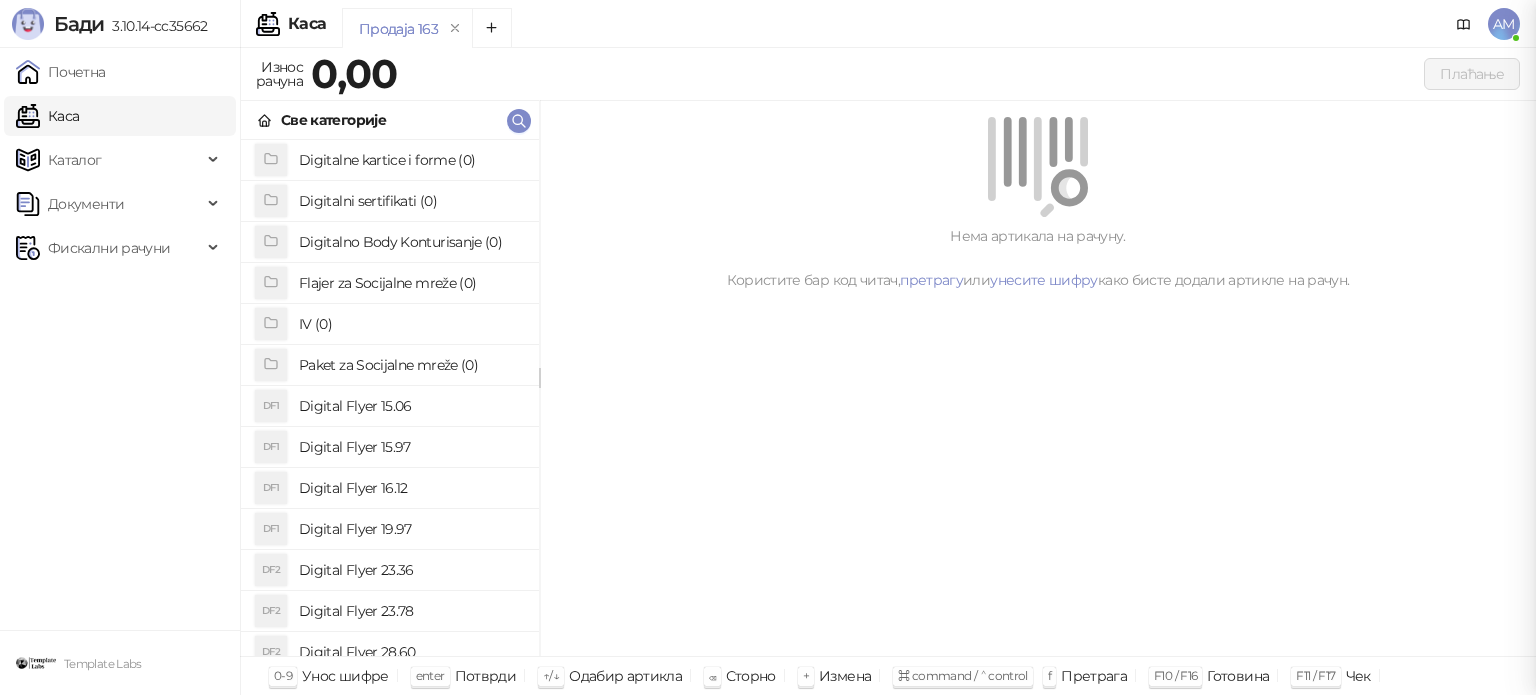 scroll, scrollTop: 0, scrollLeft: 0, axis: both 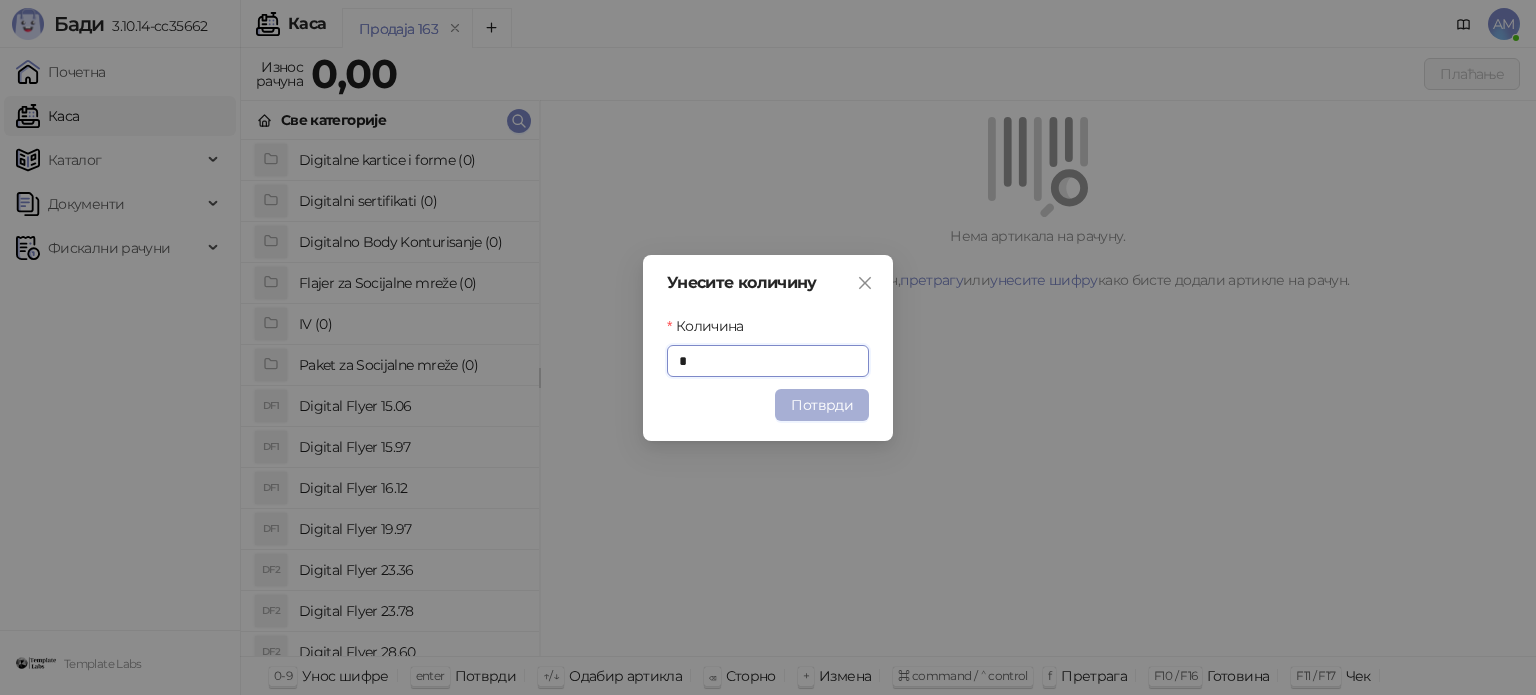 click on "Потврди" at bounding box center (822, 405) 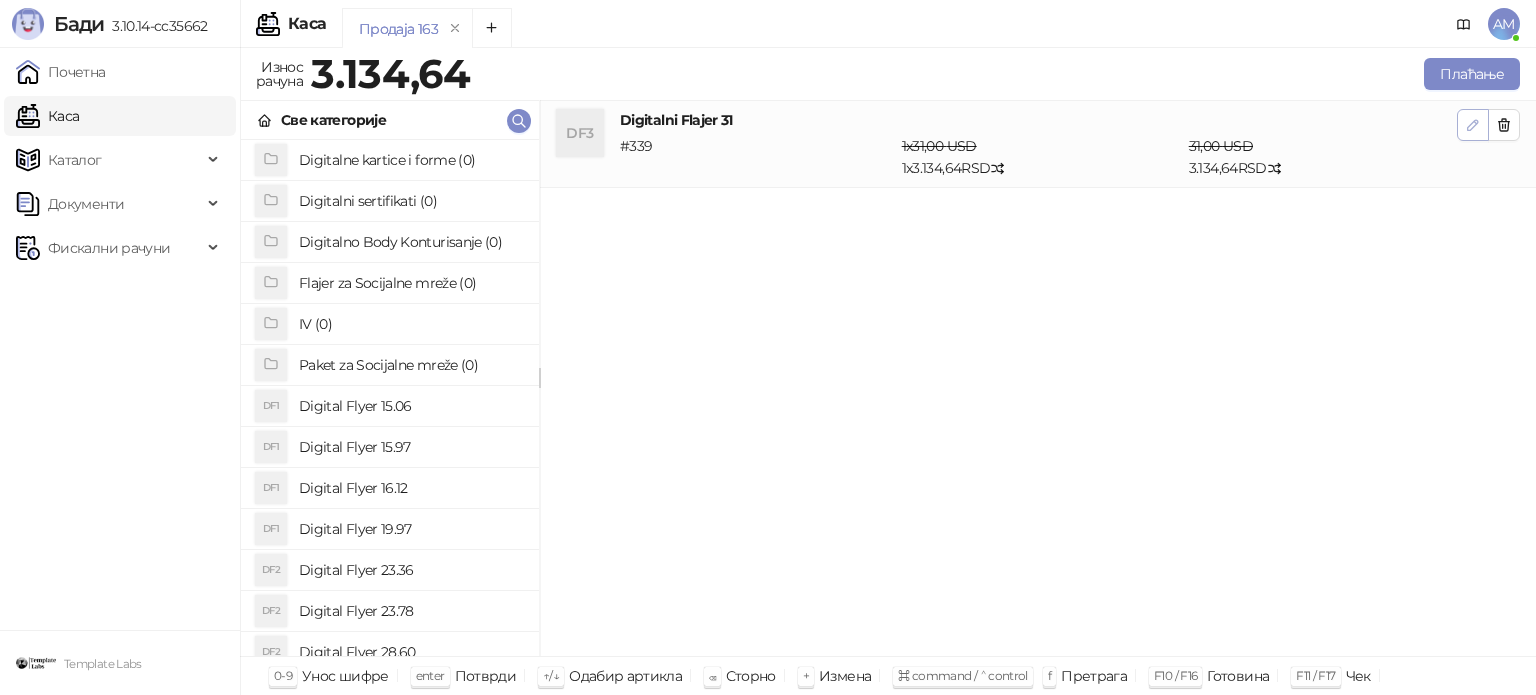 click at bounding box center (1473, 125) 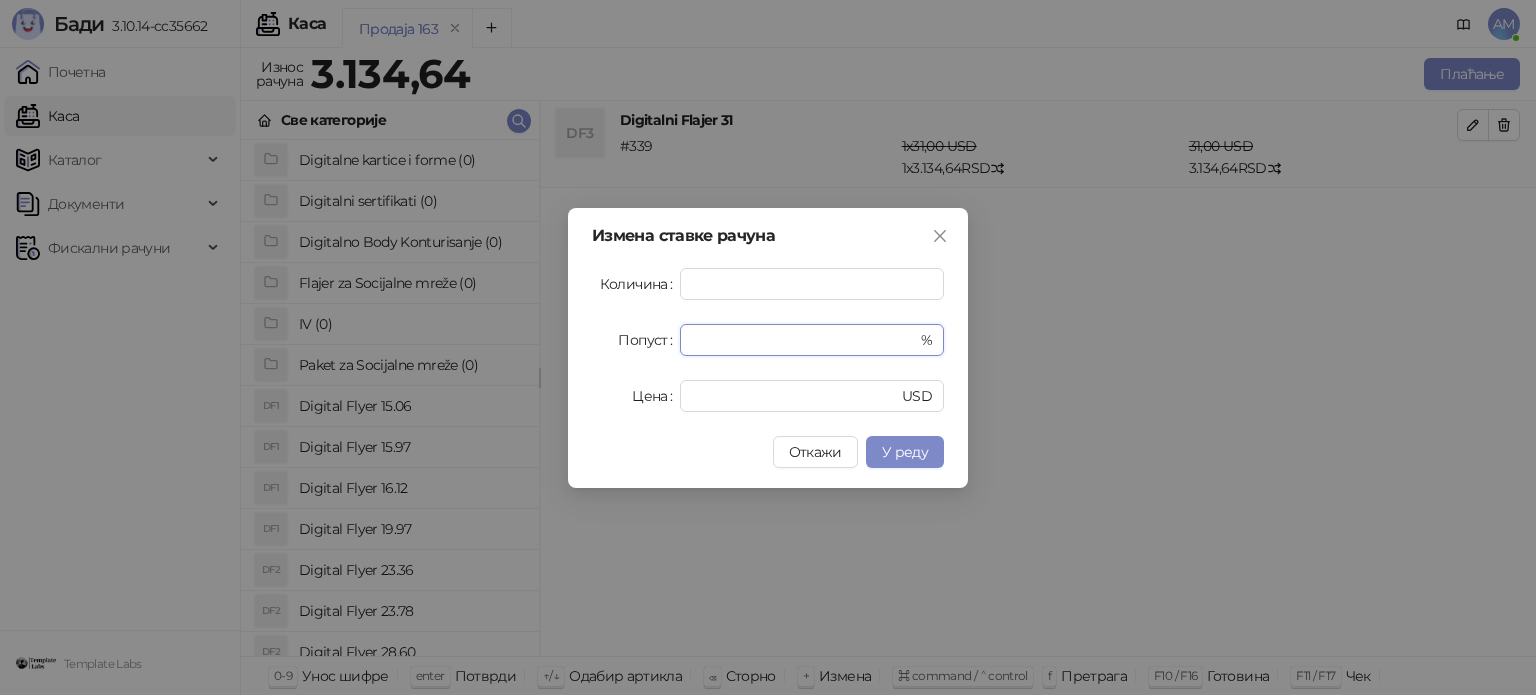 drag, startPoint x: 759, startPoint y: 335, endPoint x: 677, endPoint y: 332, distance: 82.05486 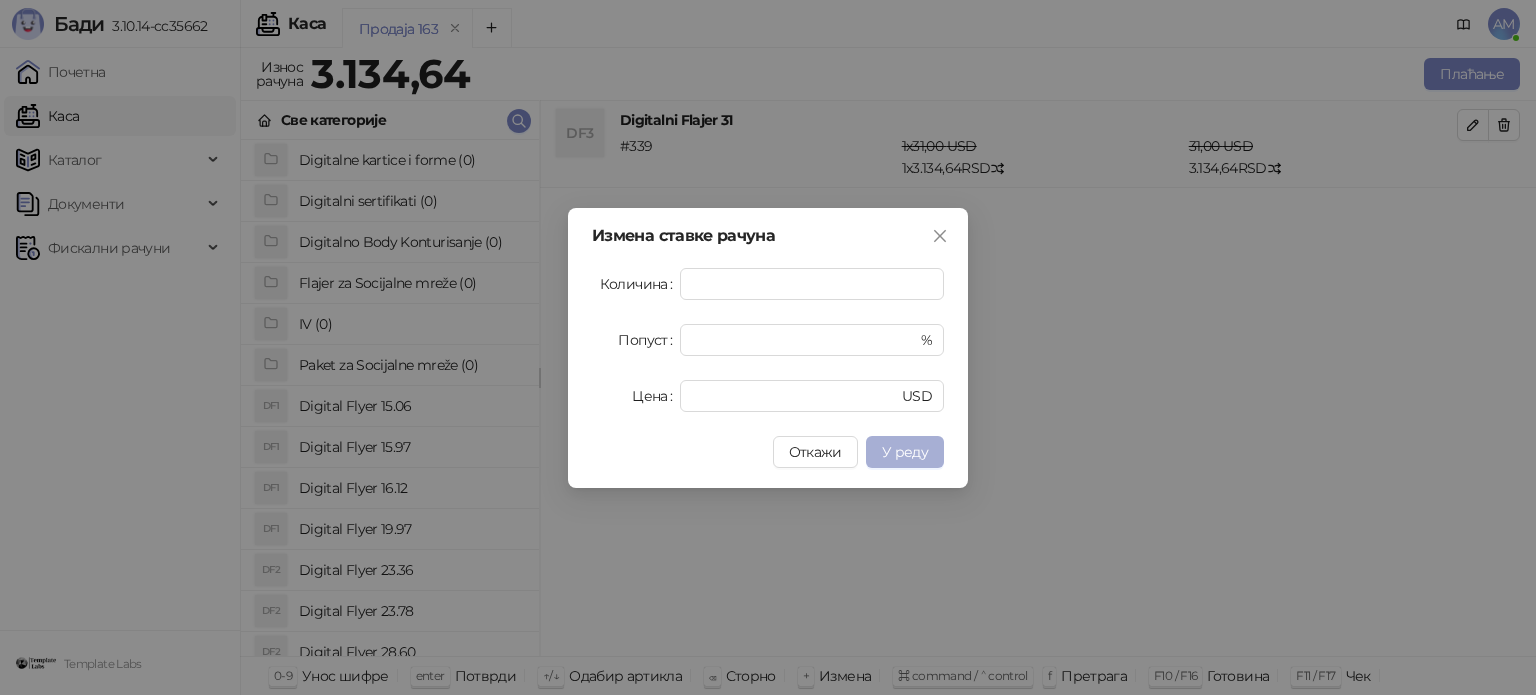 click on "У реду" at bounding box center (905, 452) 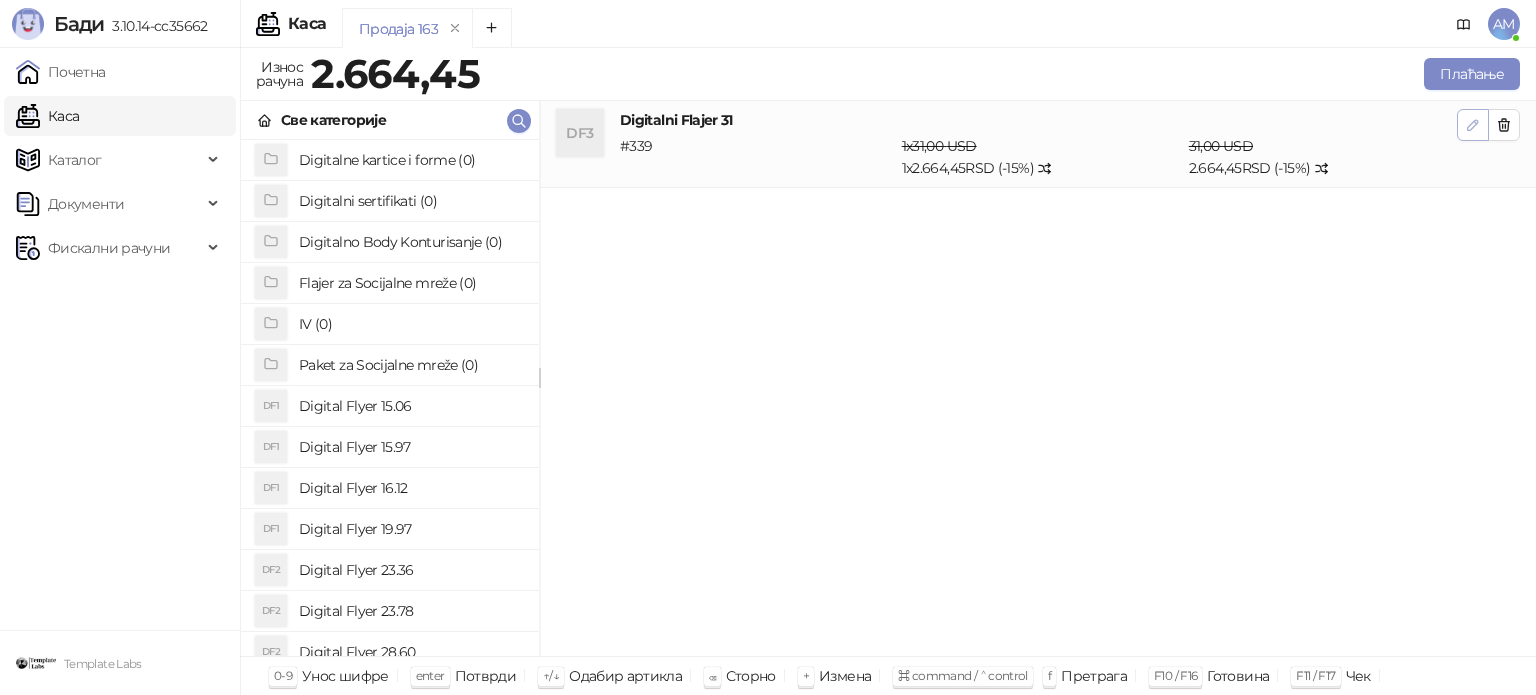 click at bounding box center (1473, 125) 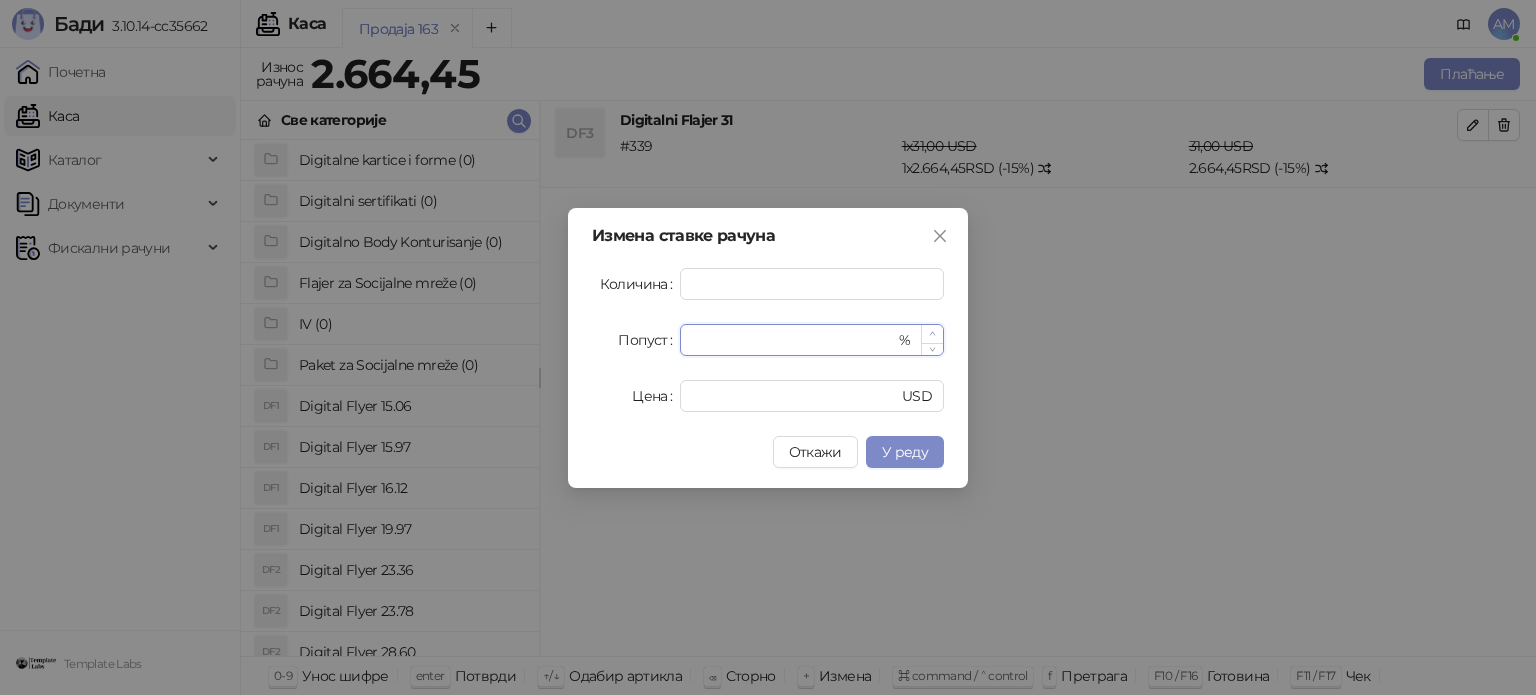 click 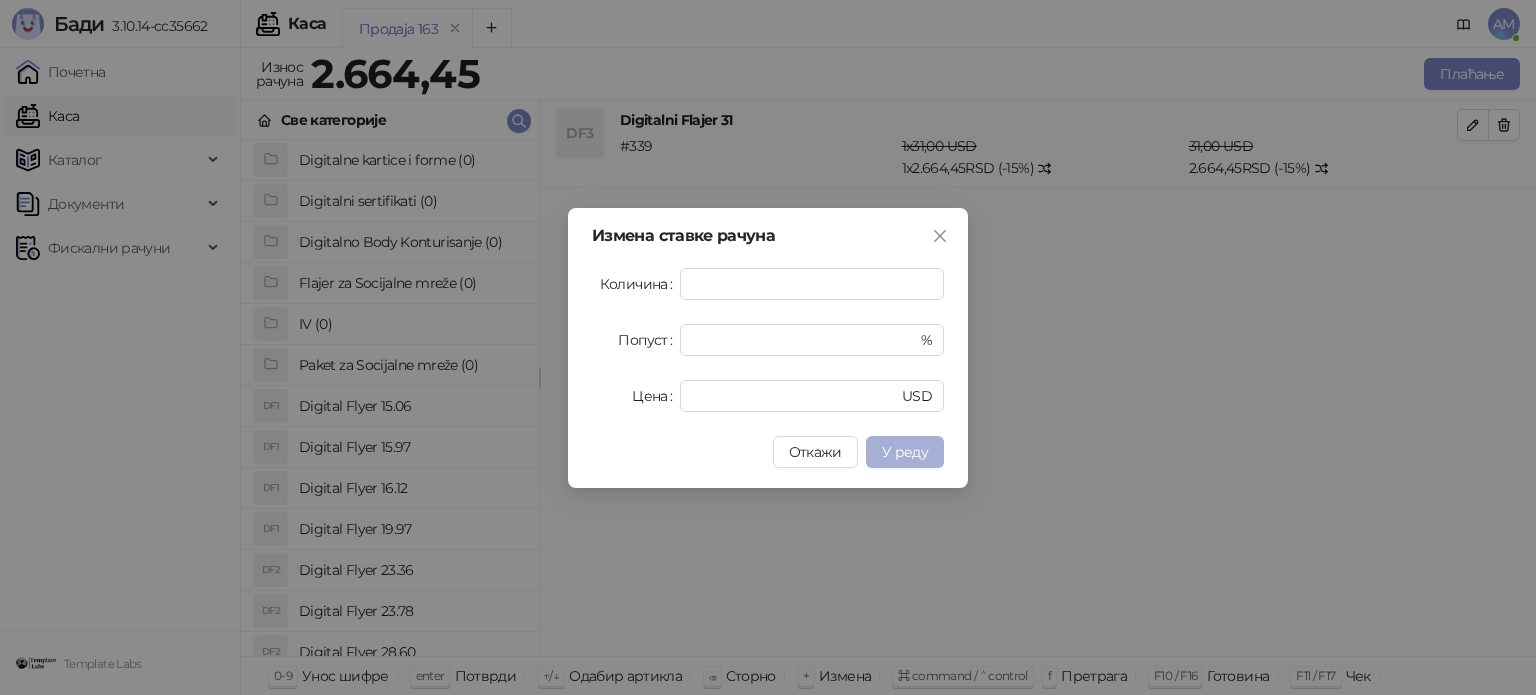 click on "У реду" at bounding box center [905, 452] 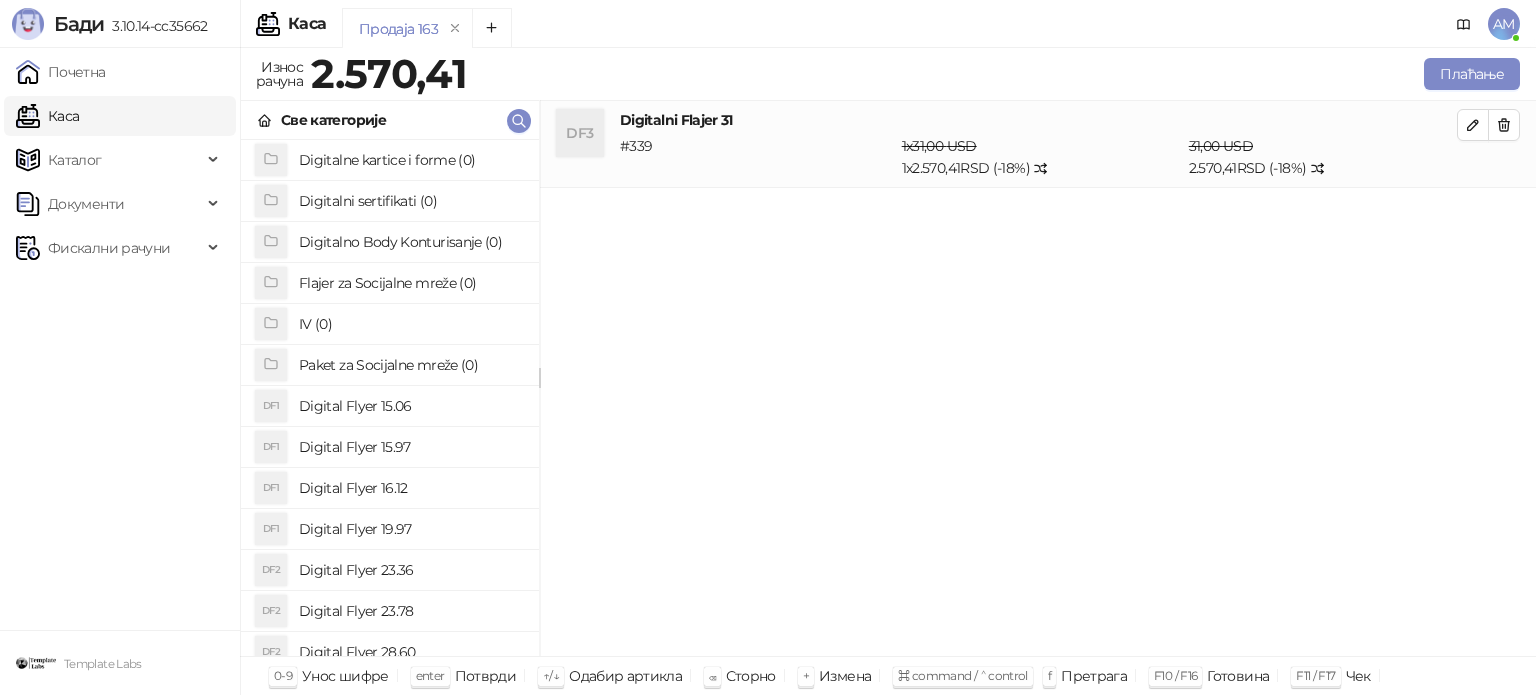 drag, startPoint x: 1465, startPoint y: 129, endPoint x: 1450, endPoint y: 129, distance: 15 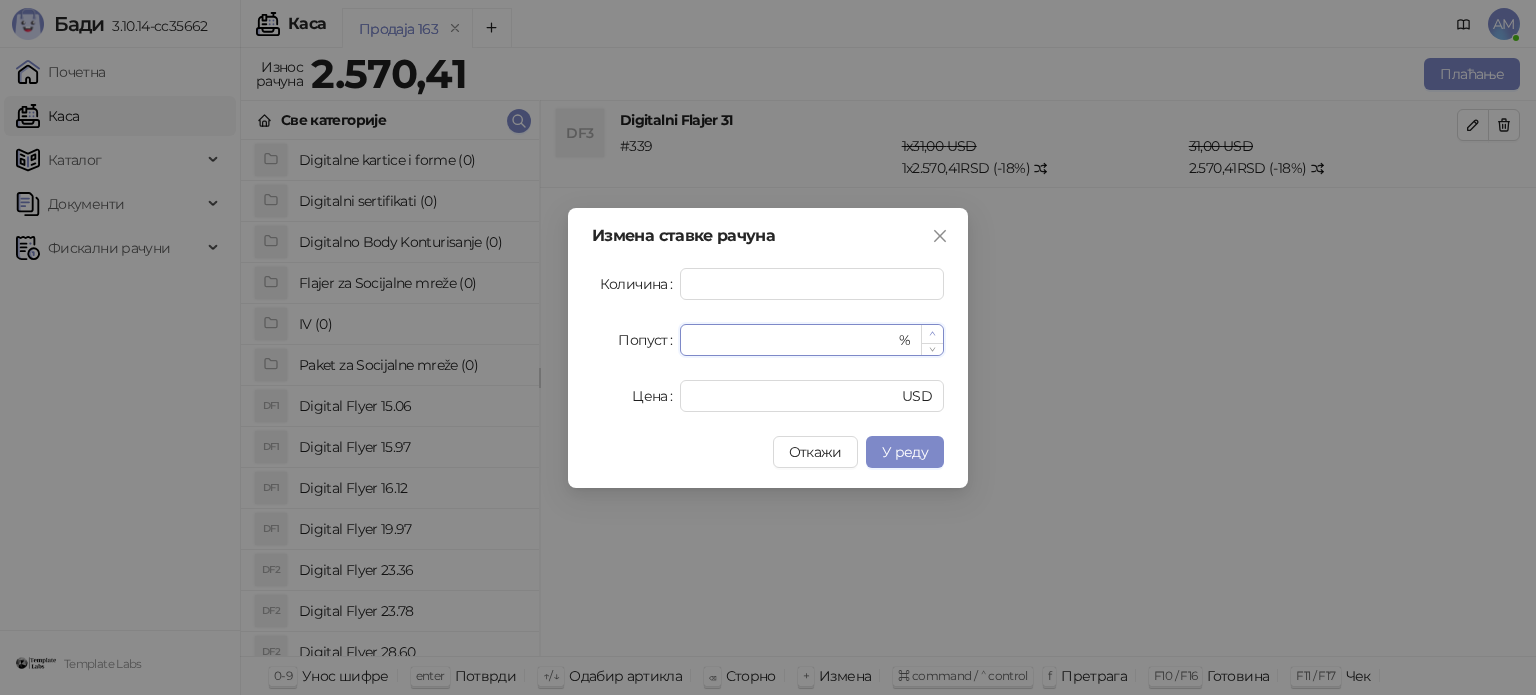 type on "**" 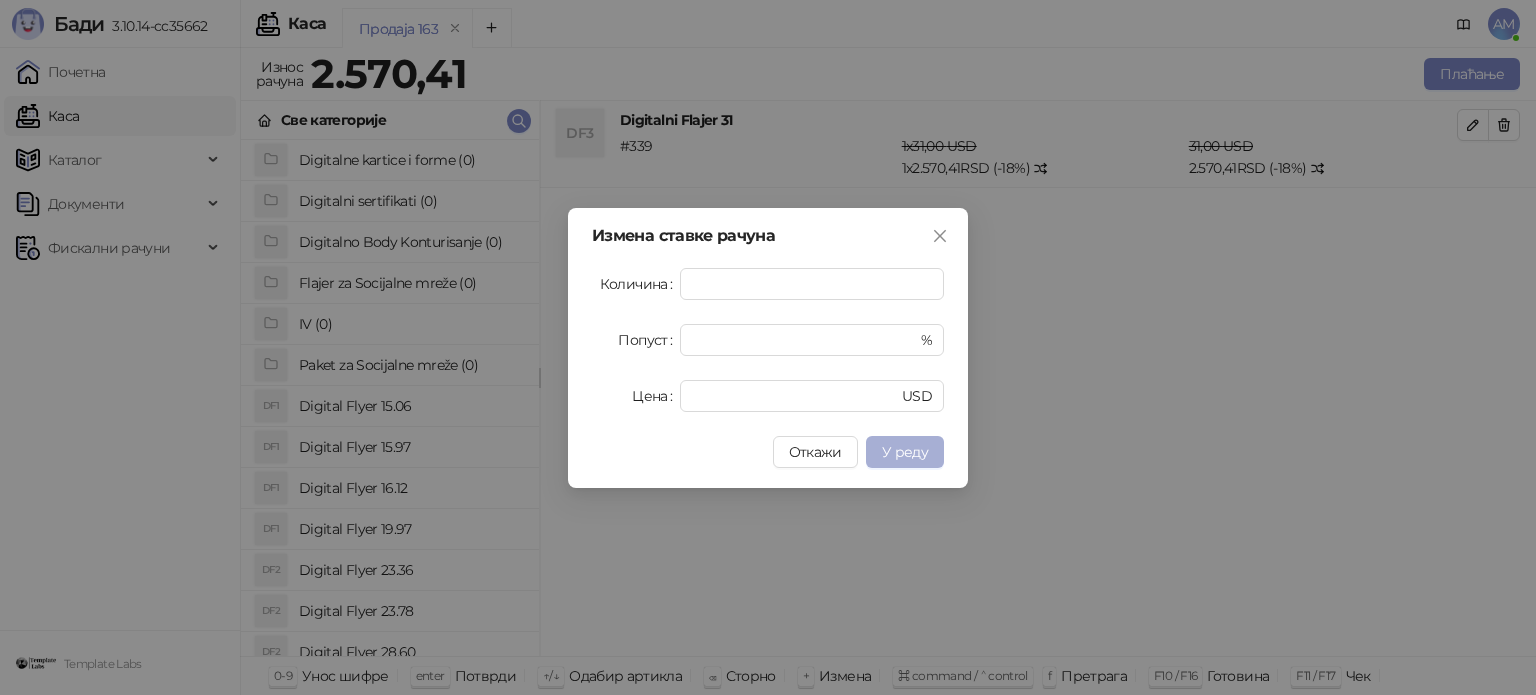 click on "У реду" at bounding box center [905, 452] 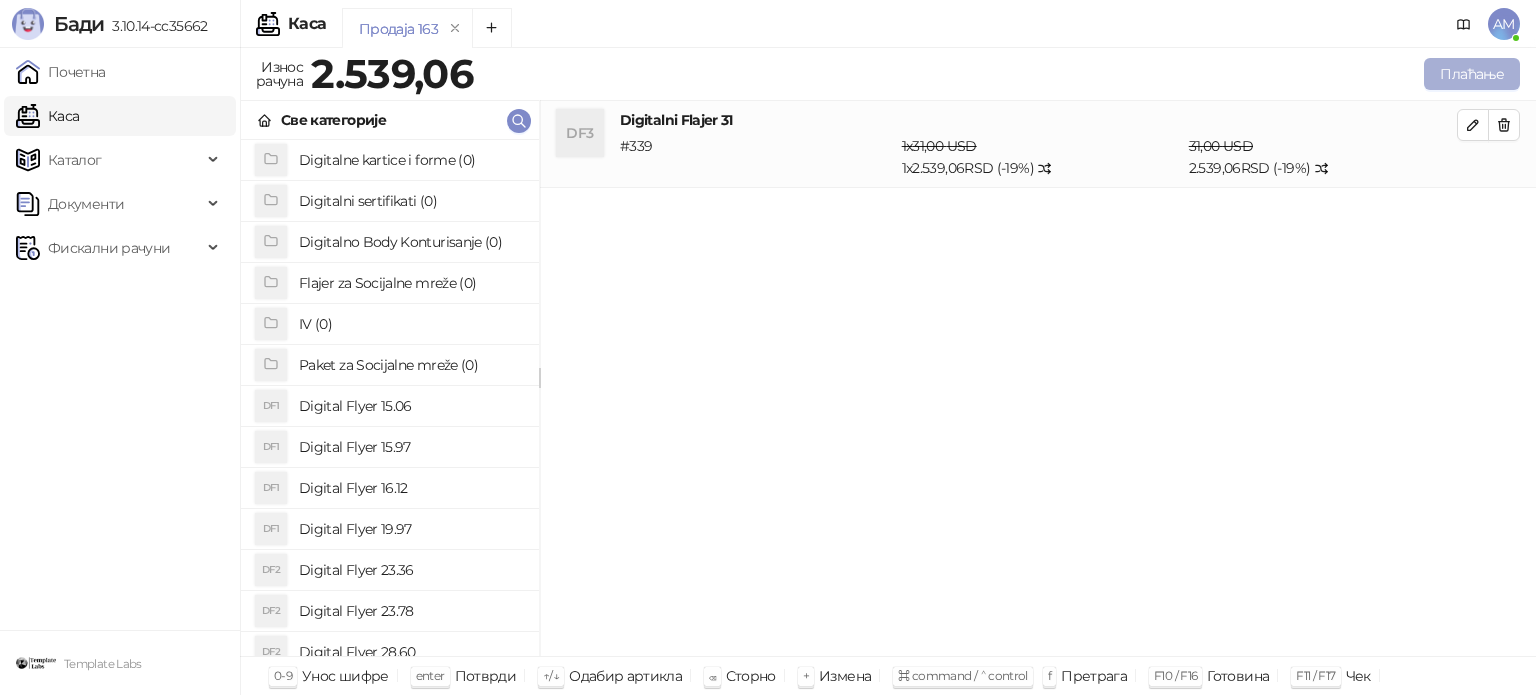 click on "Плаћање" at bounding box center (1472, 74) 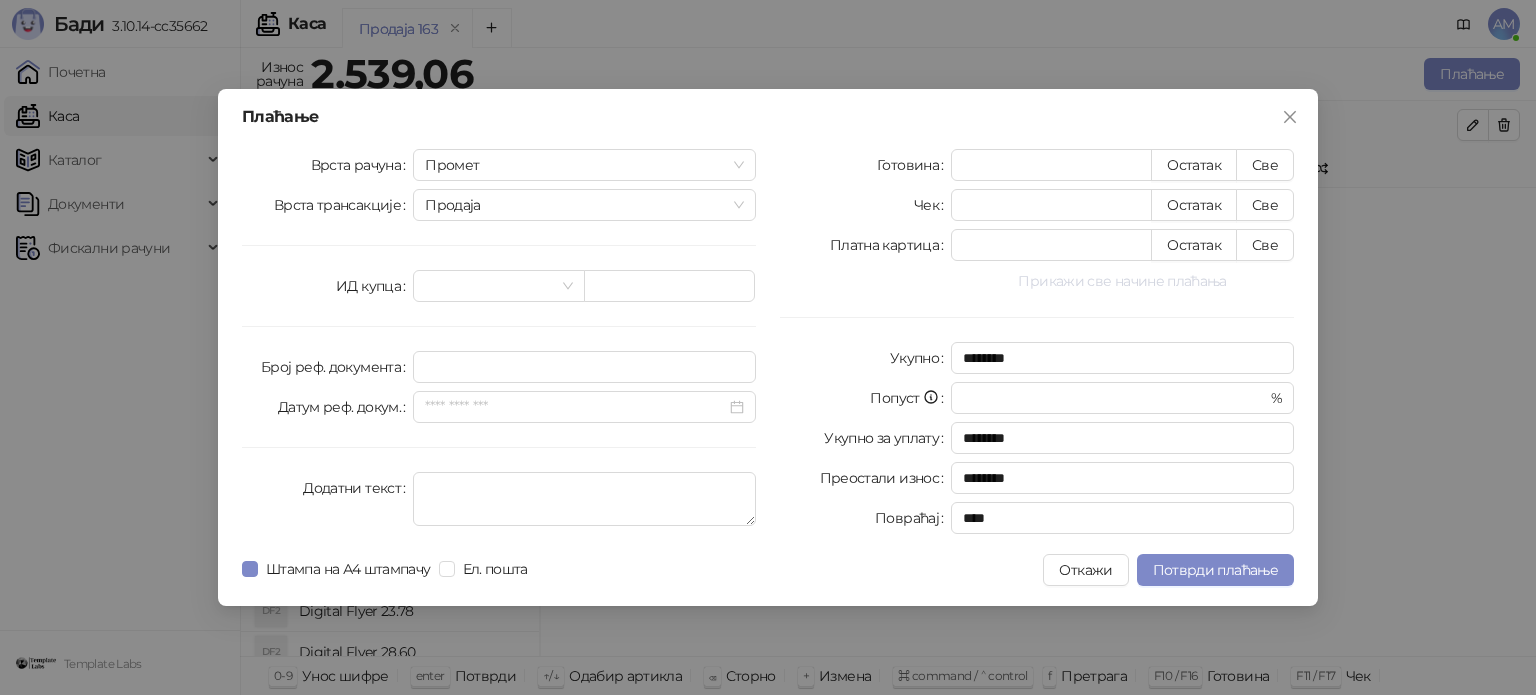 click on "Прикажи све начине плаћања" at bounding box center [1122, 281] 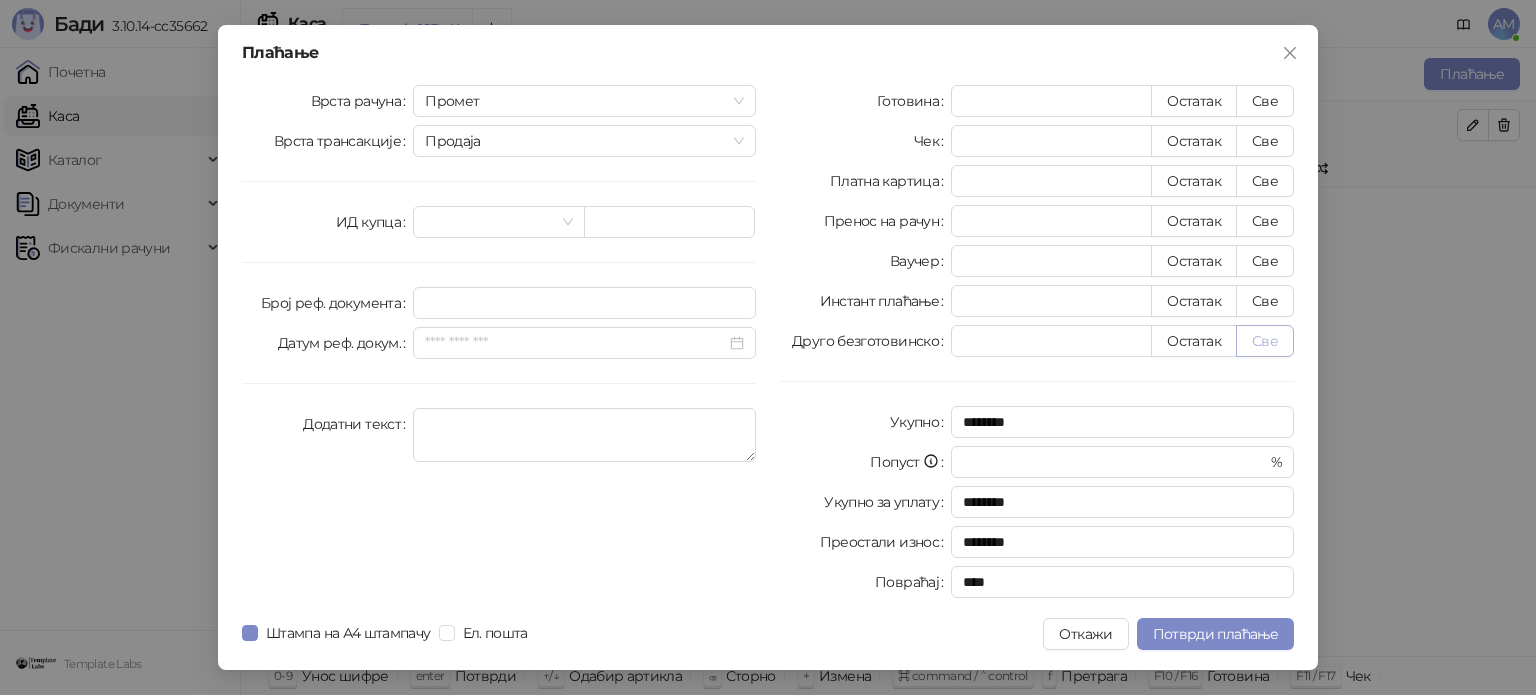 click on "Све" at bounding box center [1265, 341] 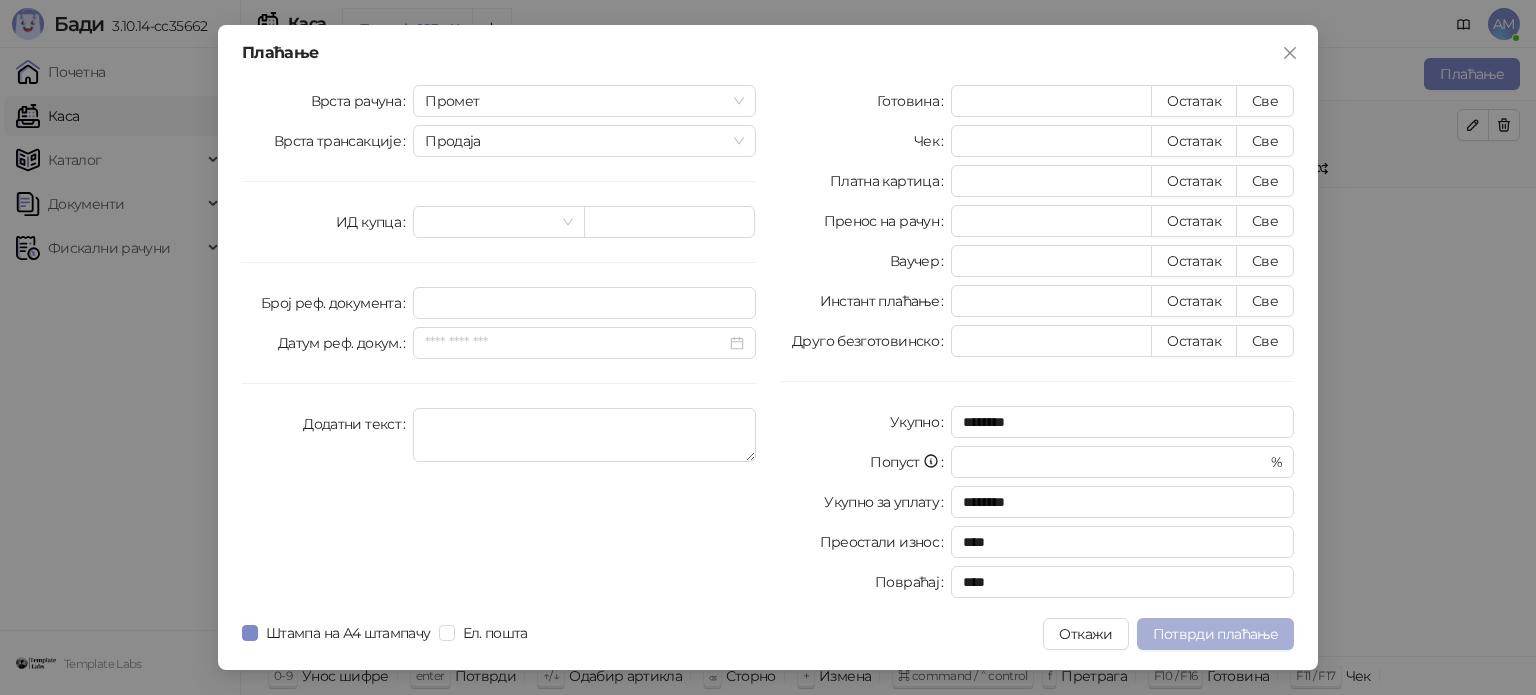 click on "Потврди плаћање" at bounding box center (1215, 634) 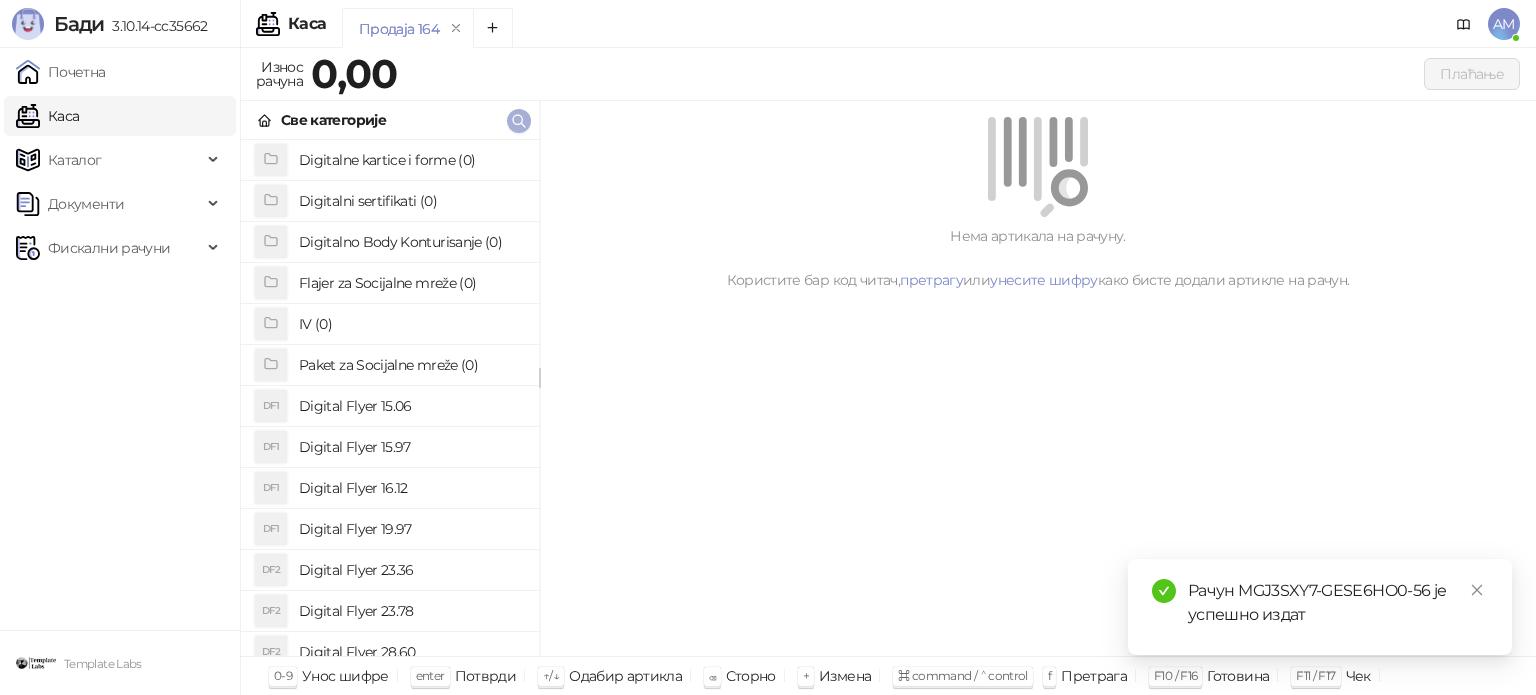 click 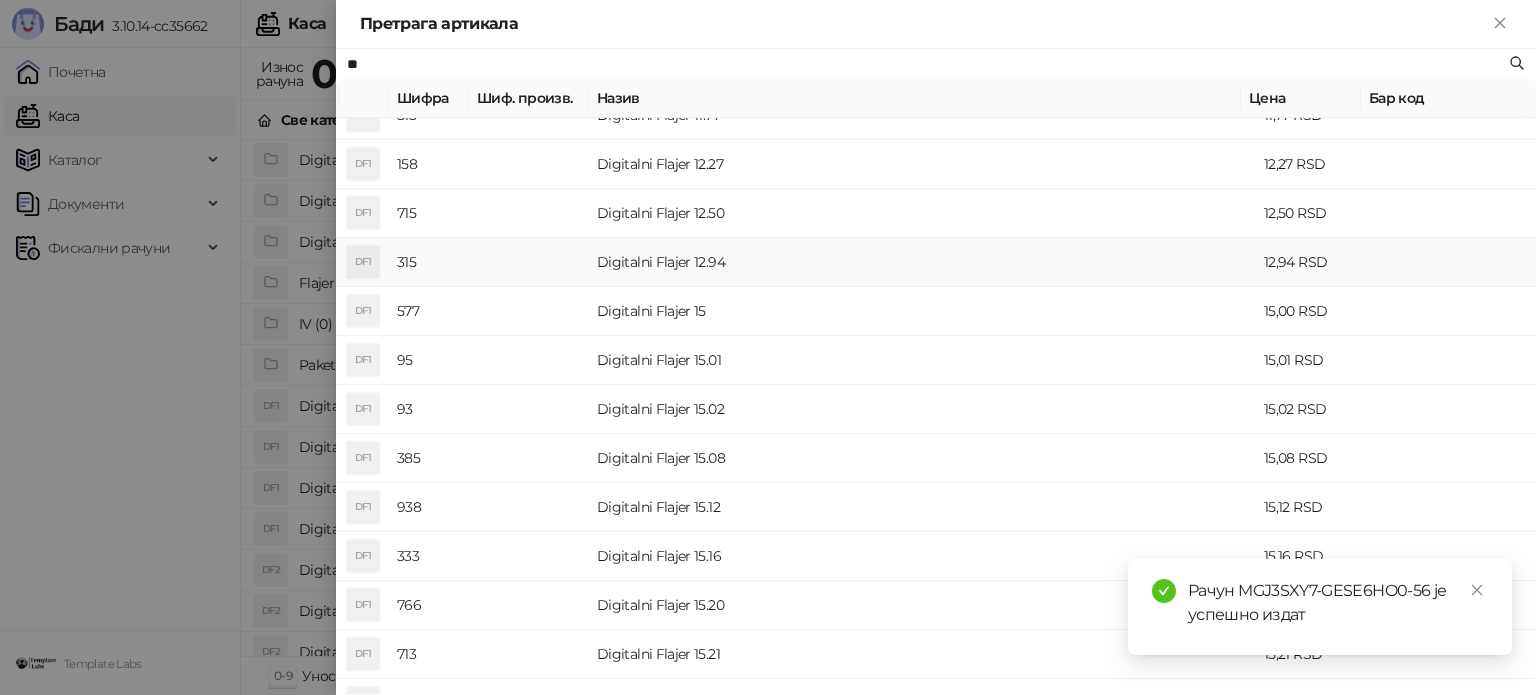 scroll, scrollTop: 300, scrollLeft: 0, axis: vertical 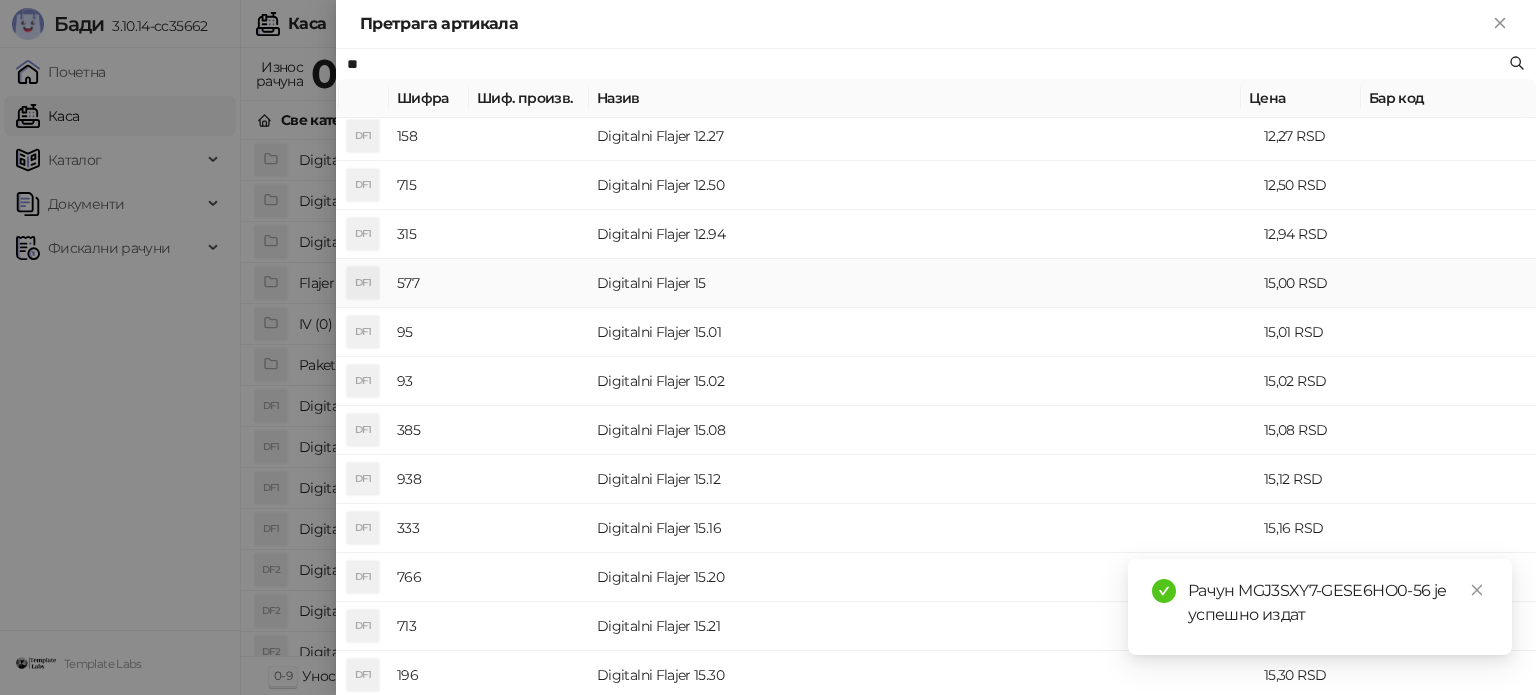 type on "**" 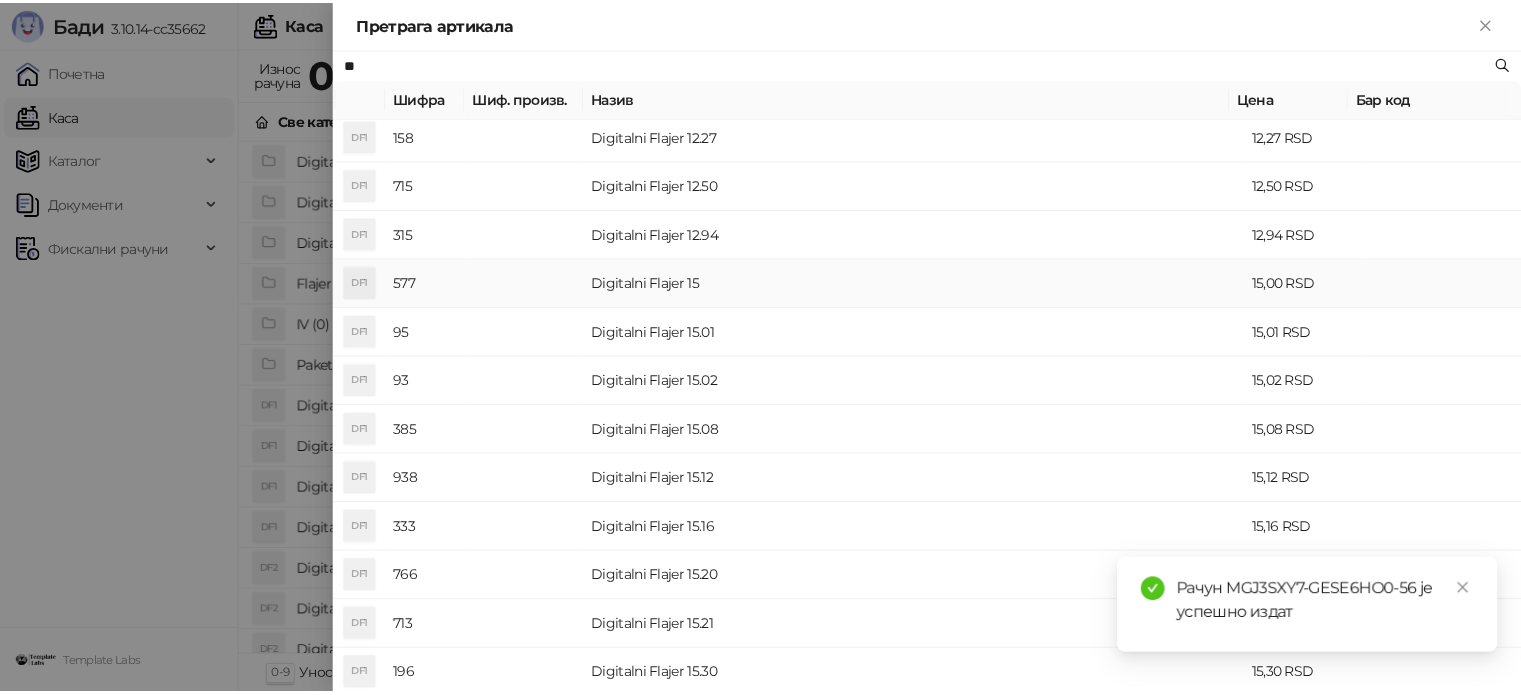 scroll, scrollTop: 0, scrollLeft: 0, axis: both 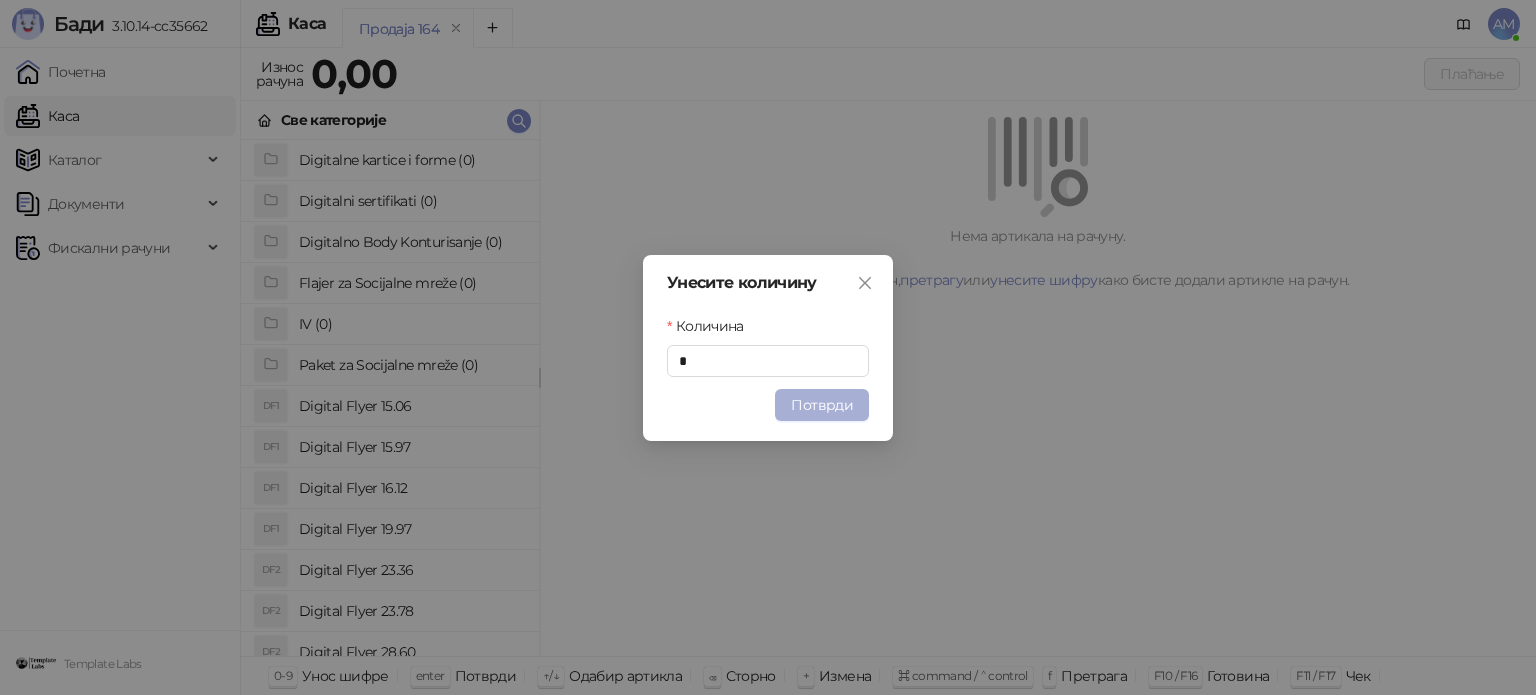 click on "Потврди" at bounding box center [822, 405] 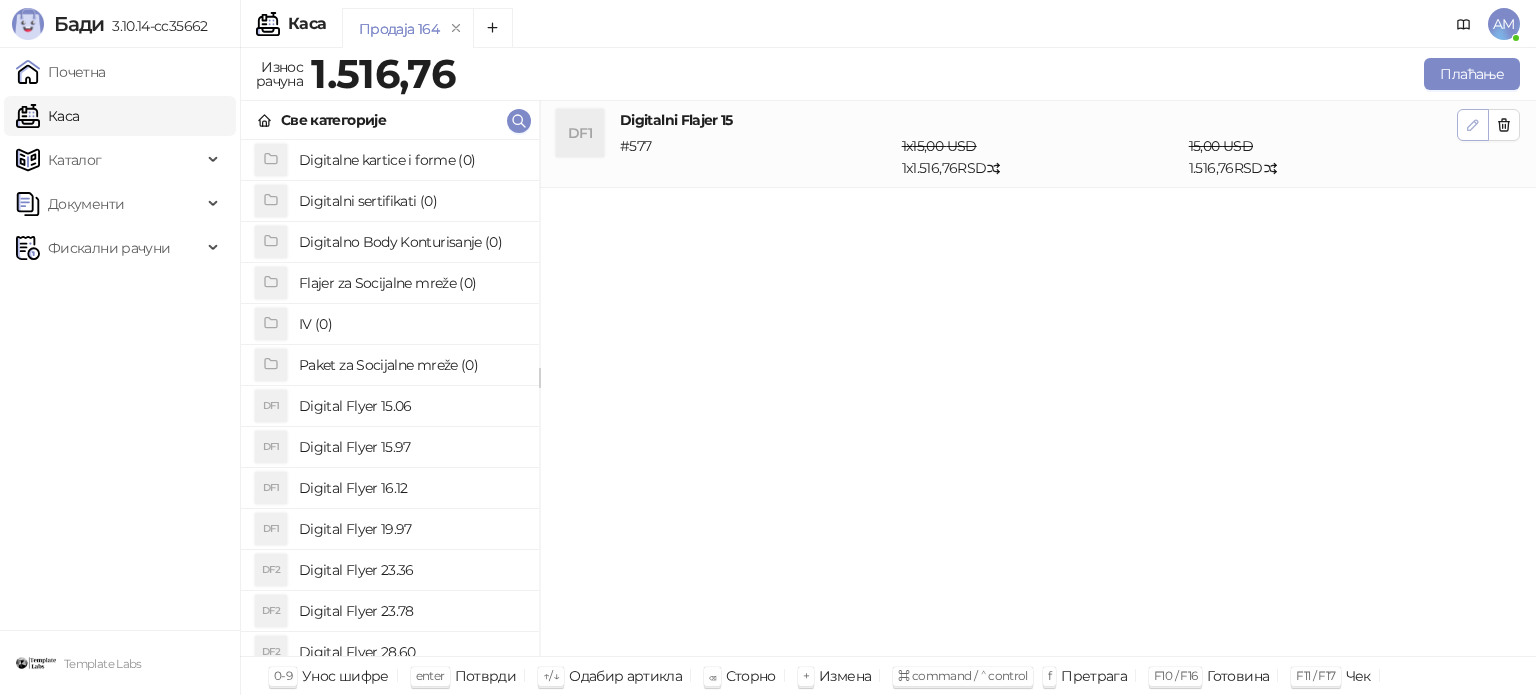 click at bounding box center [1473, 125] 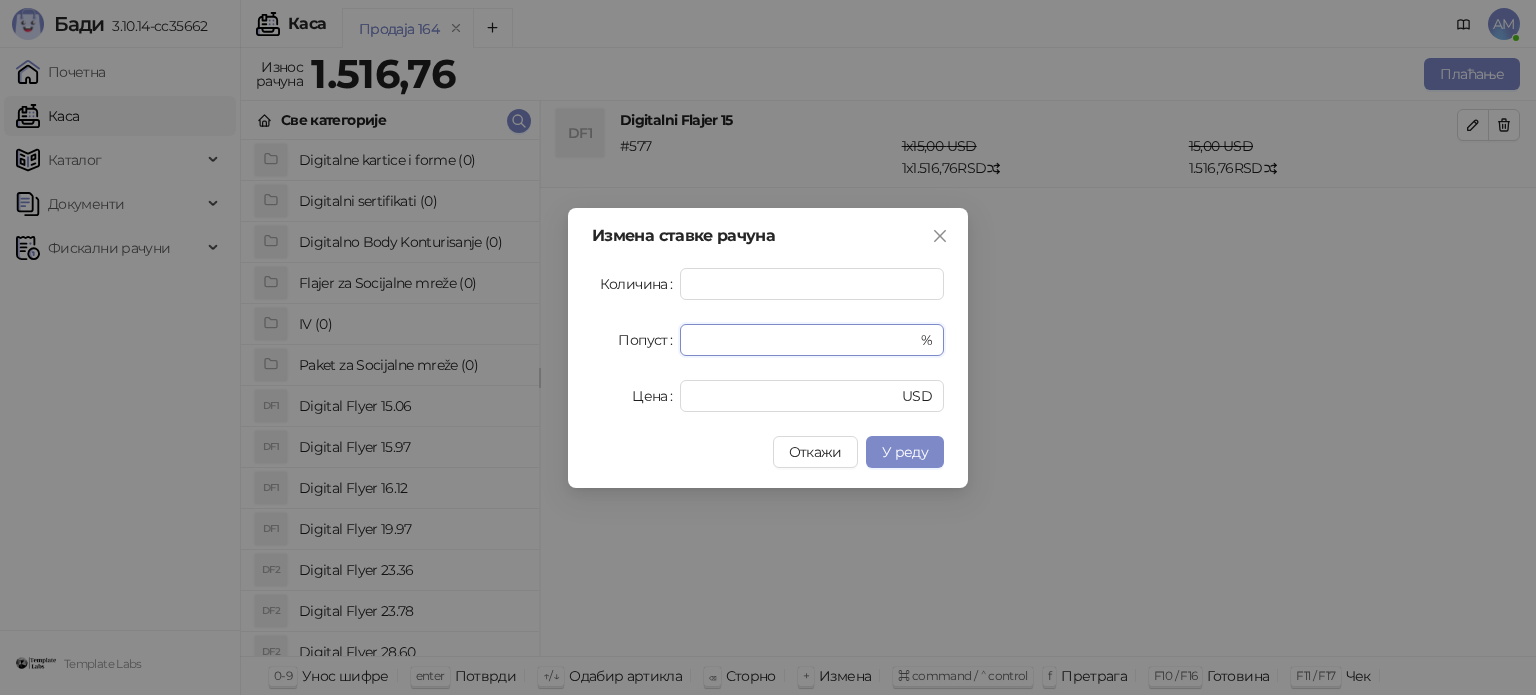 drag, startPoint x: 732, startPoint y: 339, endPoint x: 669, endPoint y: 329, distance: 63.788715 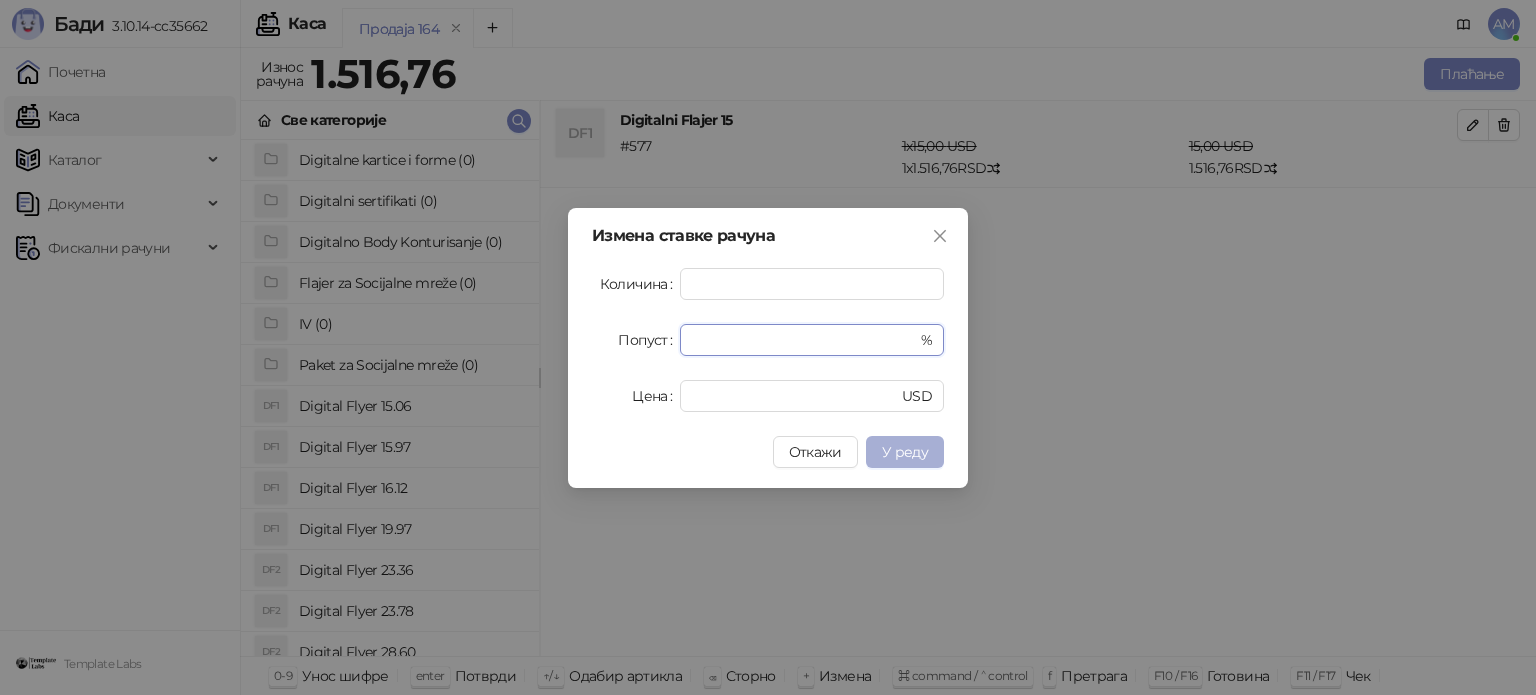 type on "**" 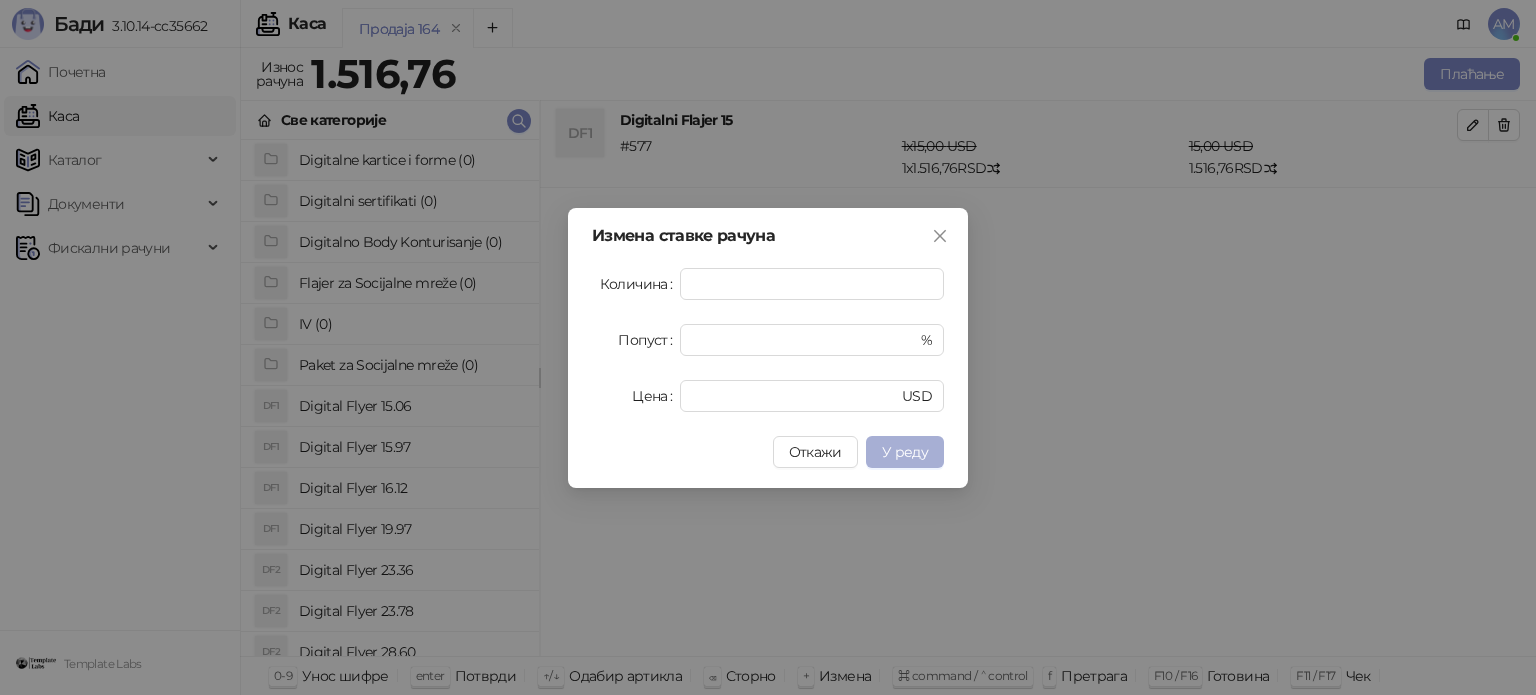 click on "У реду" at bounding box center (905, 452) 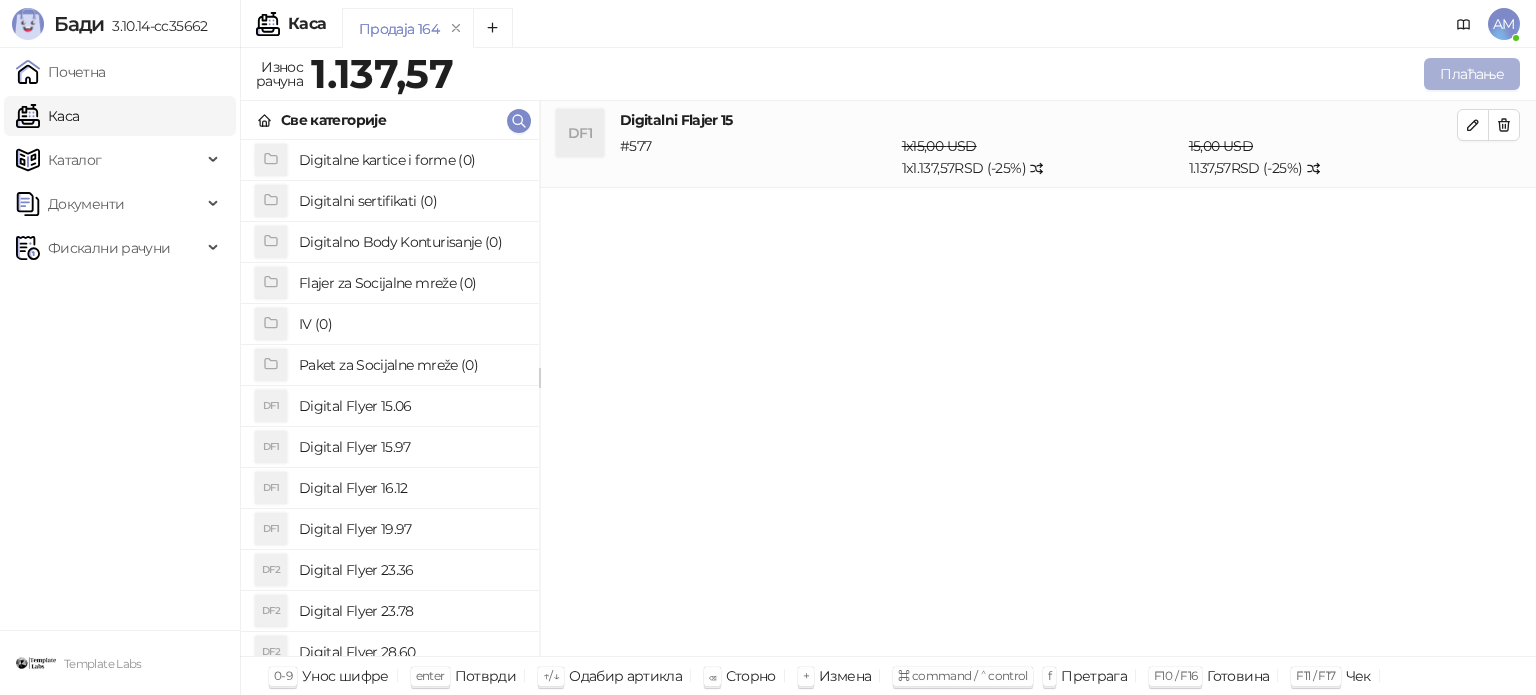 click on "Плаћање" at bounding box center (1472, 74) 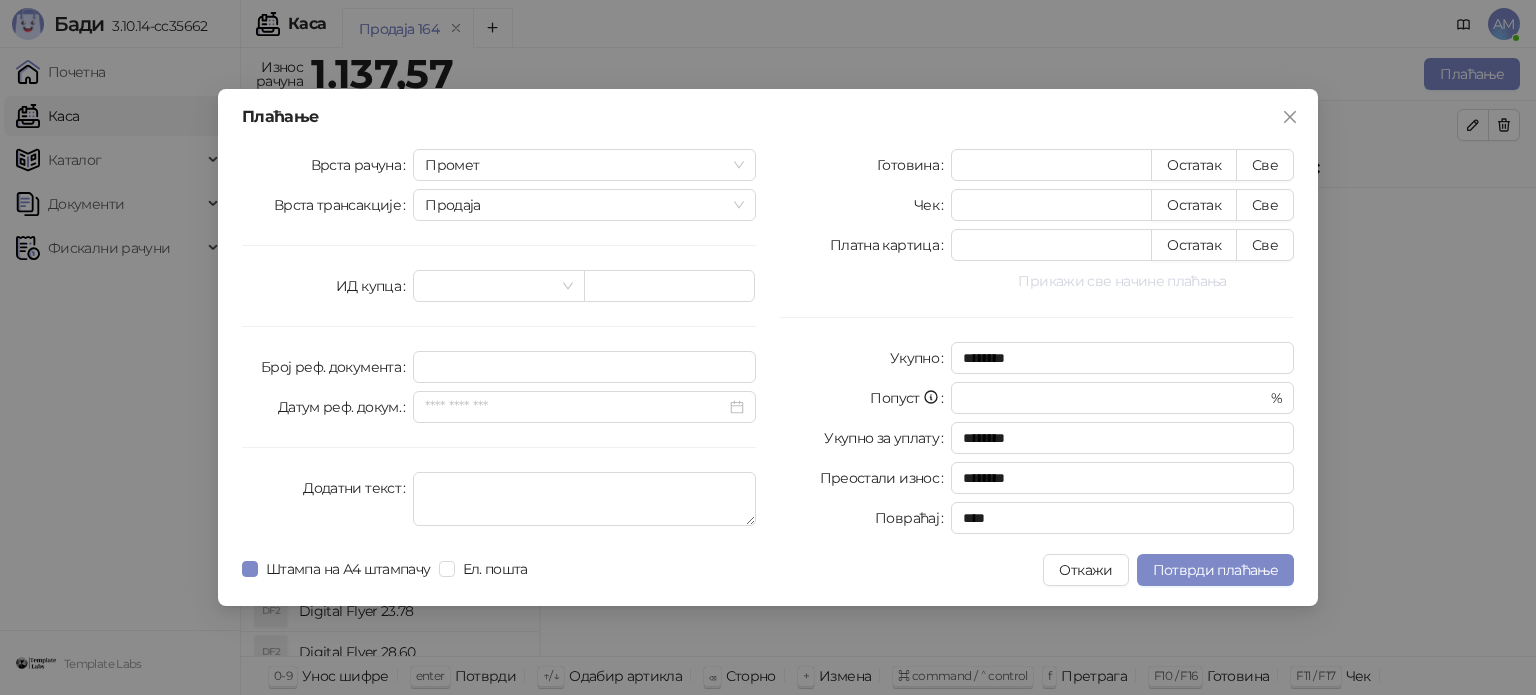 click on "Прикажи све начине плаћања" at bounding box center (1122, 281) 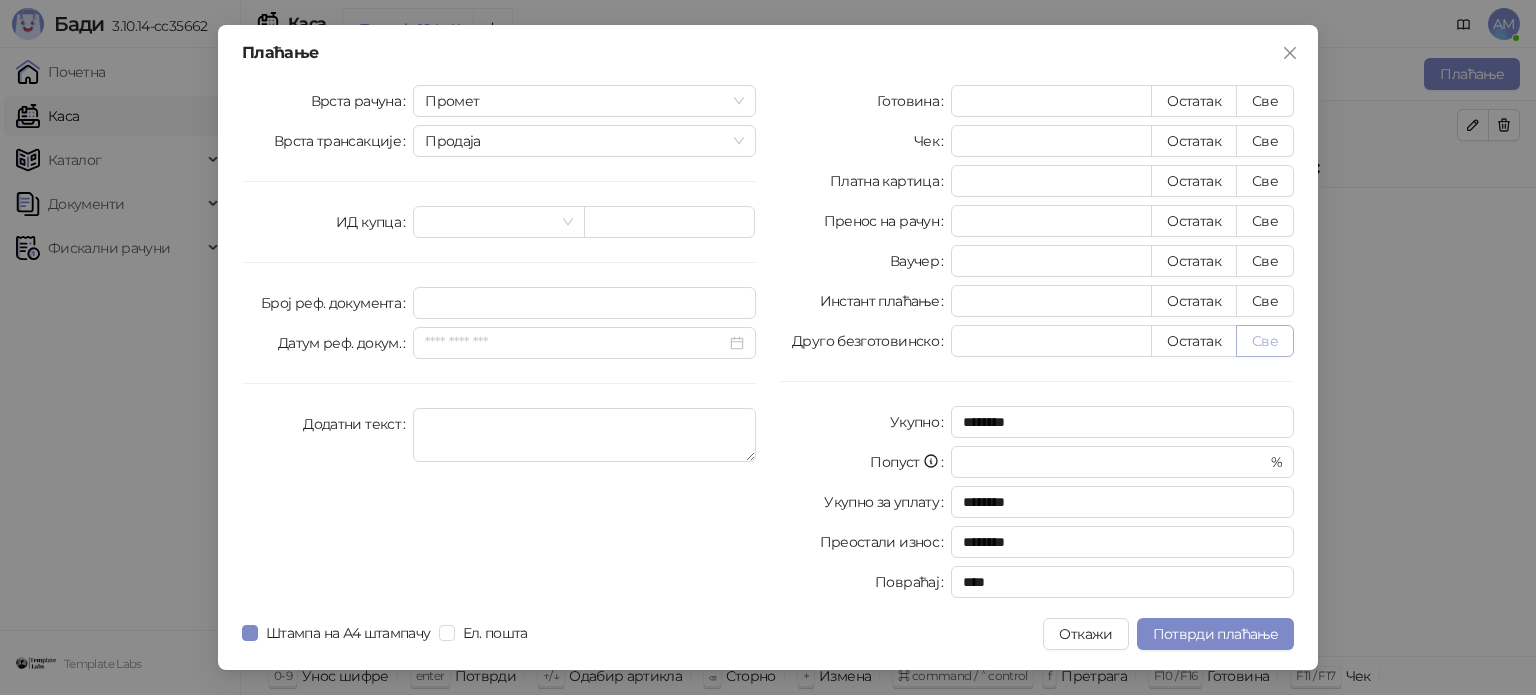 click on "Све" at bounding box center [1265, 341] 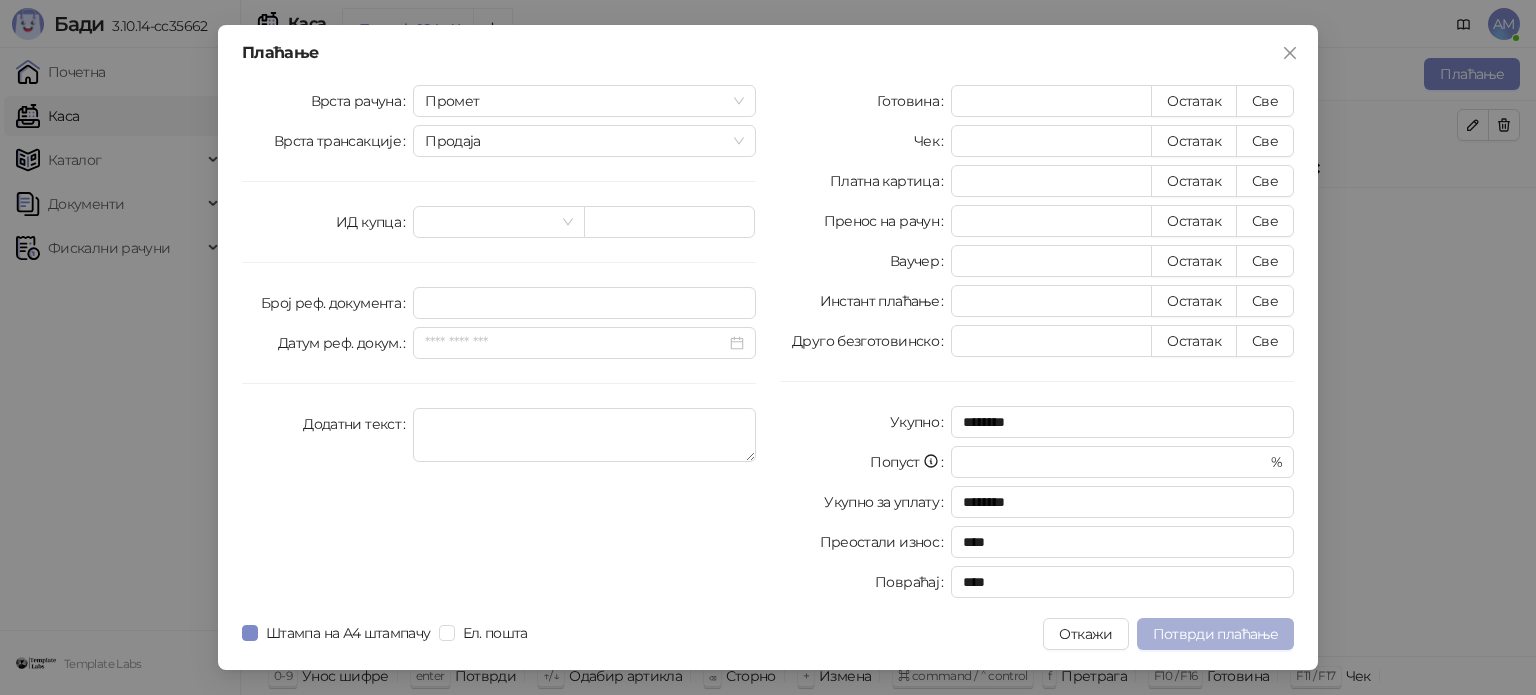 click on "Потврди плаћање" at bounding box center [1215, 634] 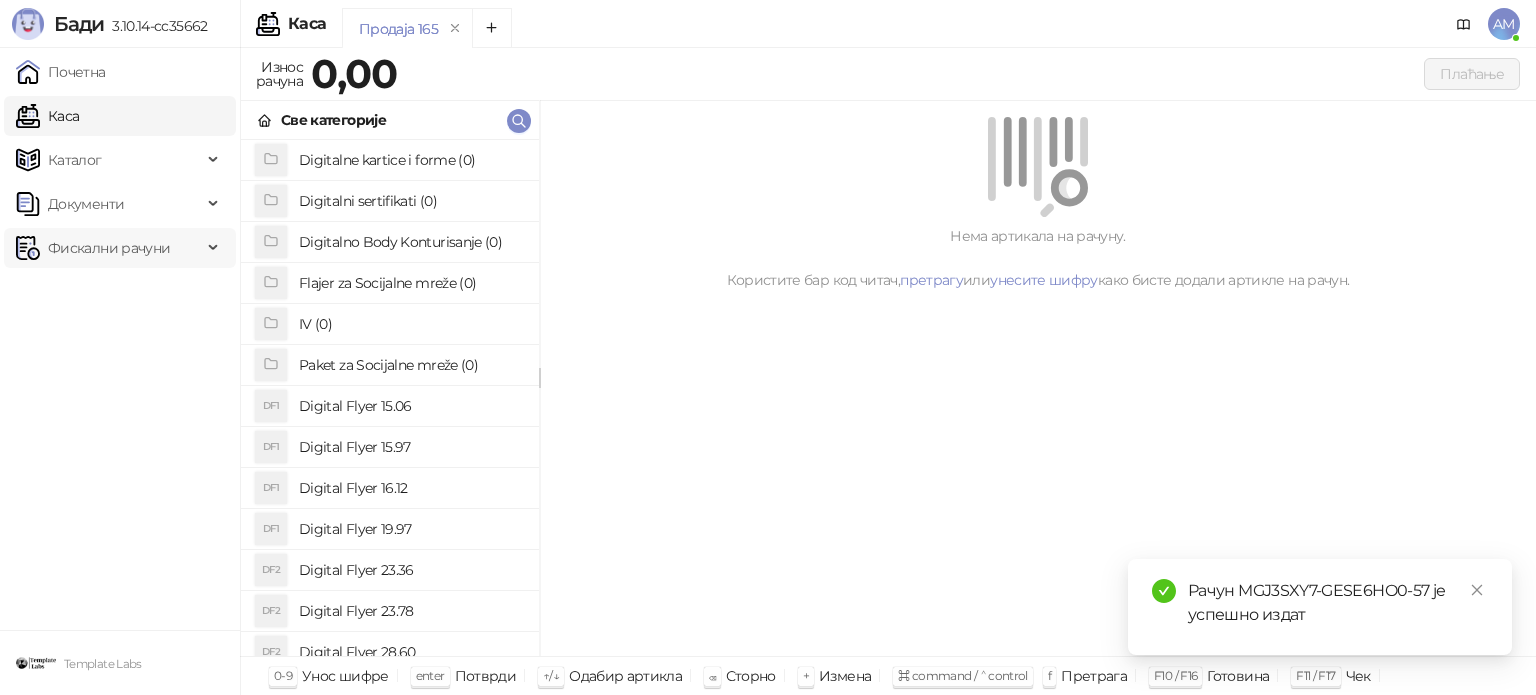 click on "Фискални рачуни" at bounding box center [109, 248] 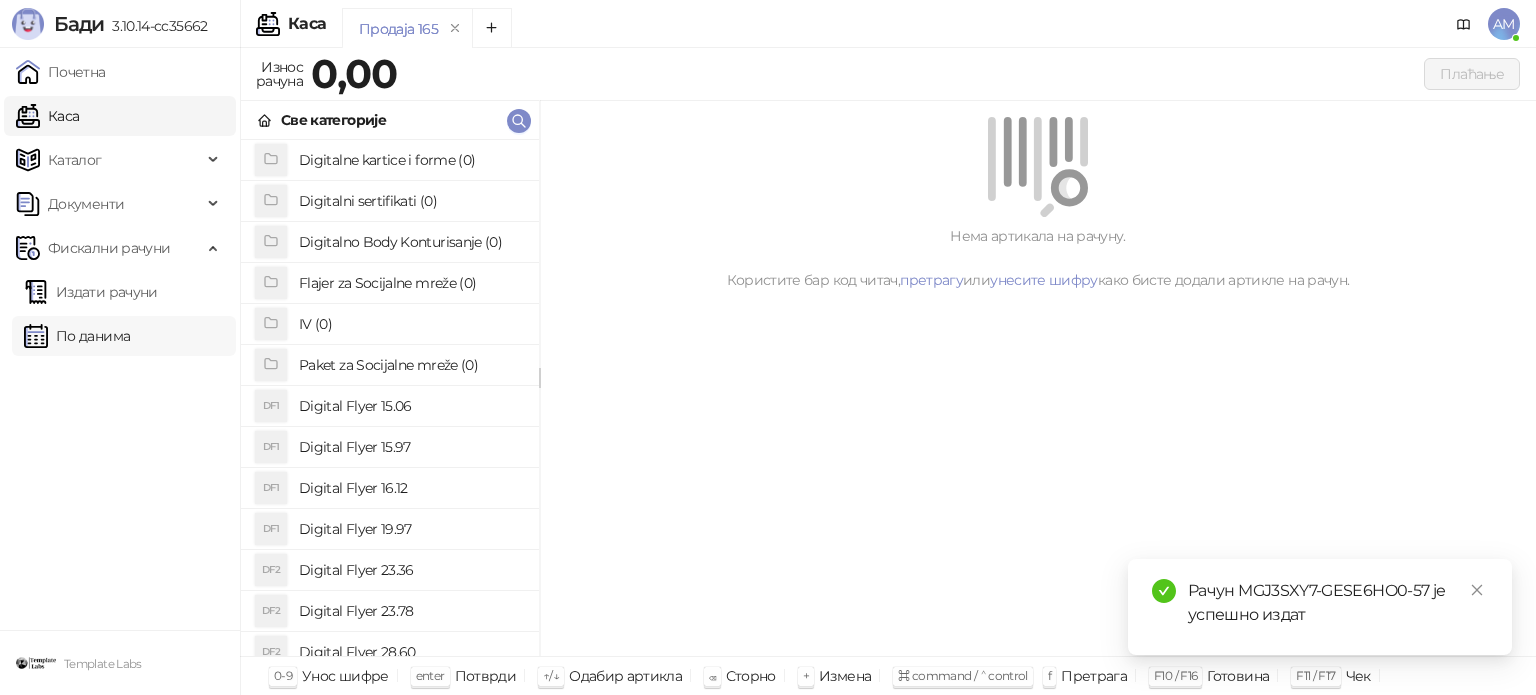 click on "По данима" at bounding box center [77, 336] 